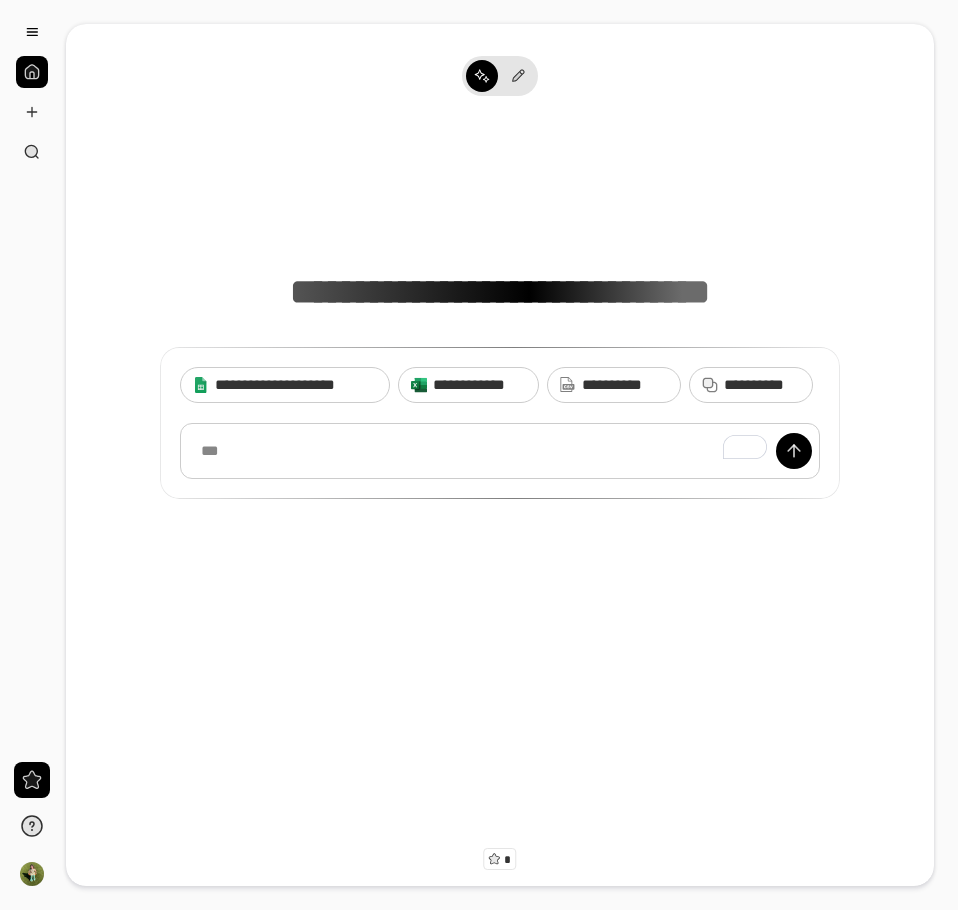 scroll, scrollTop: 0, scrollLeft: 0, axis: both 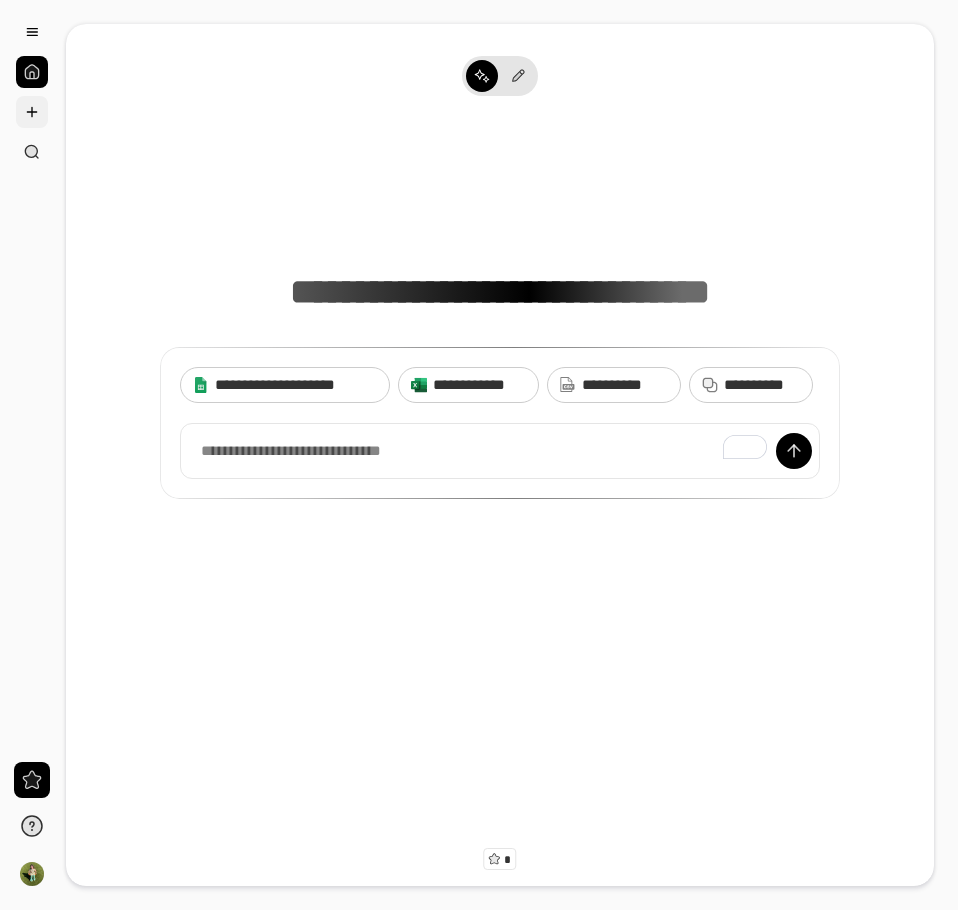 click at bounding box center [32, 112] 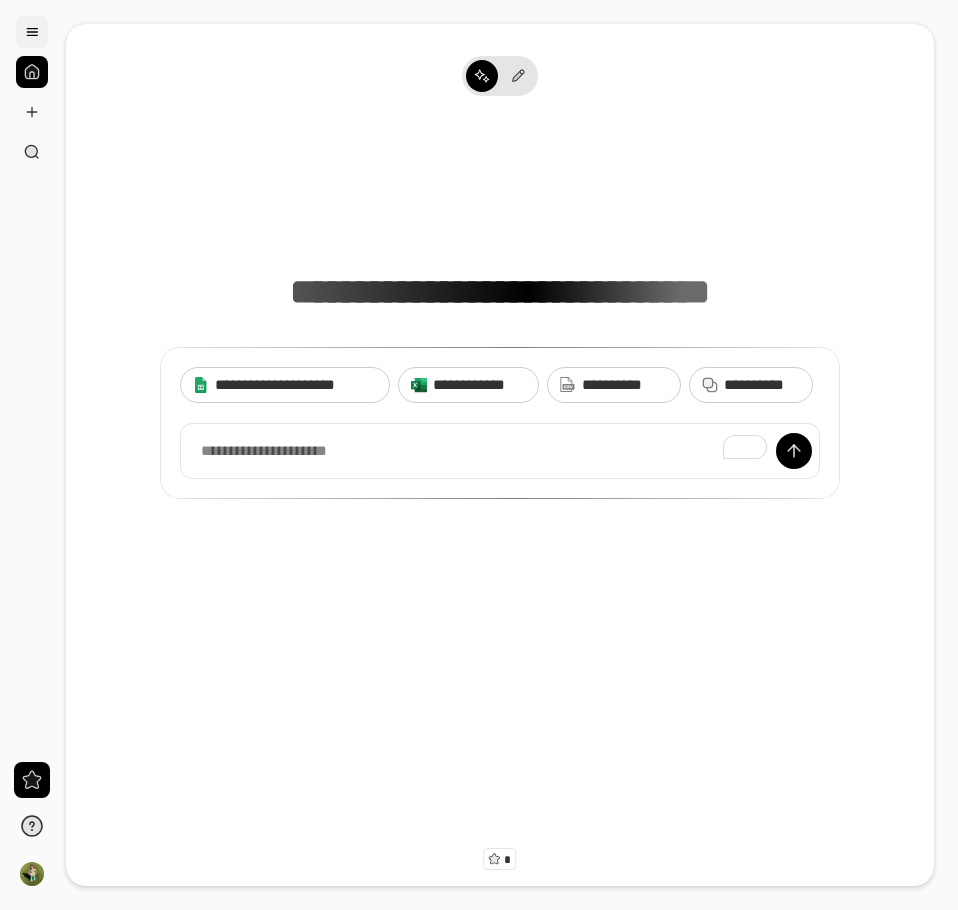 click at bounding box center [32, 32] 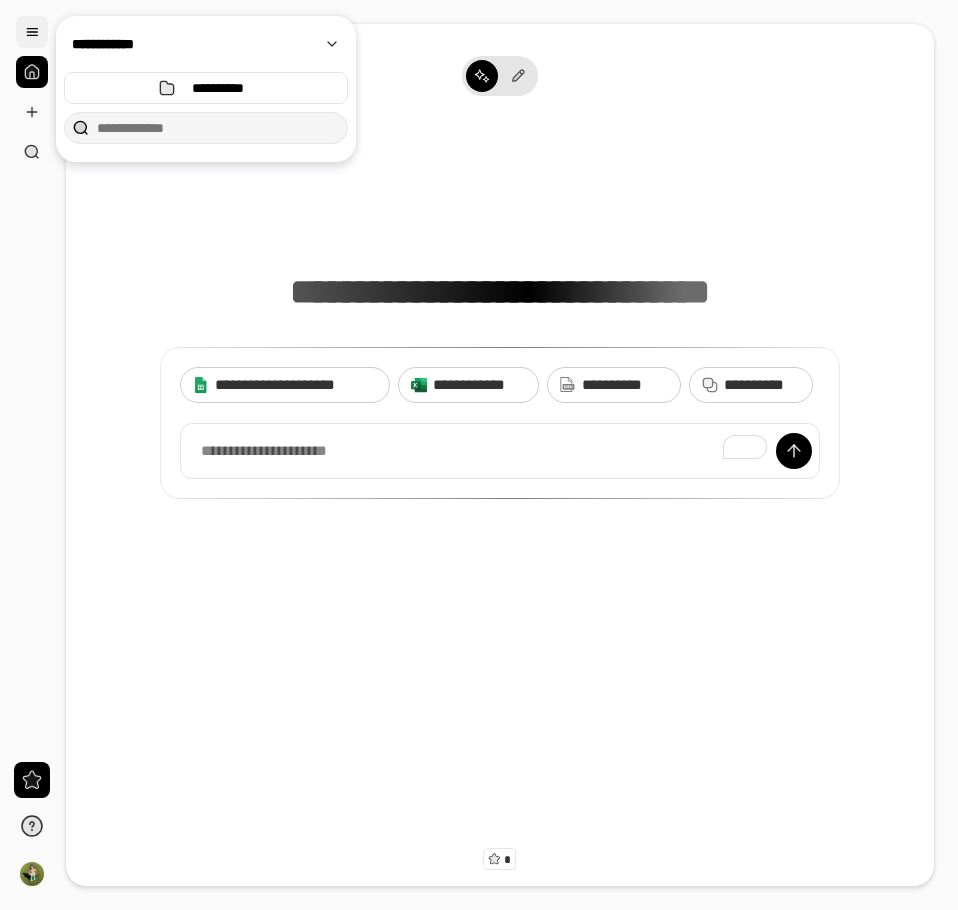 click at bounding box center (32, 32) 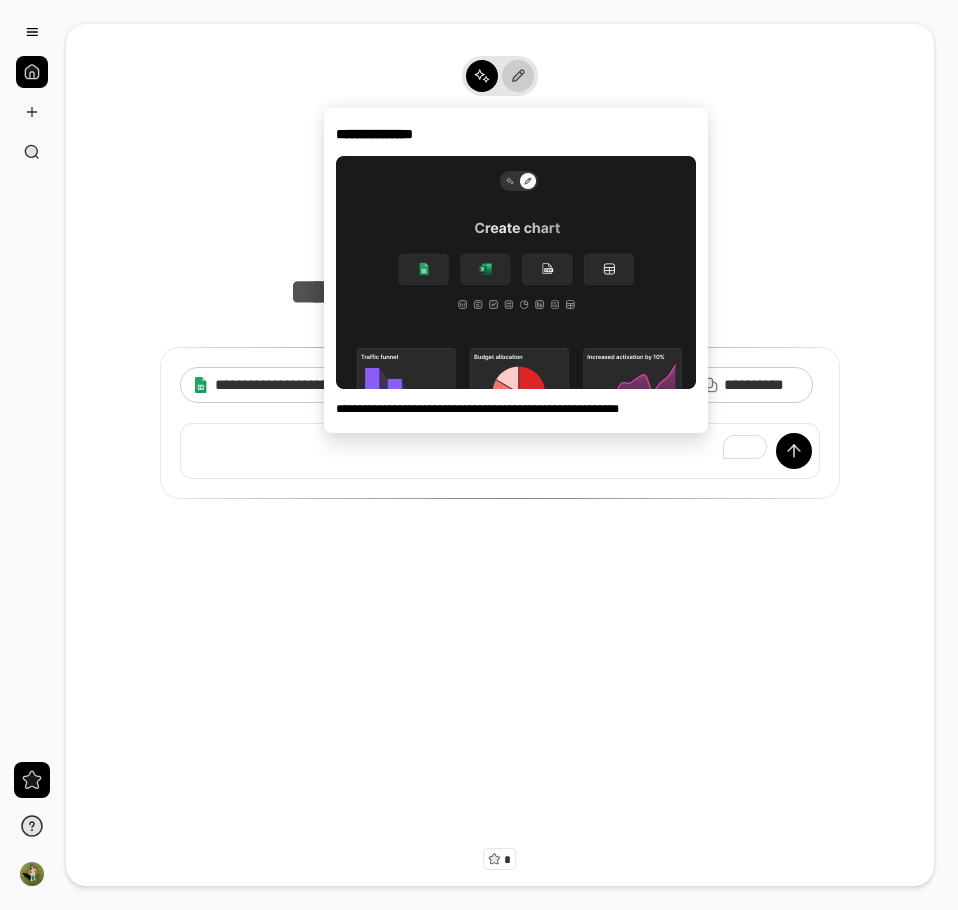 click at bounding box center [518, 76] 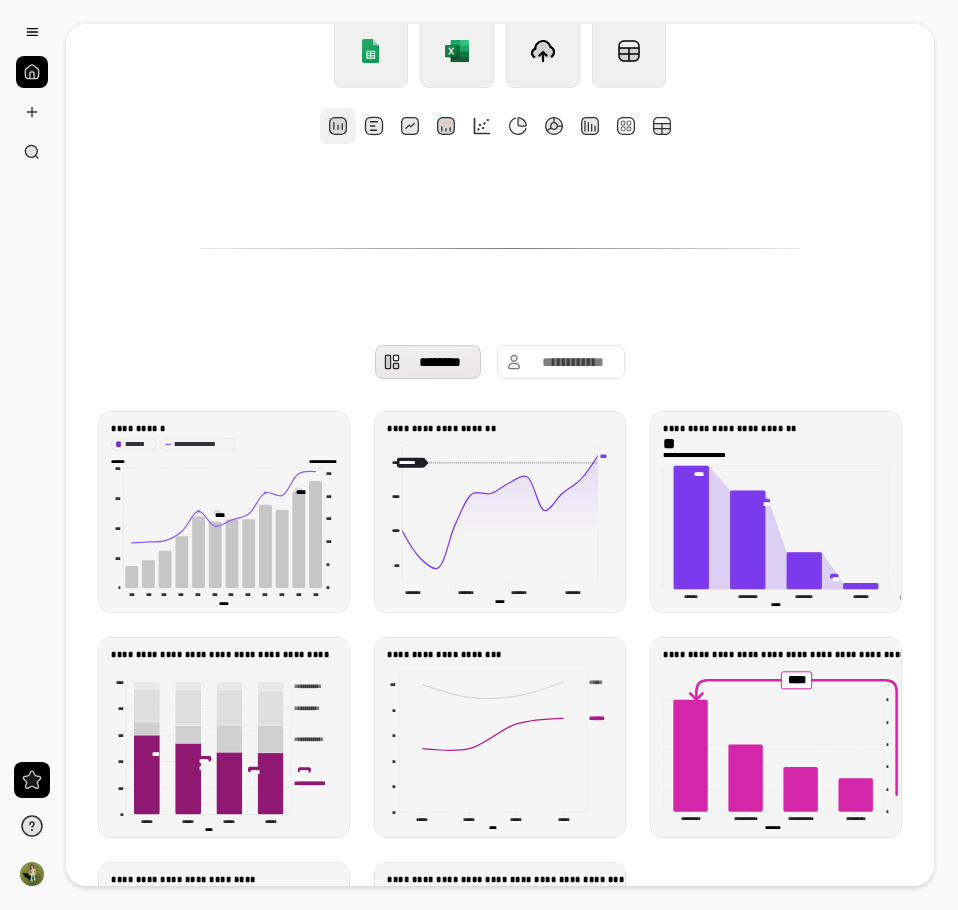 scroll, scrollTop: 200, scrollLeft: 0, axis: vertical 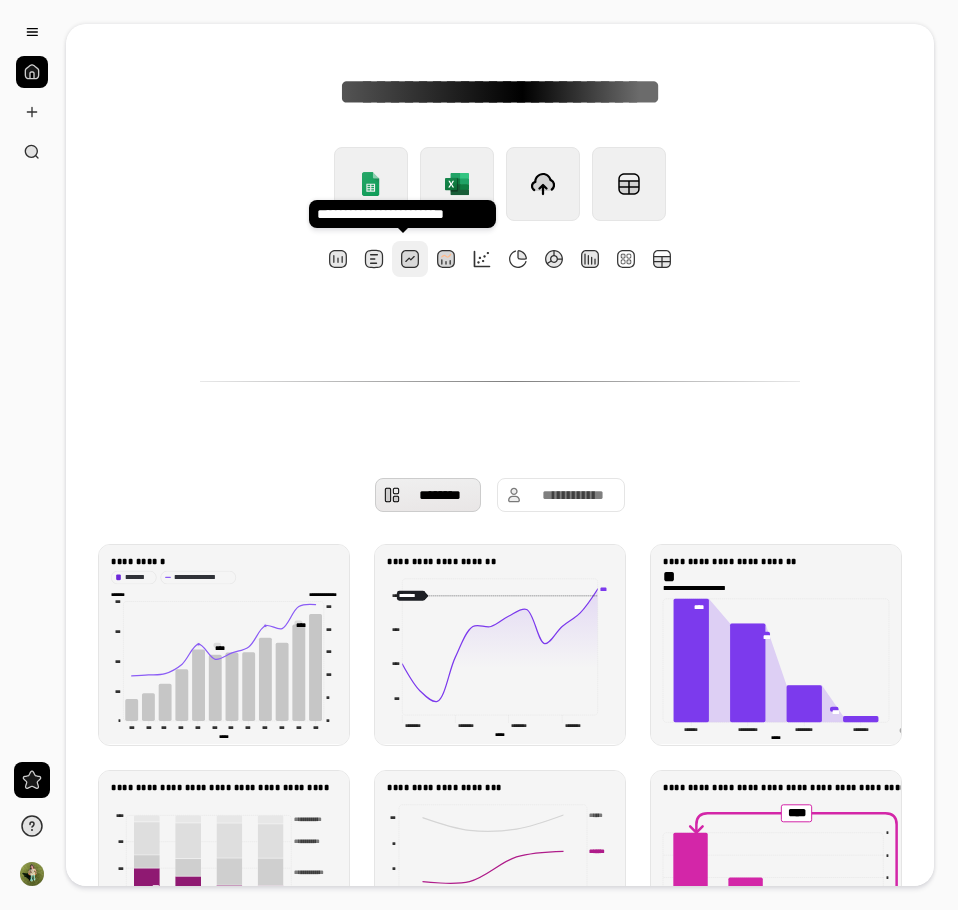click at bounding box center (410, 259) 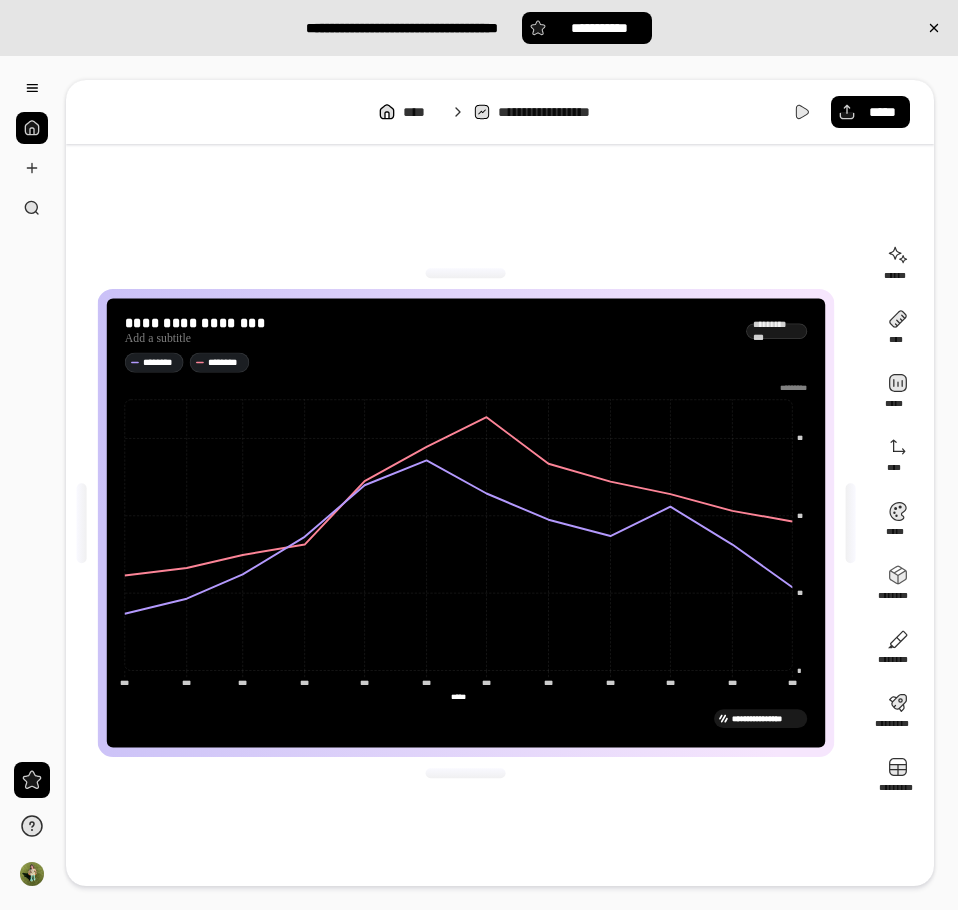 click on "* ** ** ** ********* *** *** *** *** *** *** *** *** *** *** *** *** *** *** *** *** *** *** *** *** *** *** *** ***** *****" 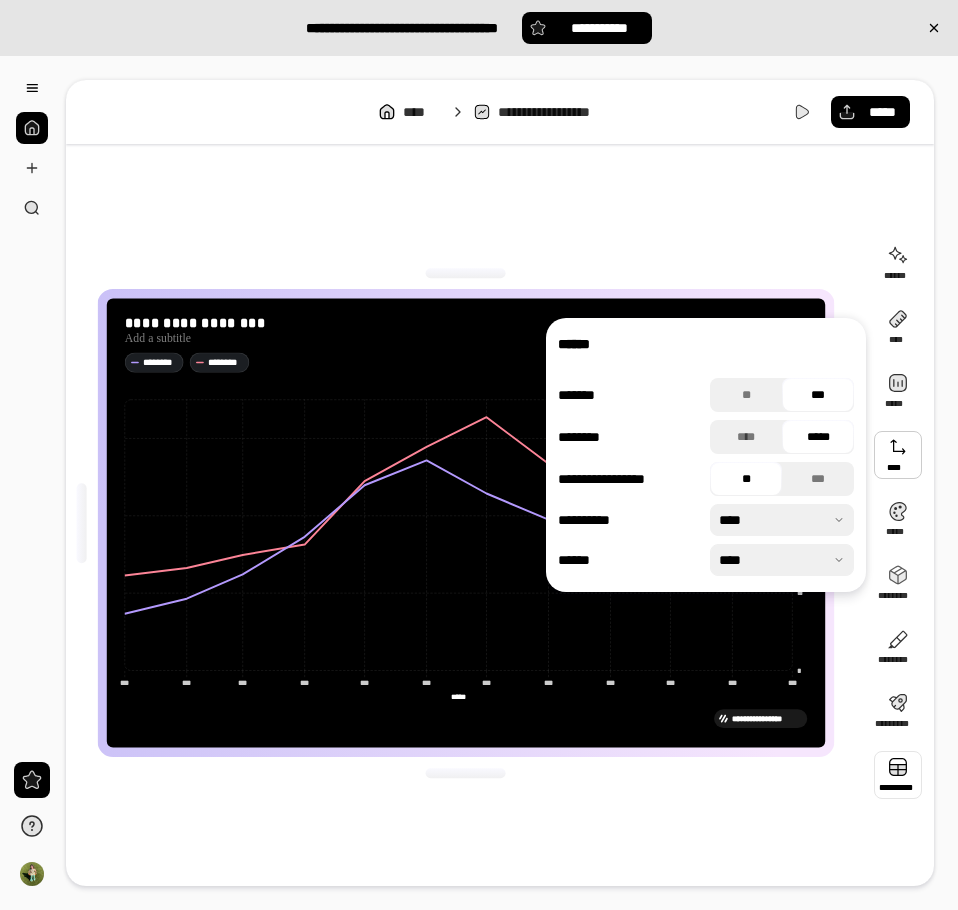 click at bounding box center [898, 775] 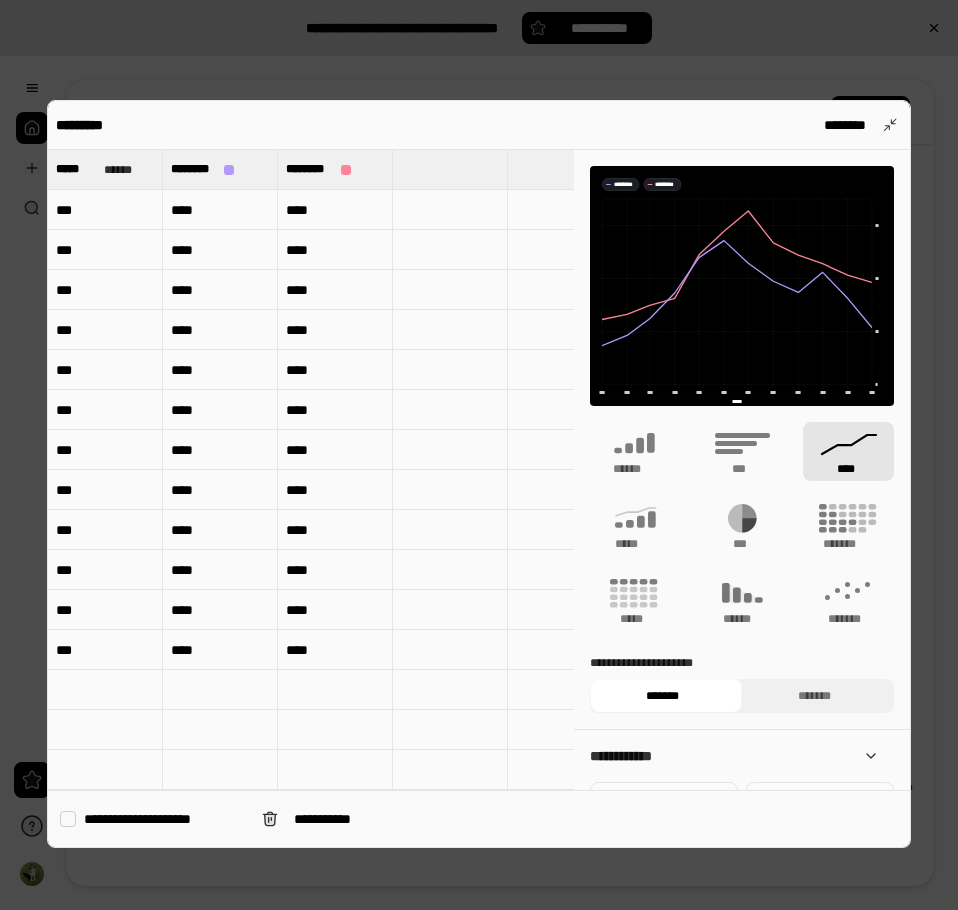 click on "***" at bounding box center [105, 210] 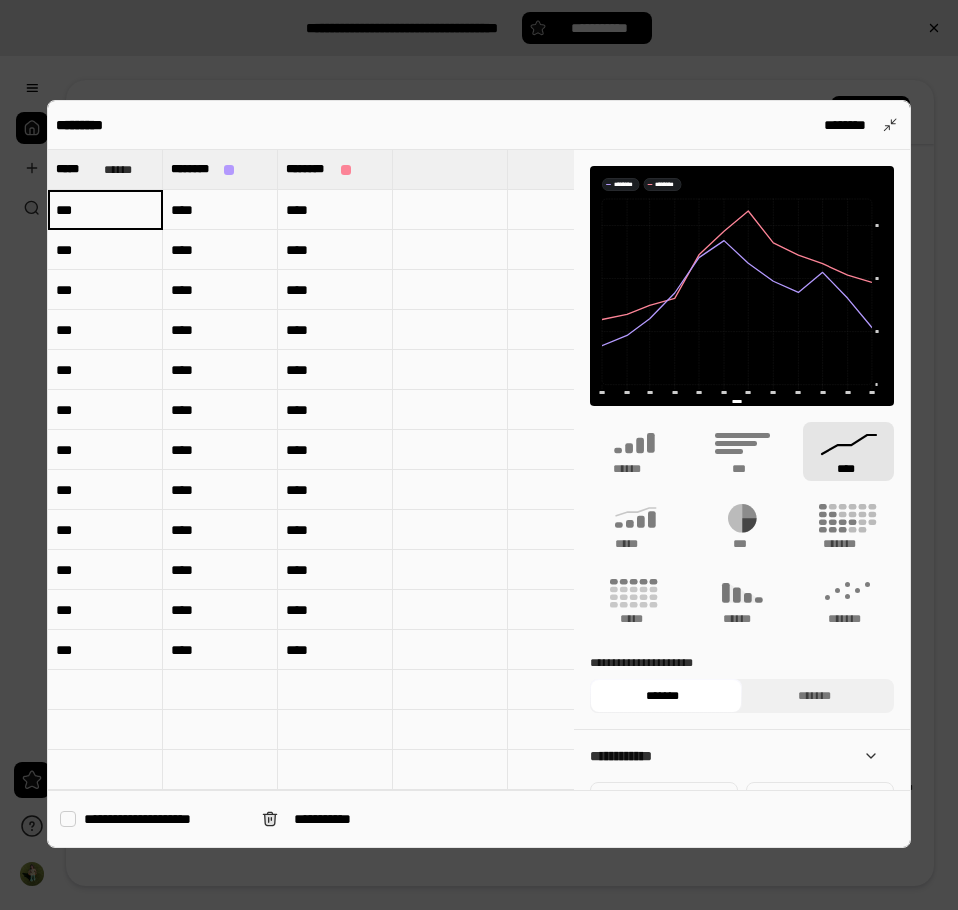 type 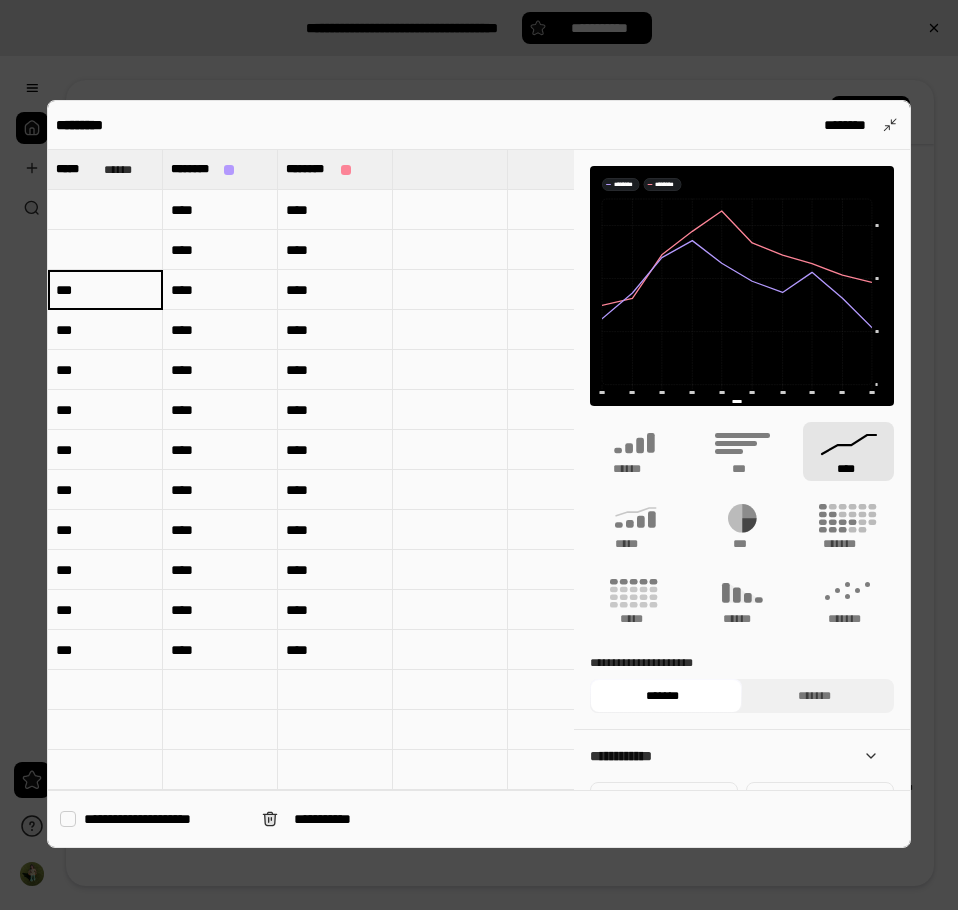 type 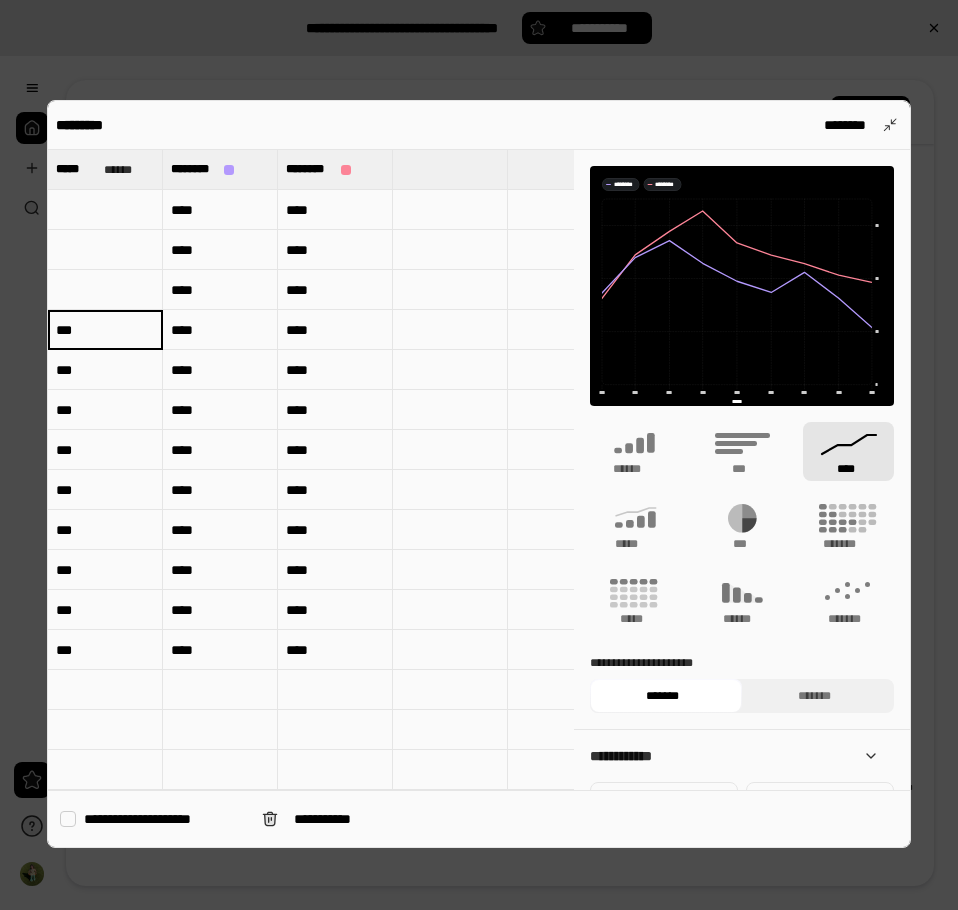 type 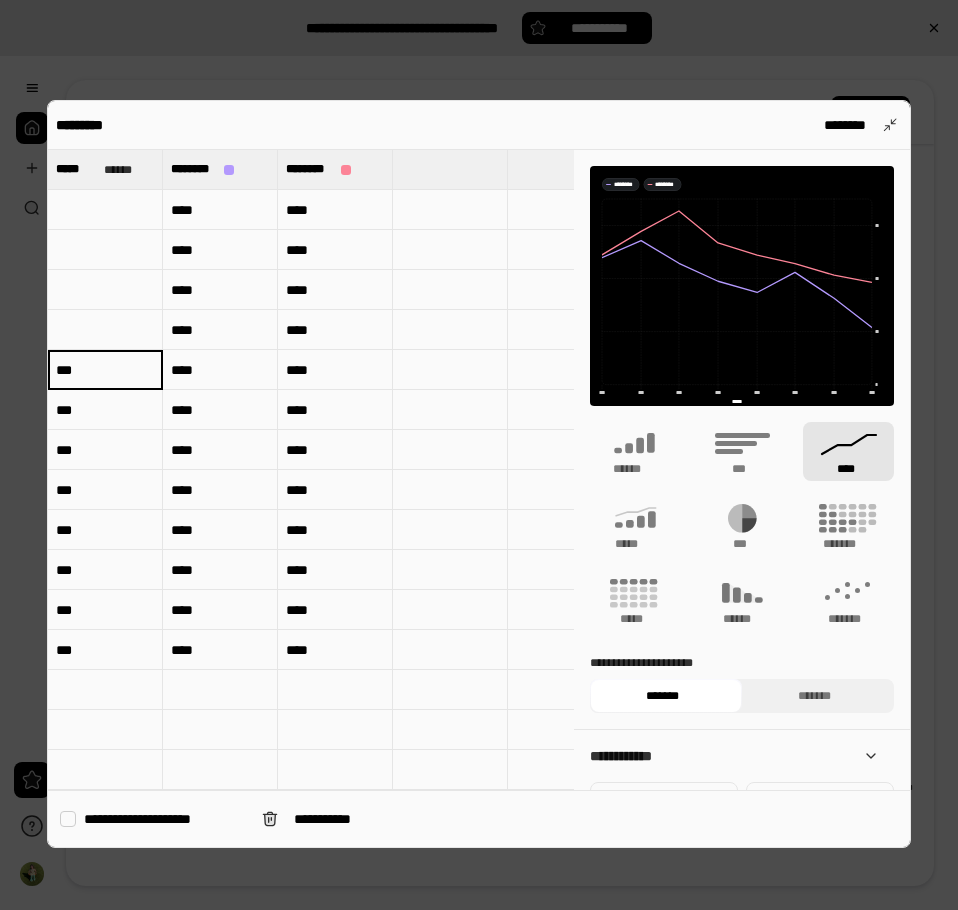 type 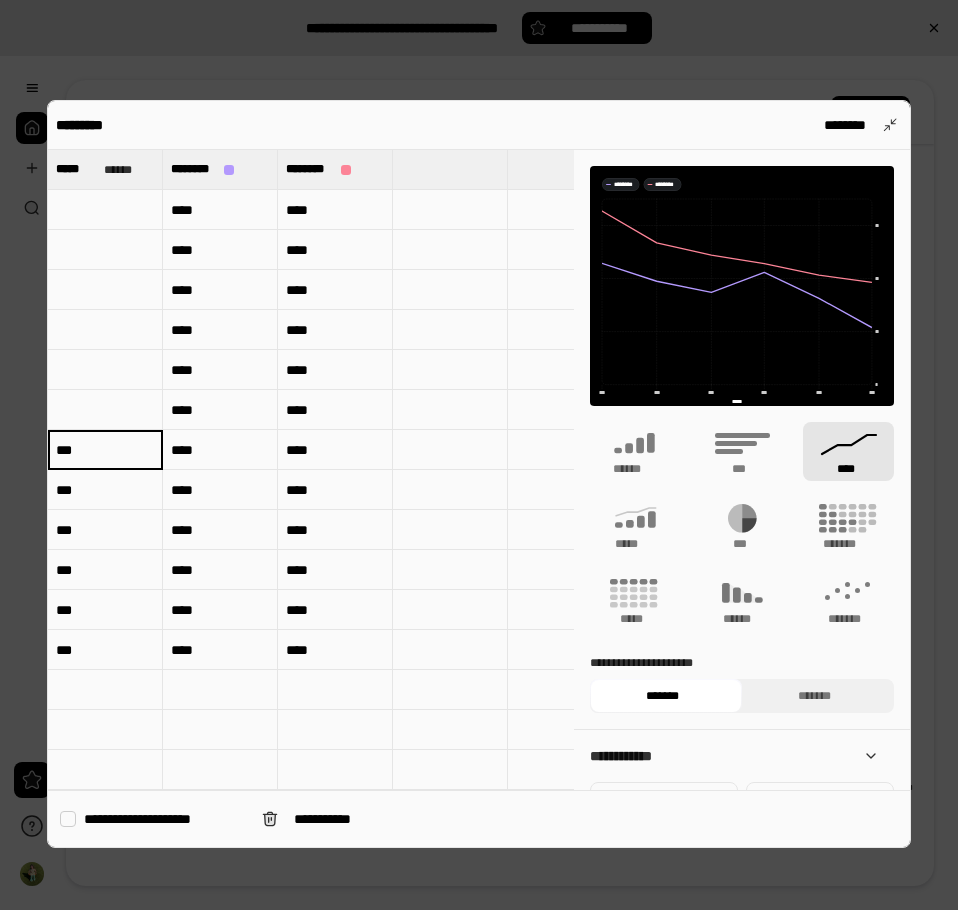 type 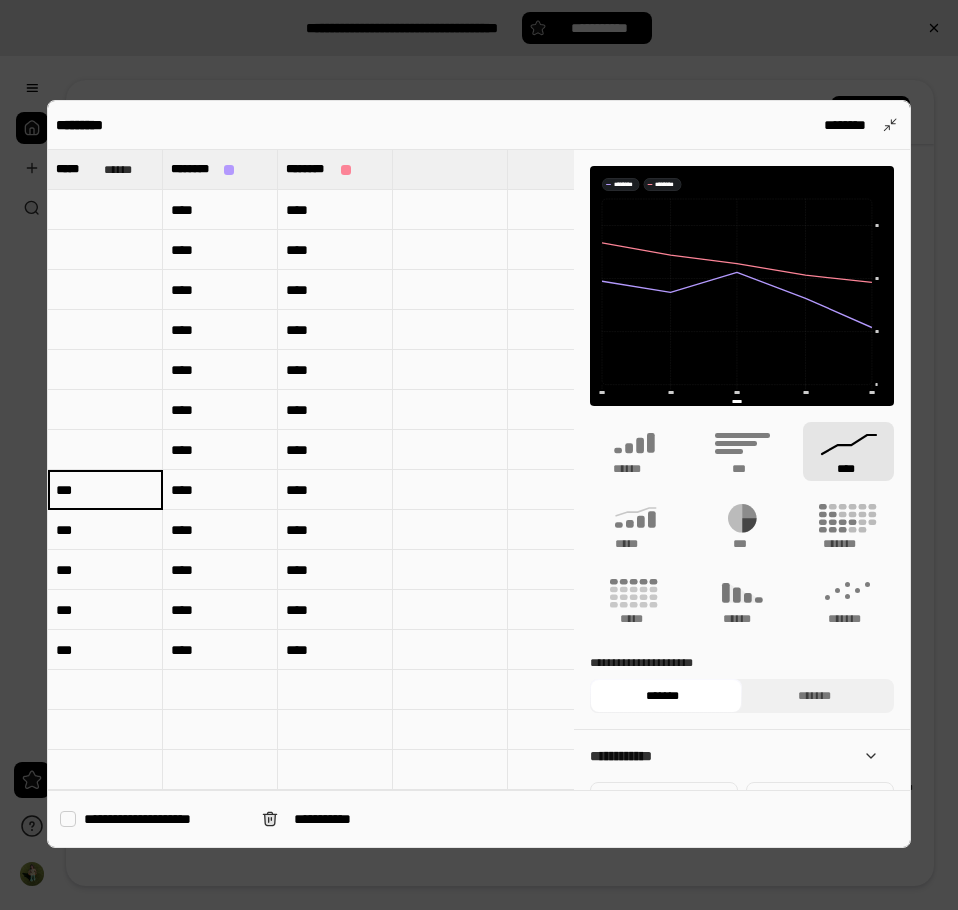 type 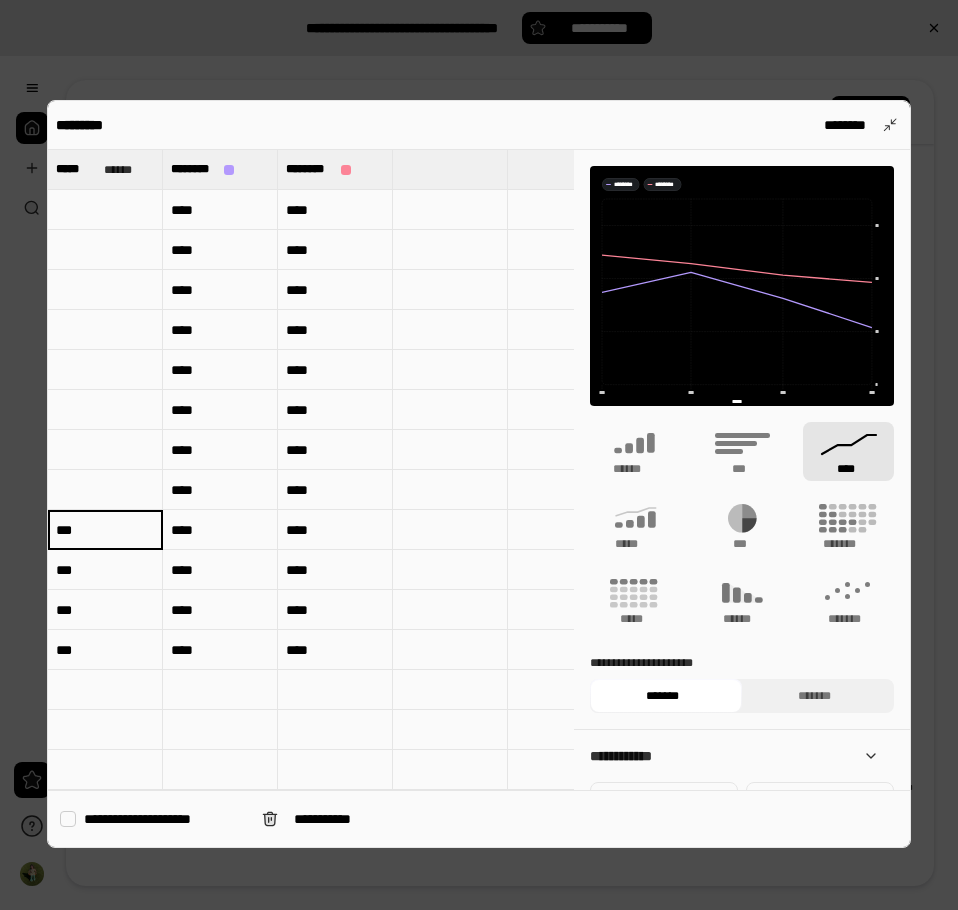 type 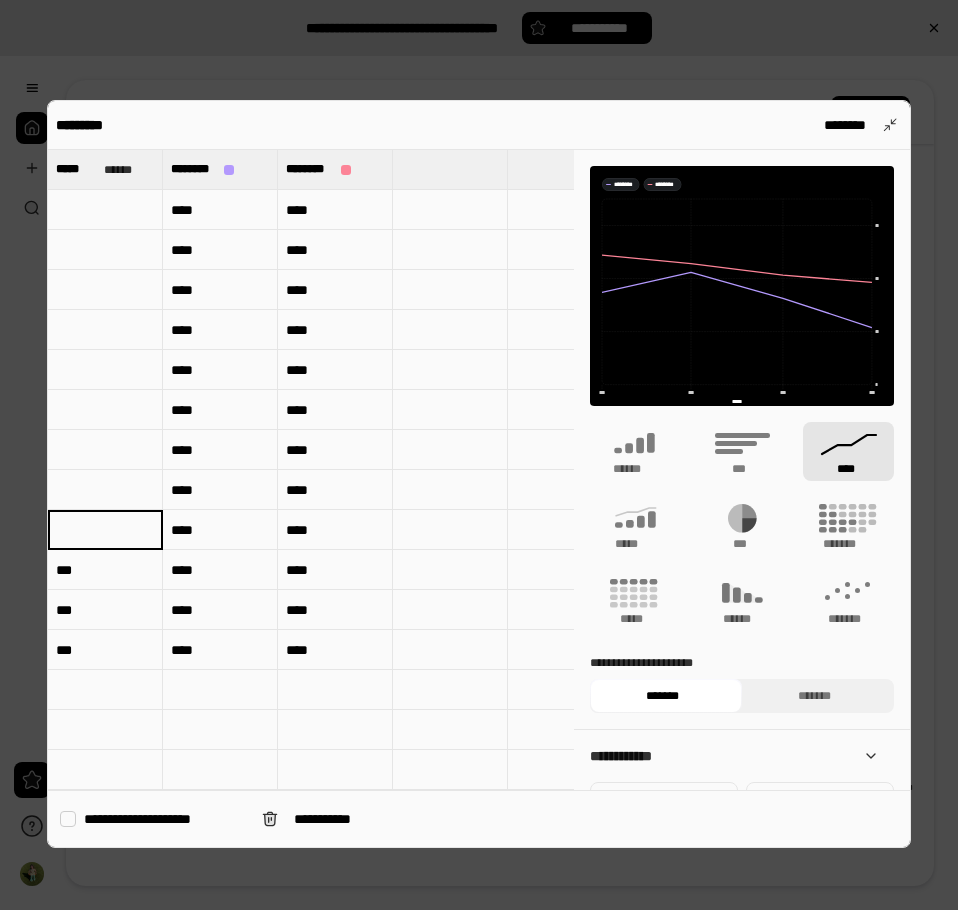 type 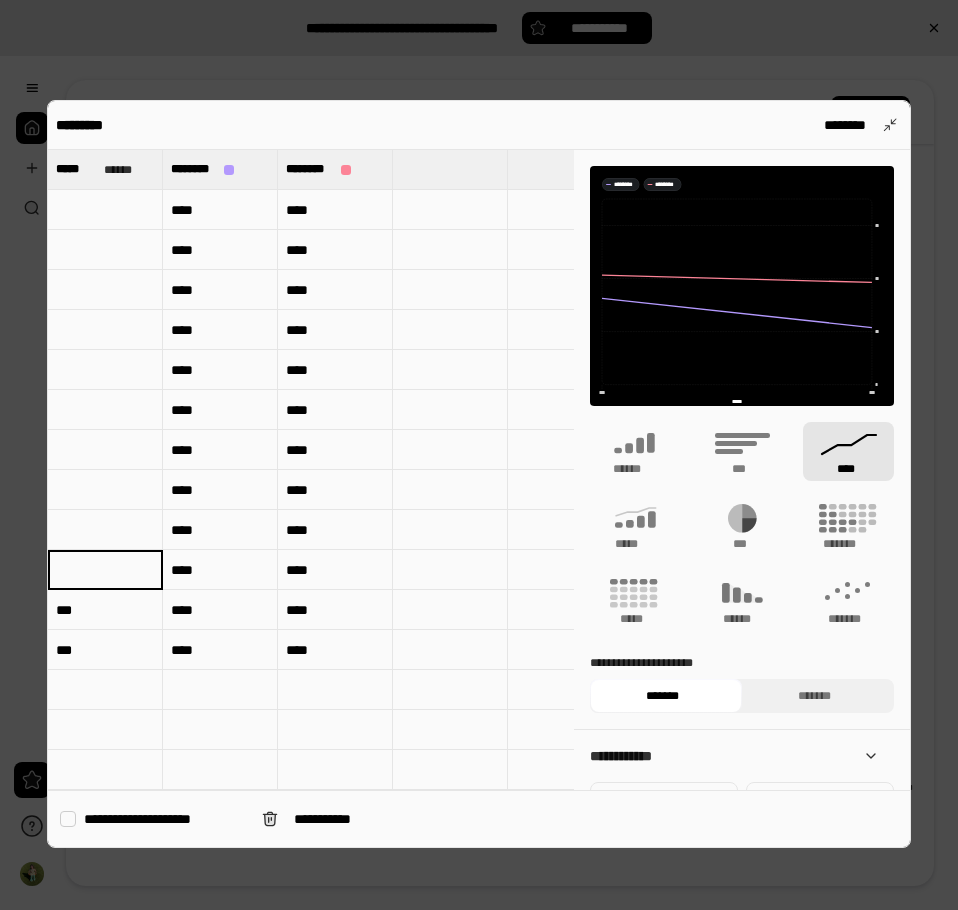 type 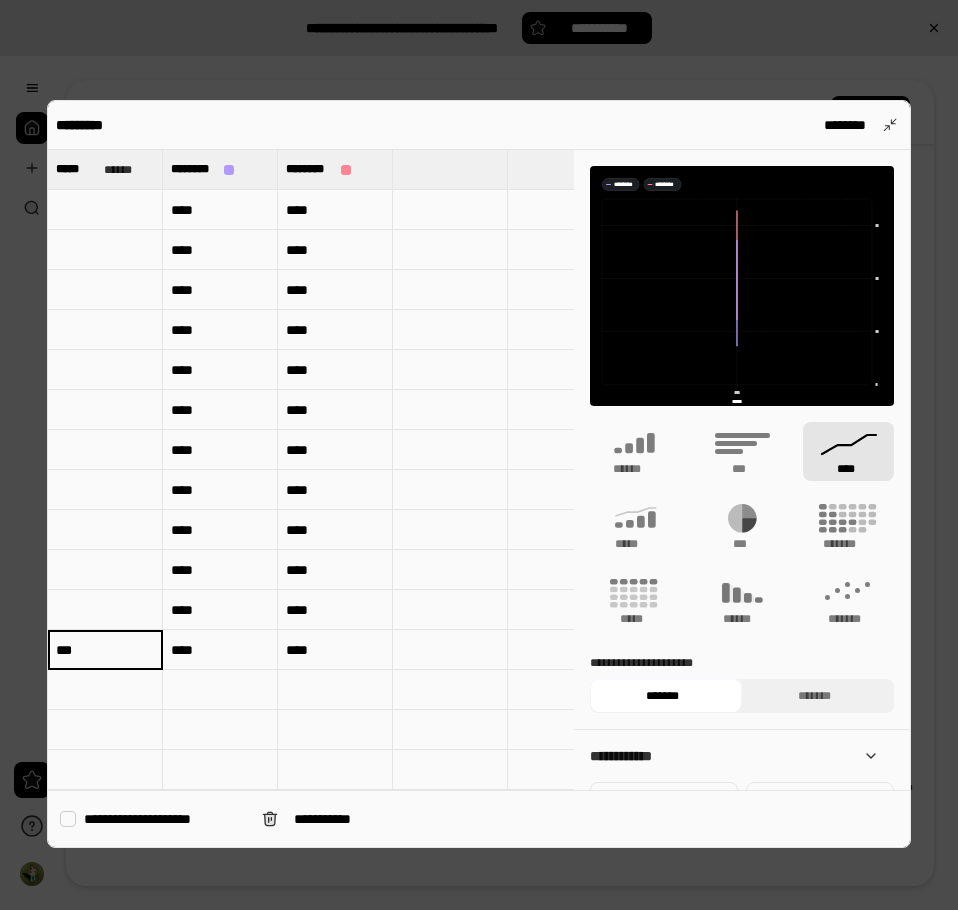 type on "********" 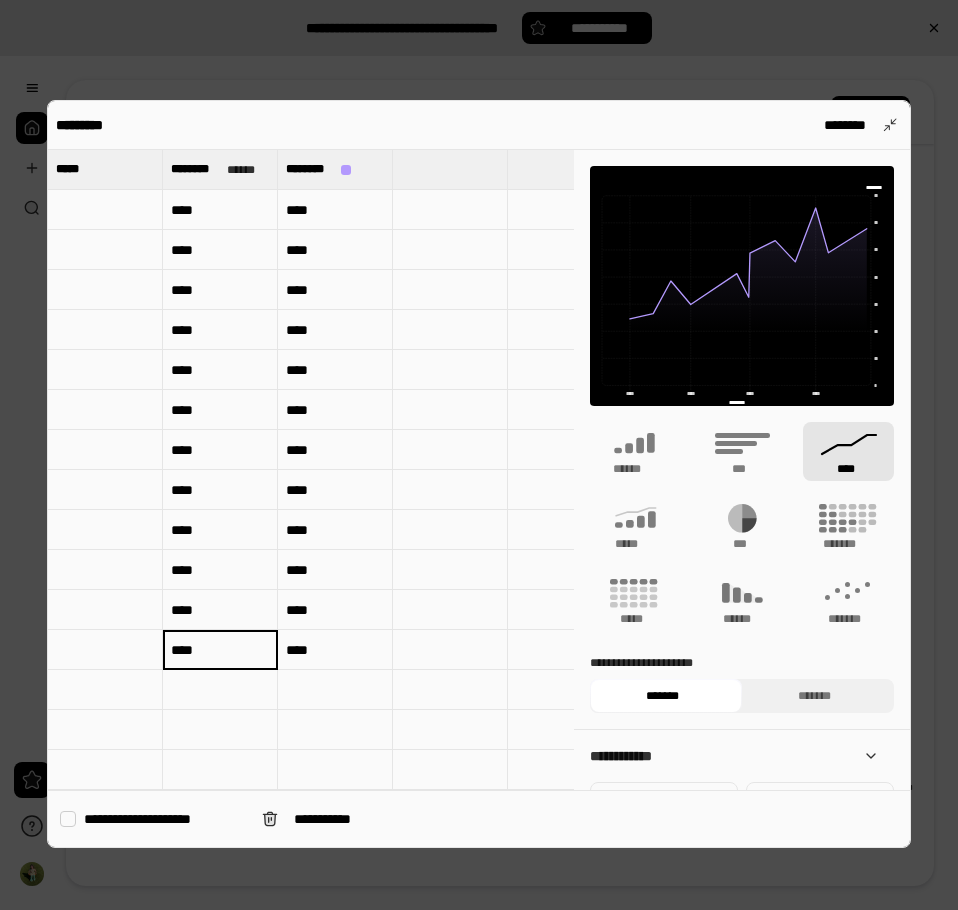 type 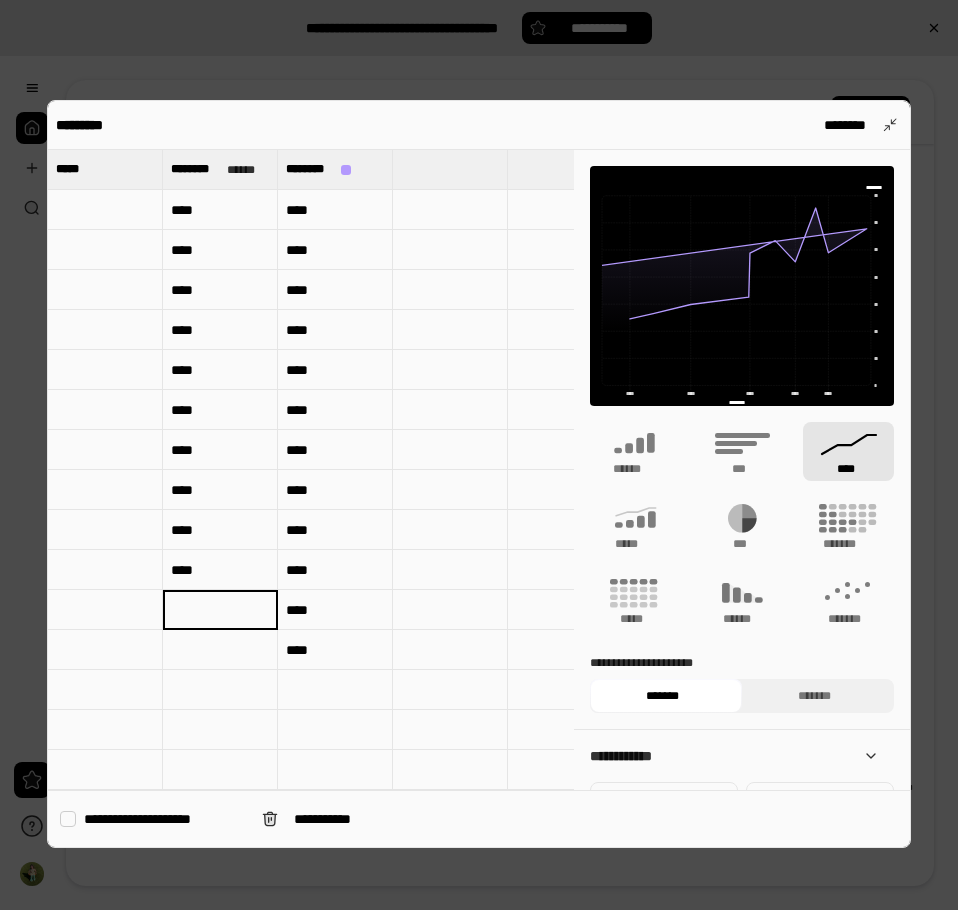 type 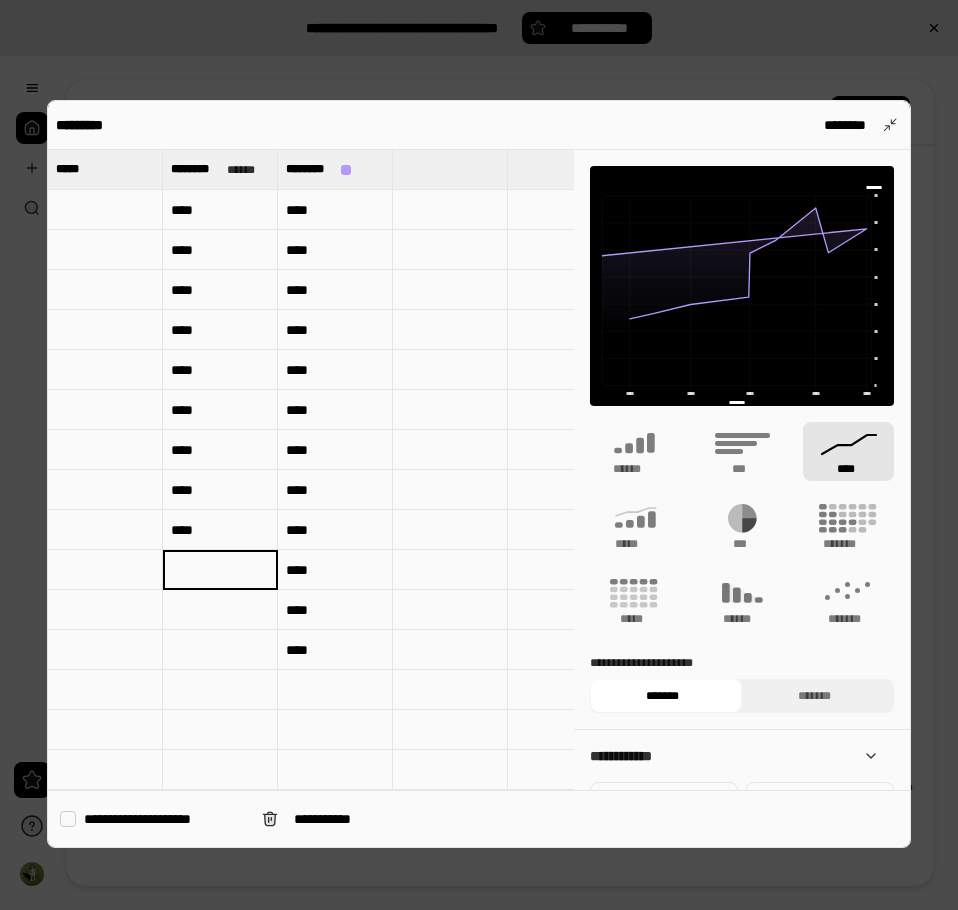 type 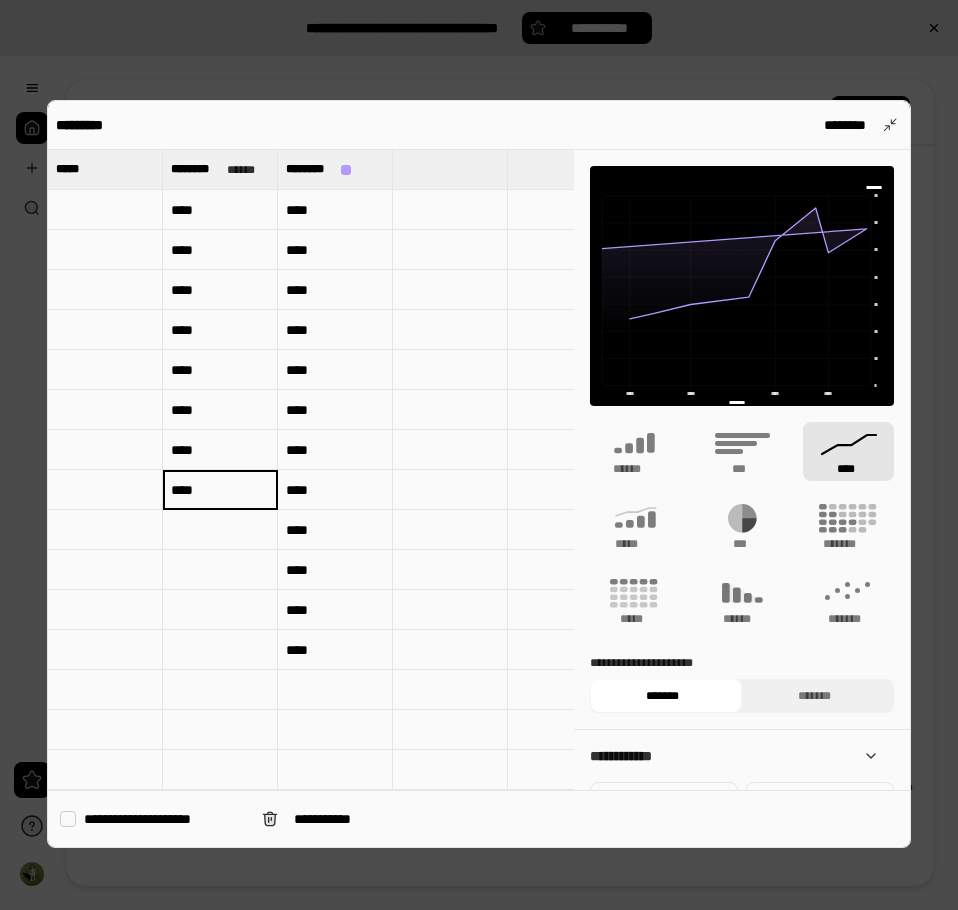type 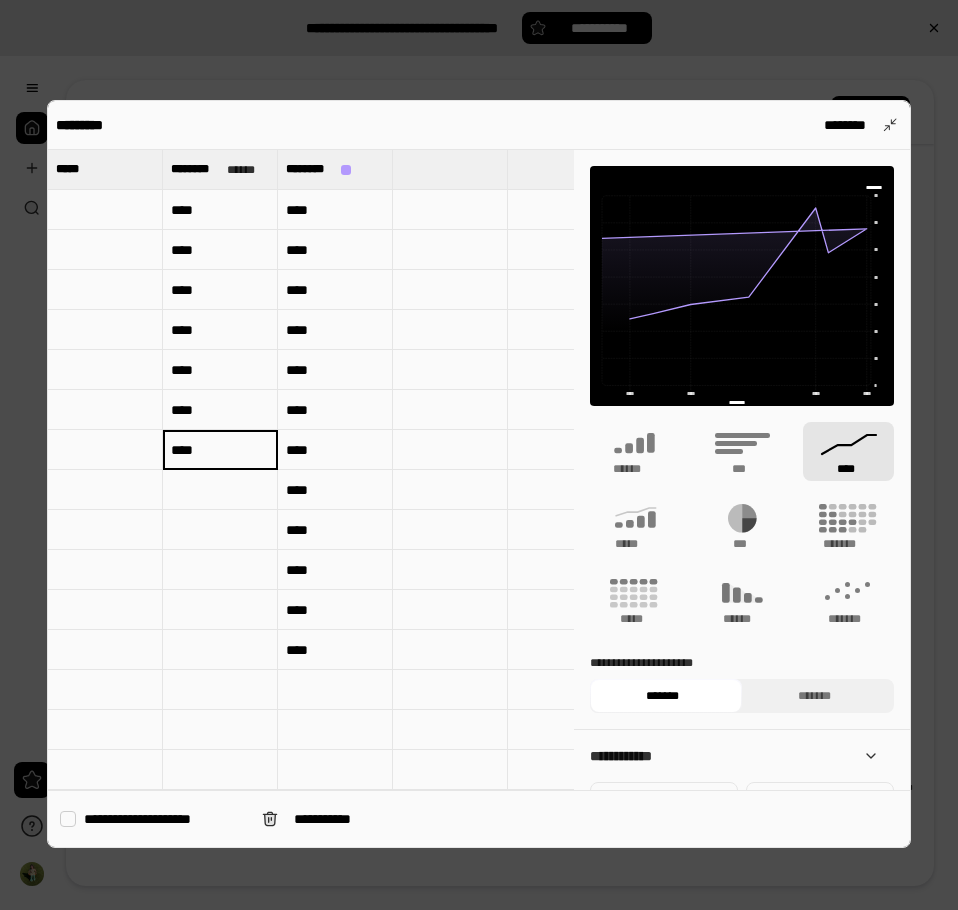 type 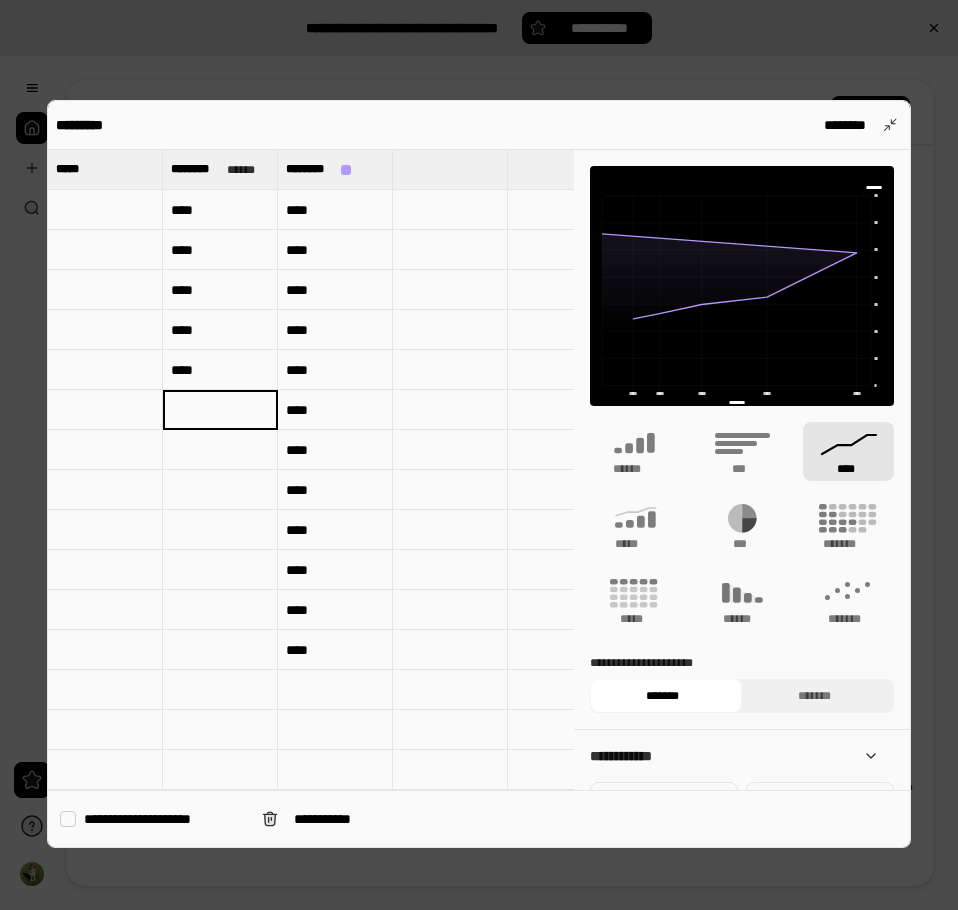 type 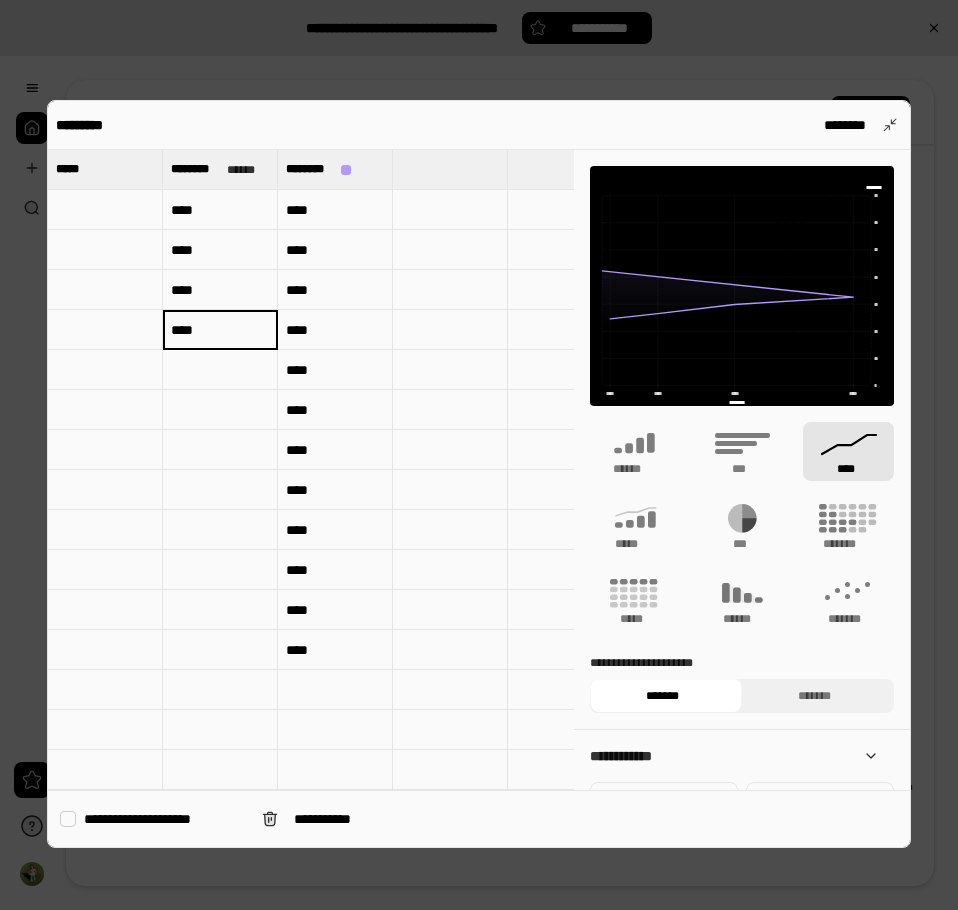 type 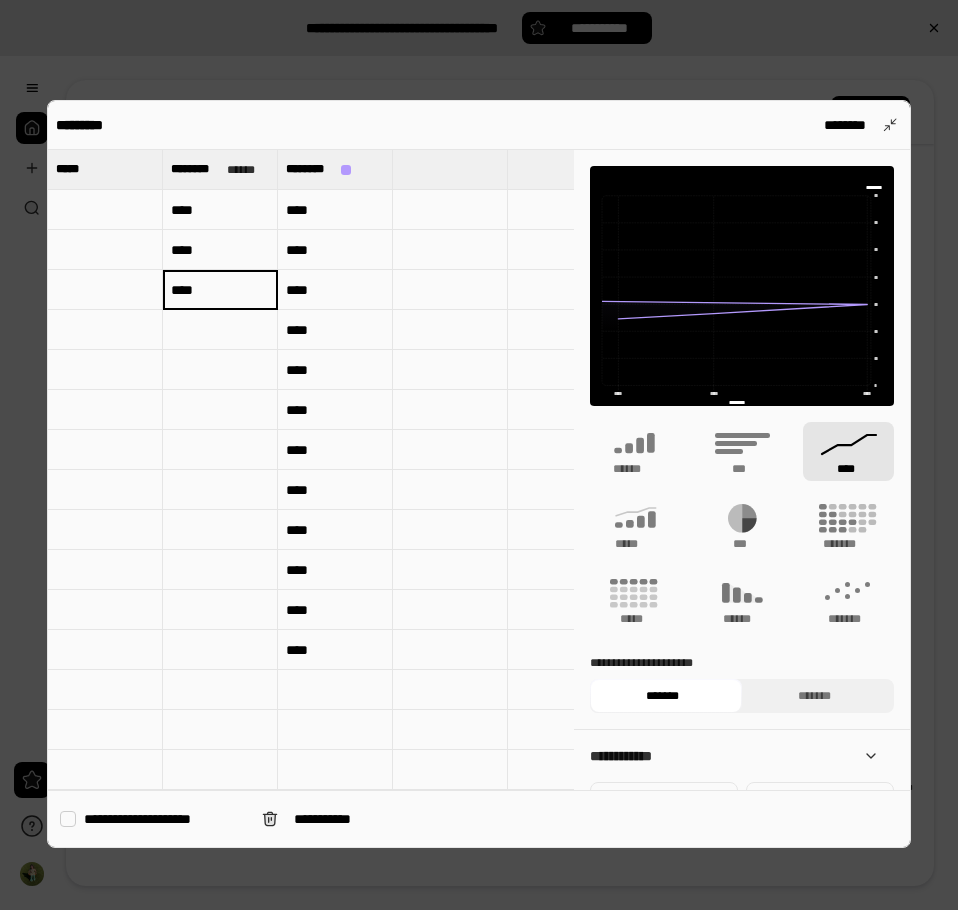type 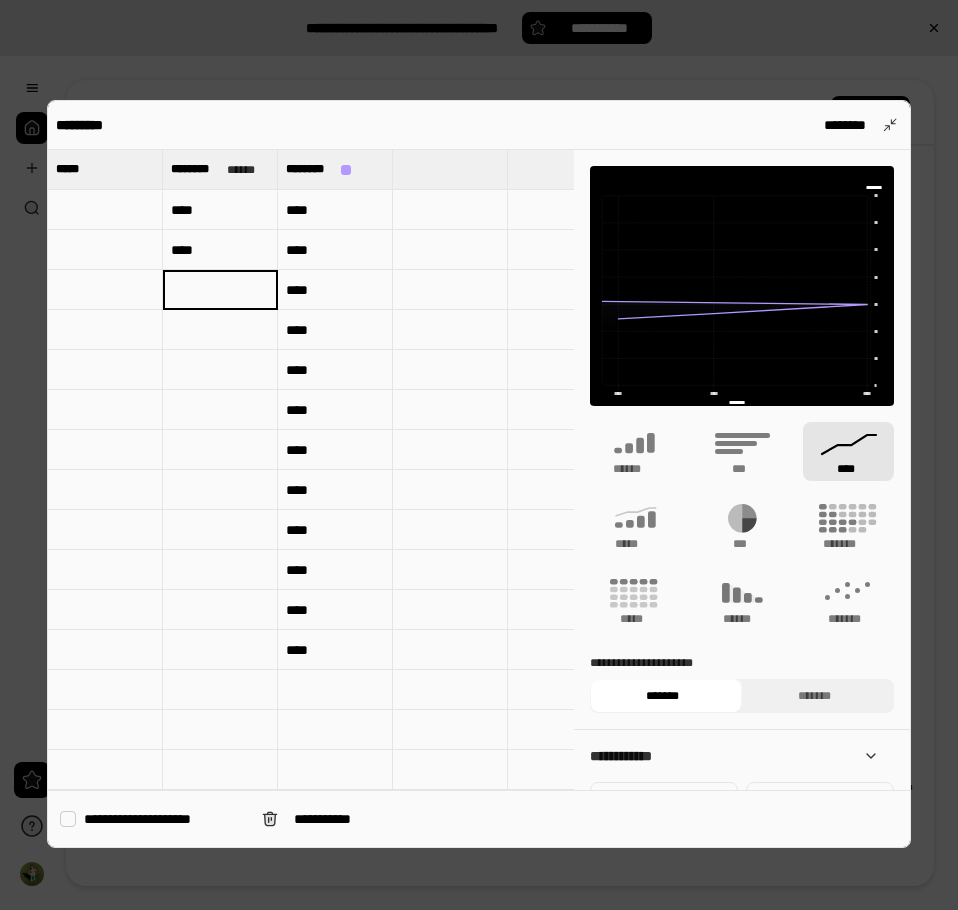 type 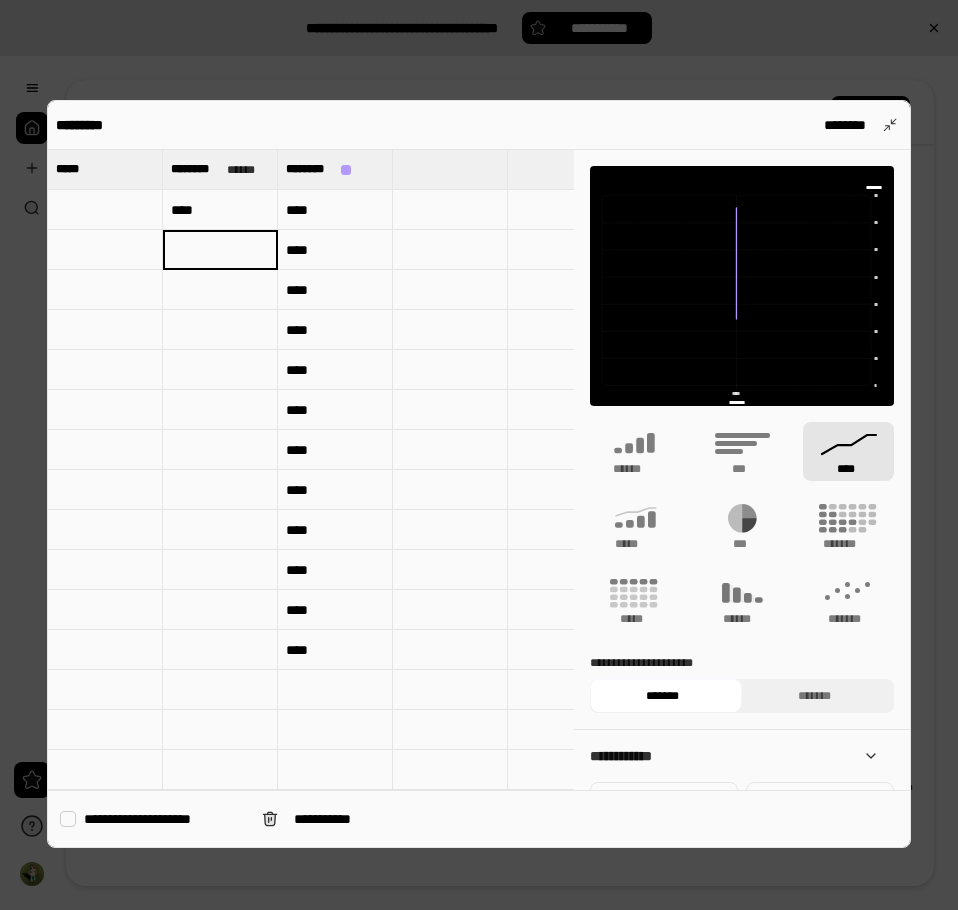 type 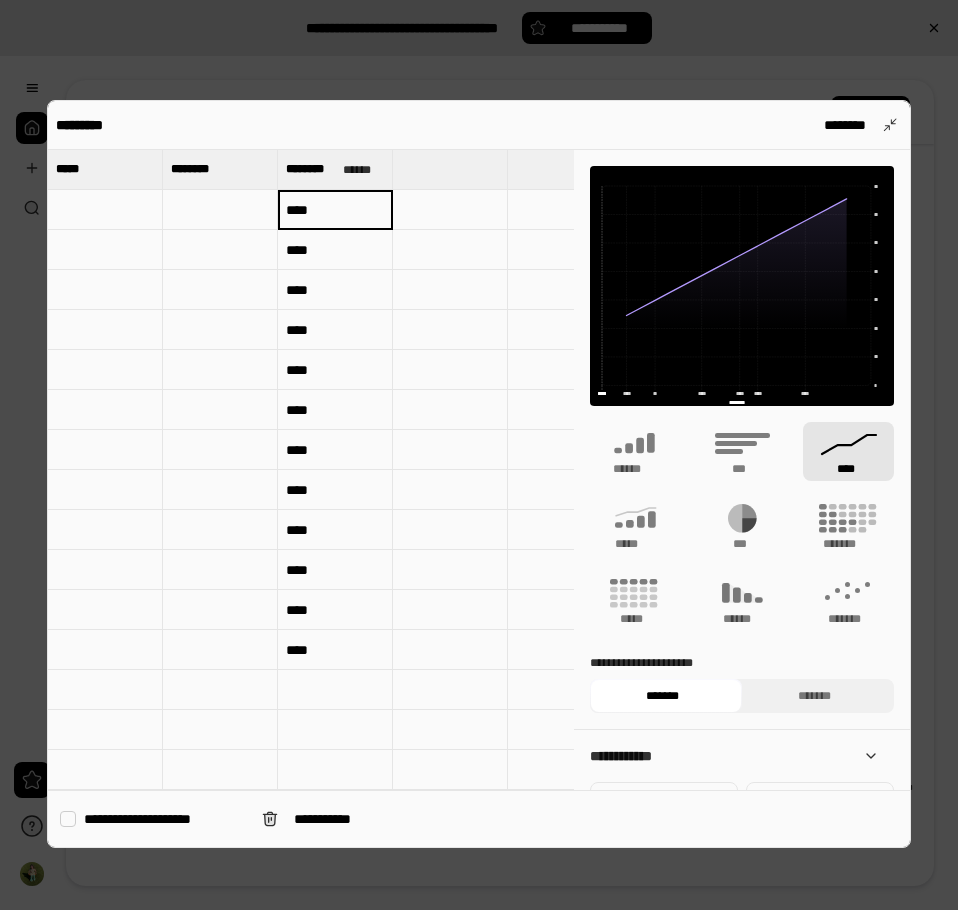 type 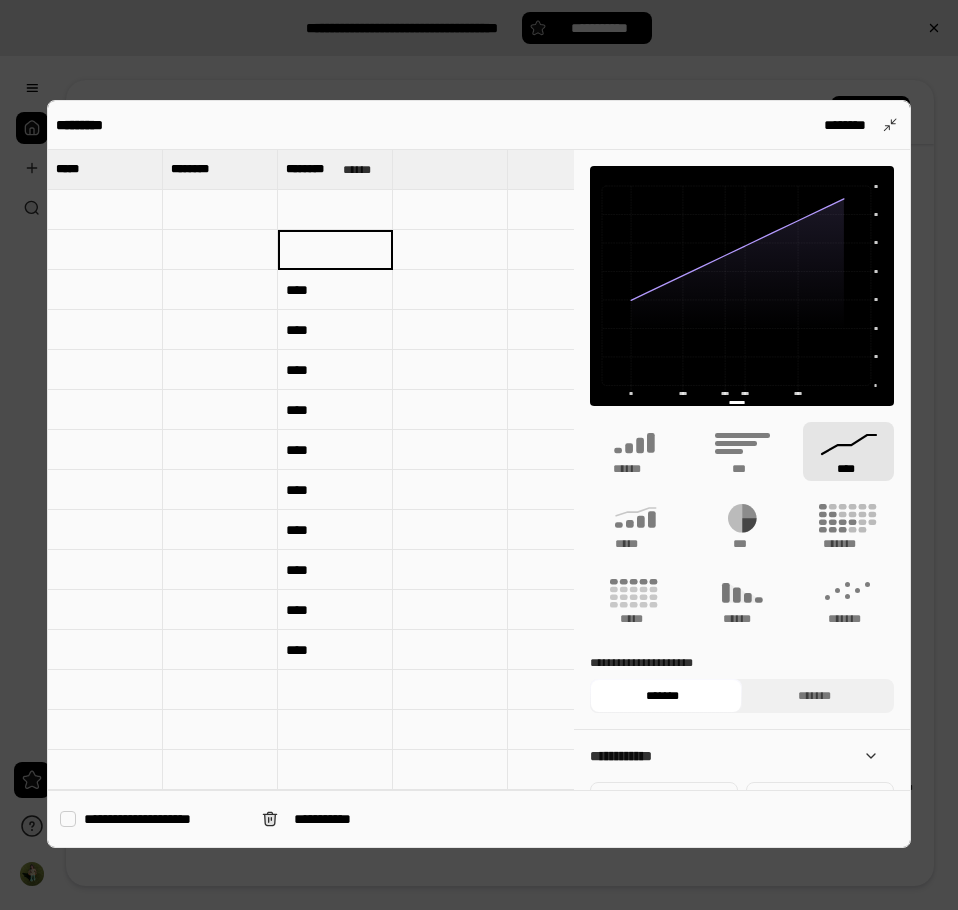 type 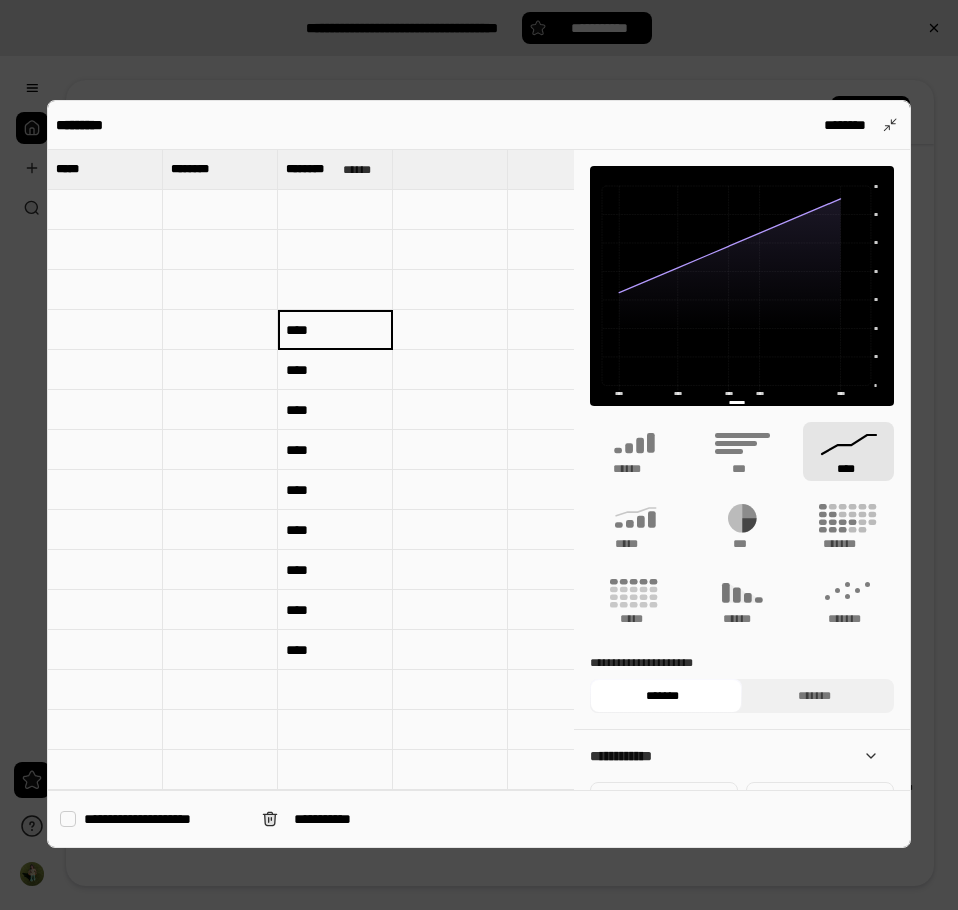 type 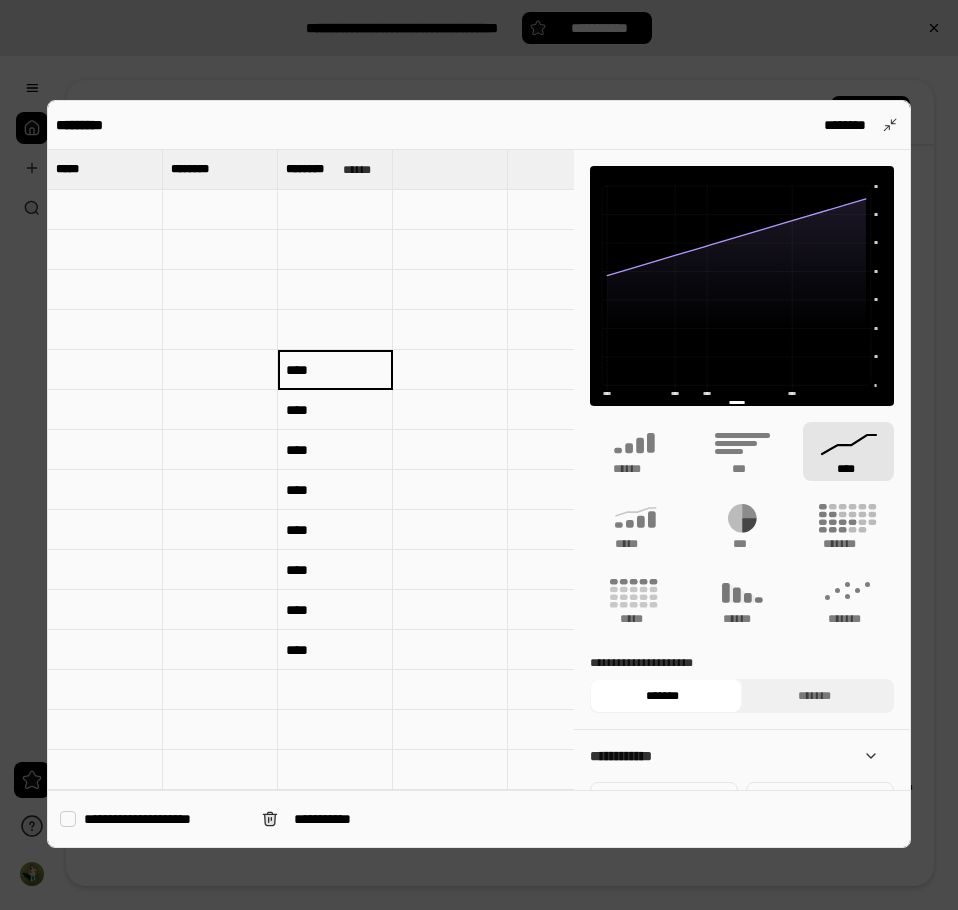 type 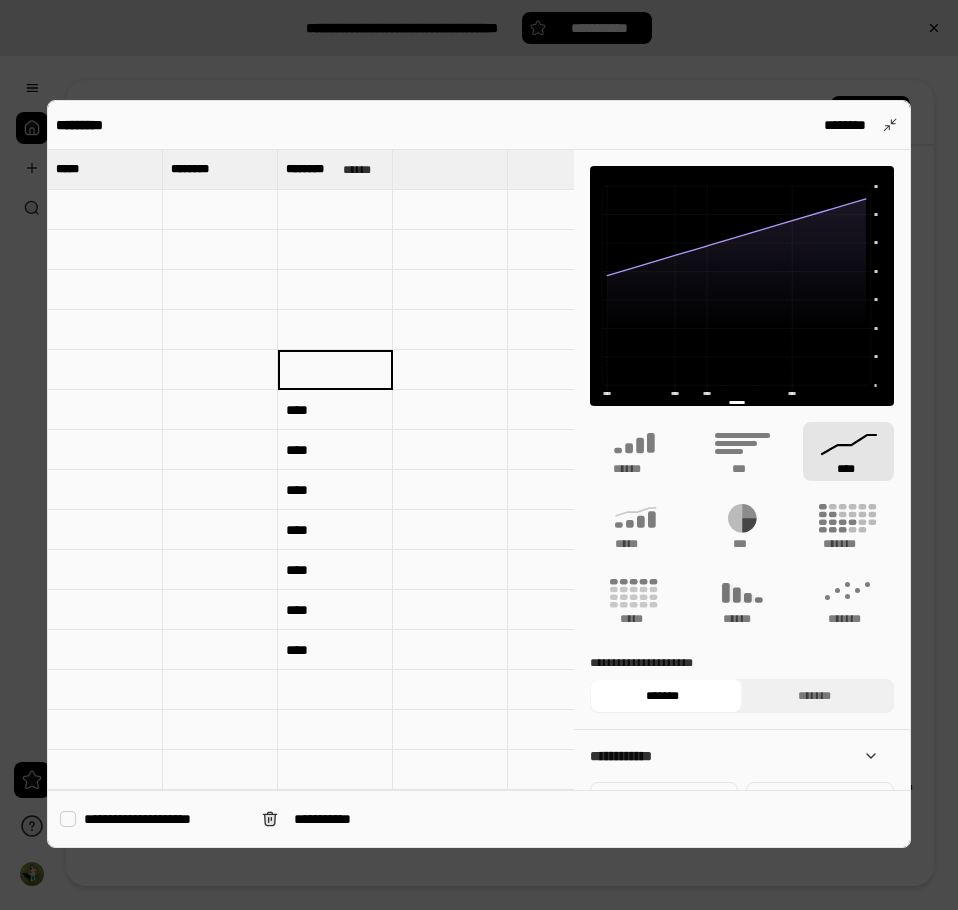 type 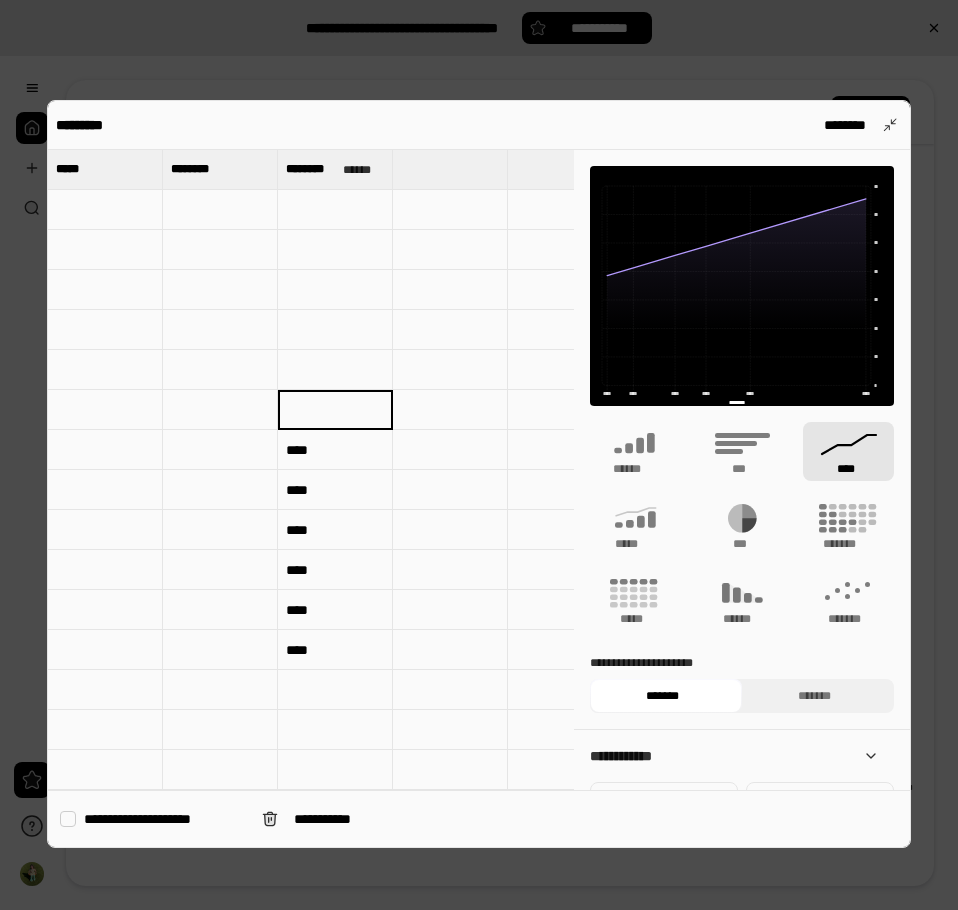 type 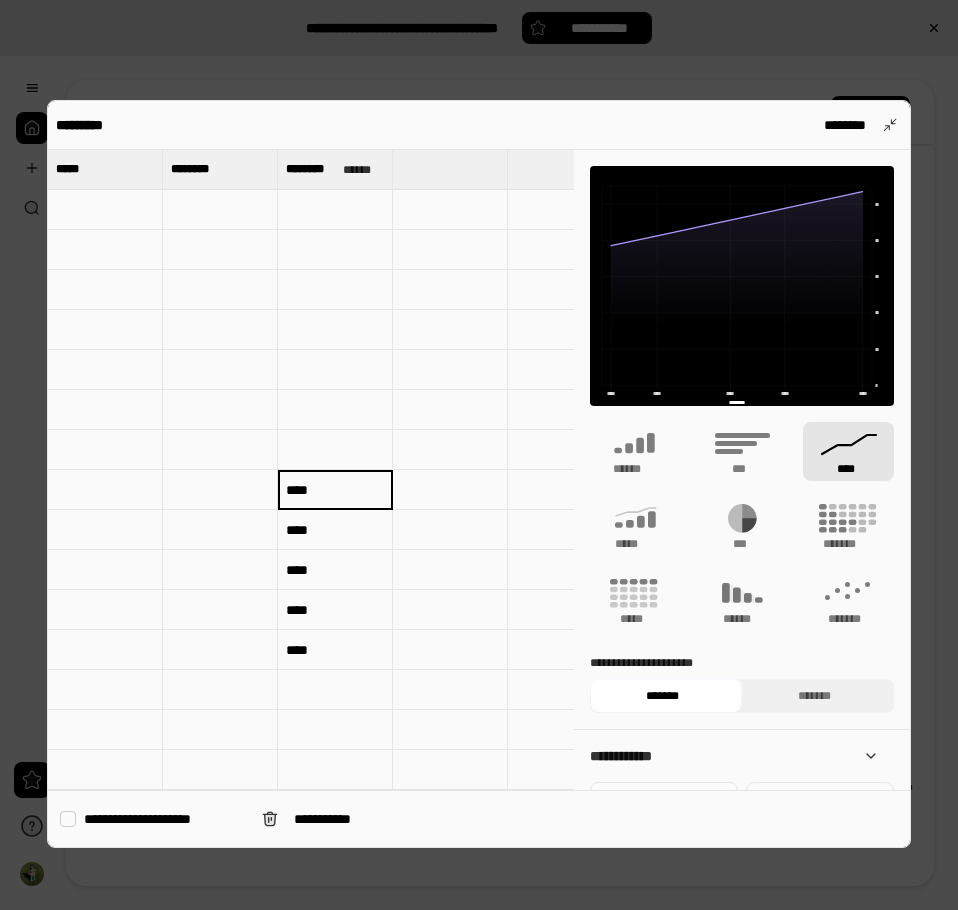 type 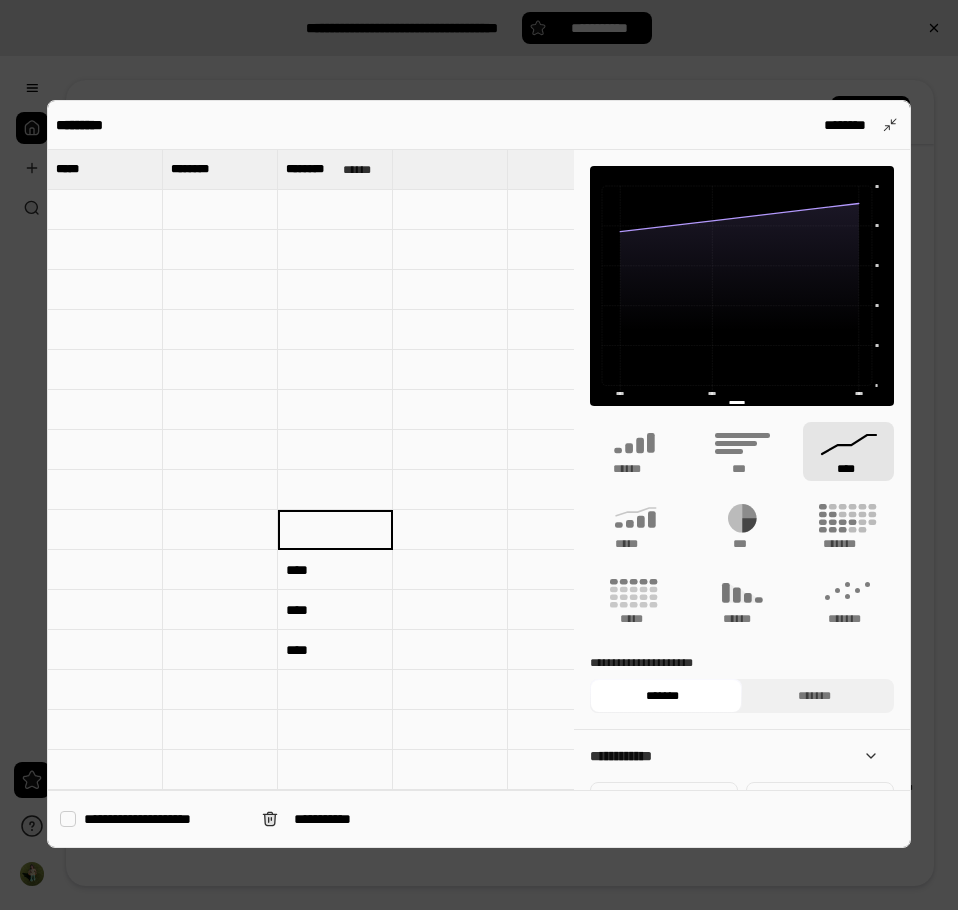 type 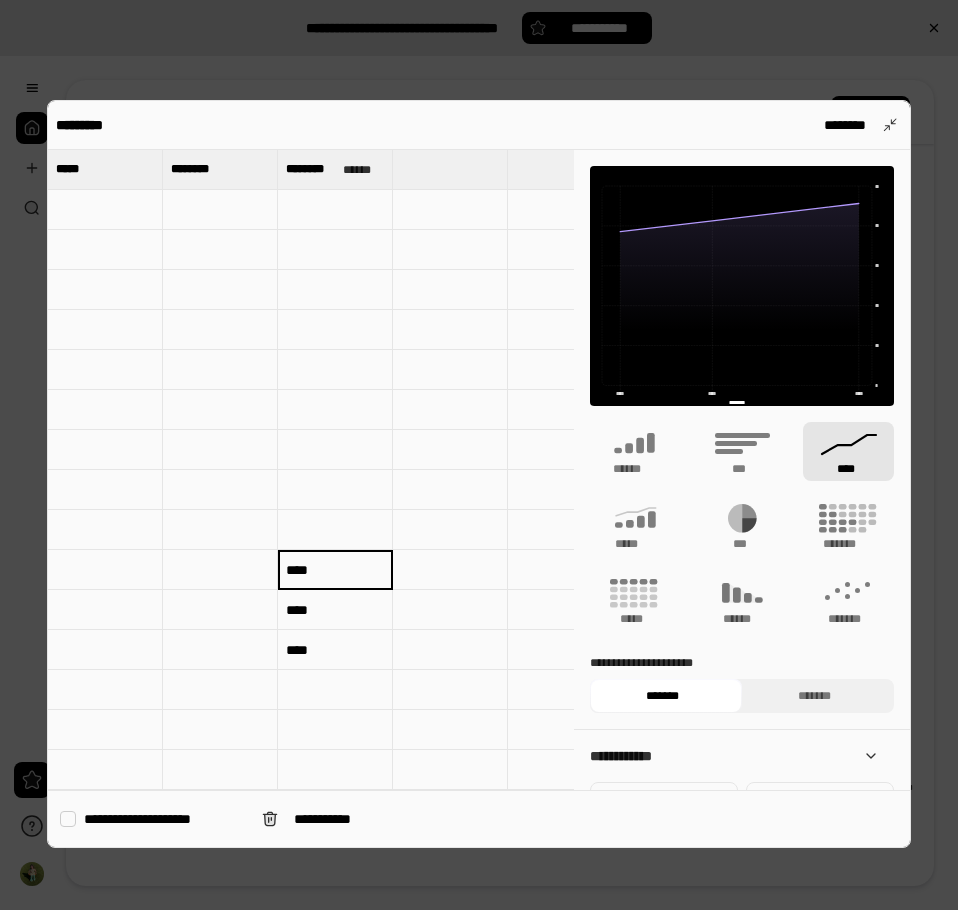 type 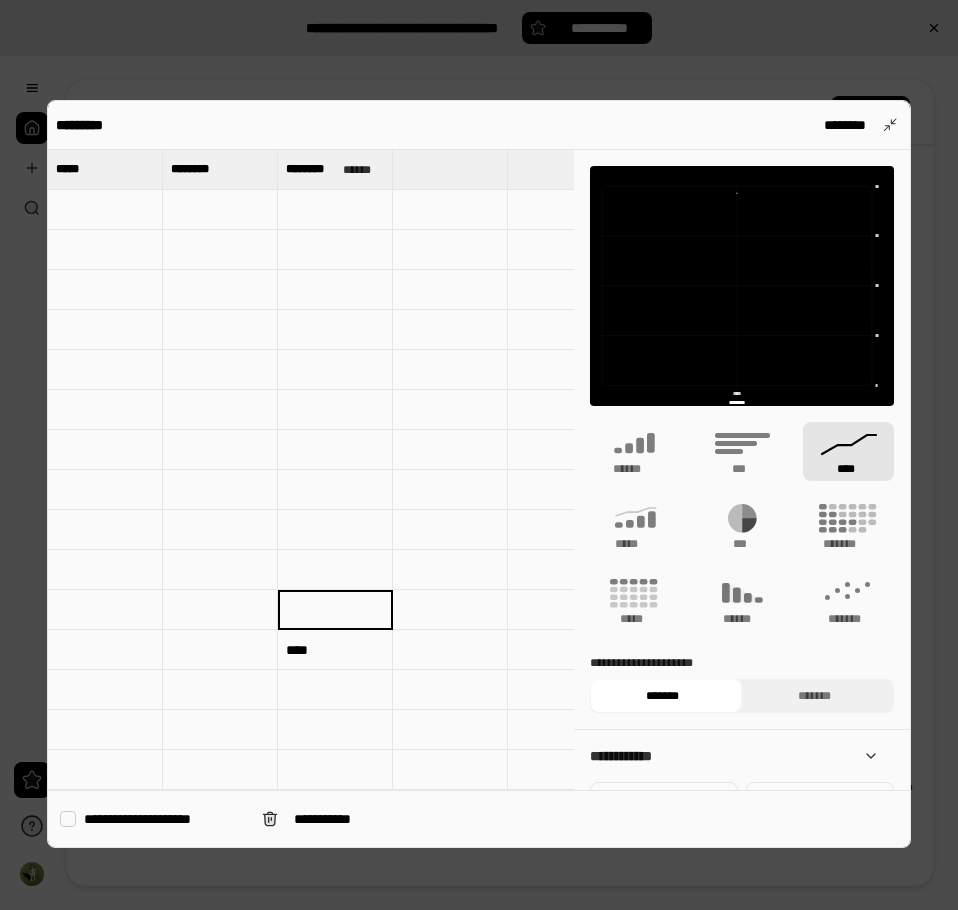 type 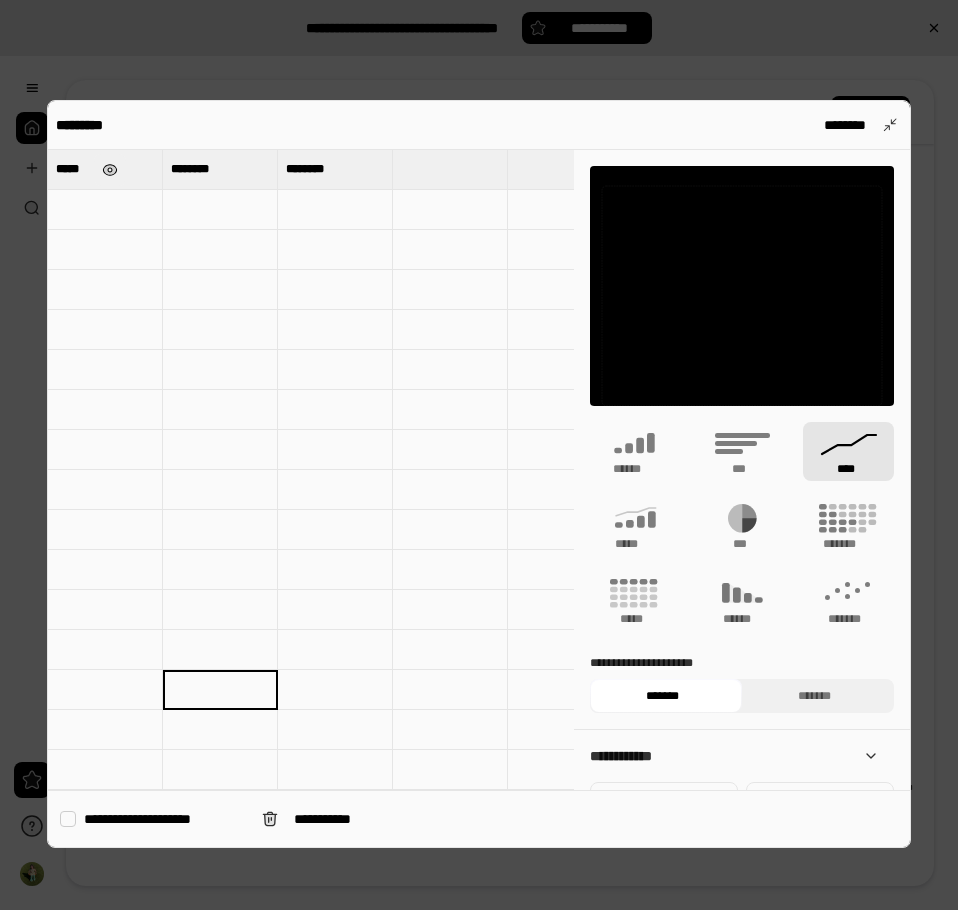 click at bounding box center (109, 170) 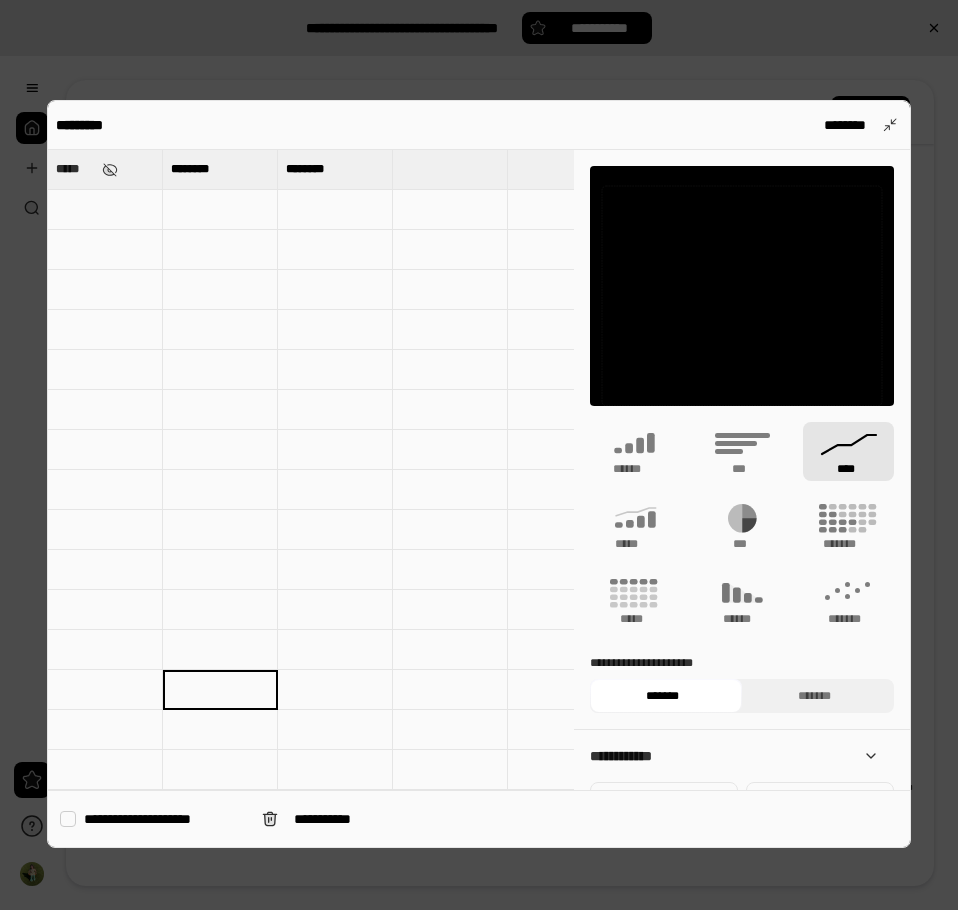 click on "*****" at bounding box center (75, 169) 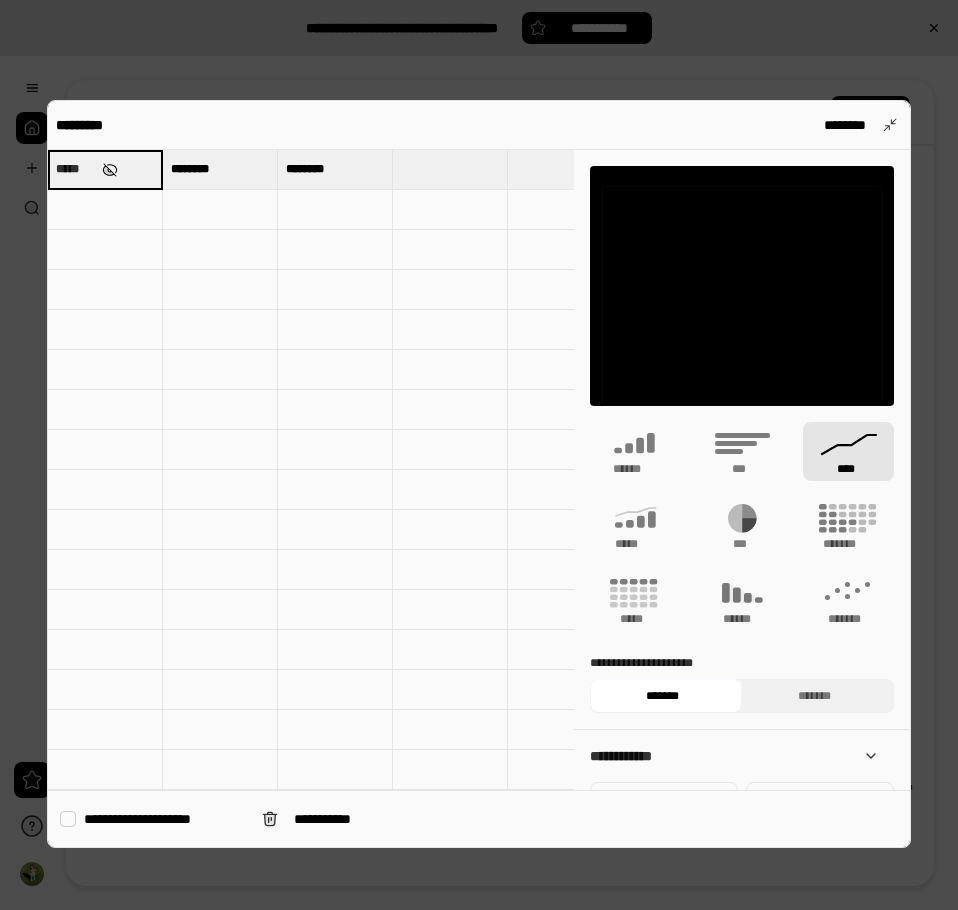 click at bounding box center [109, 170] 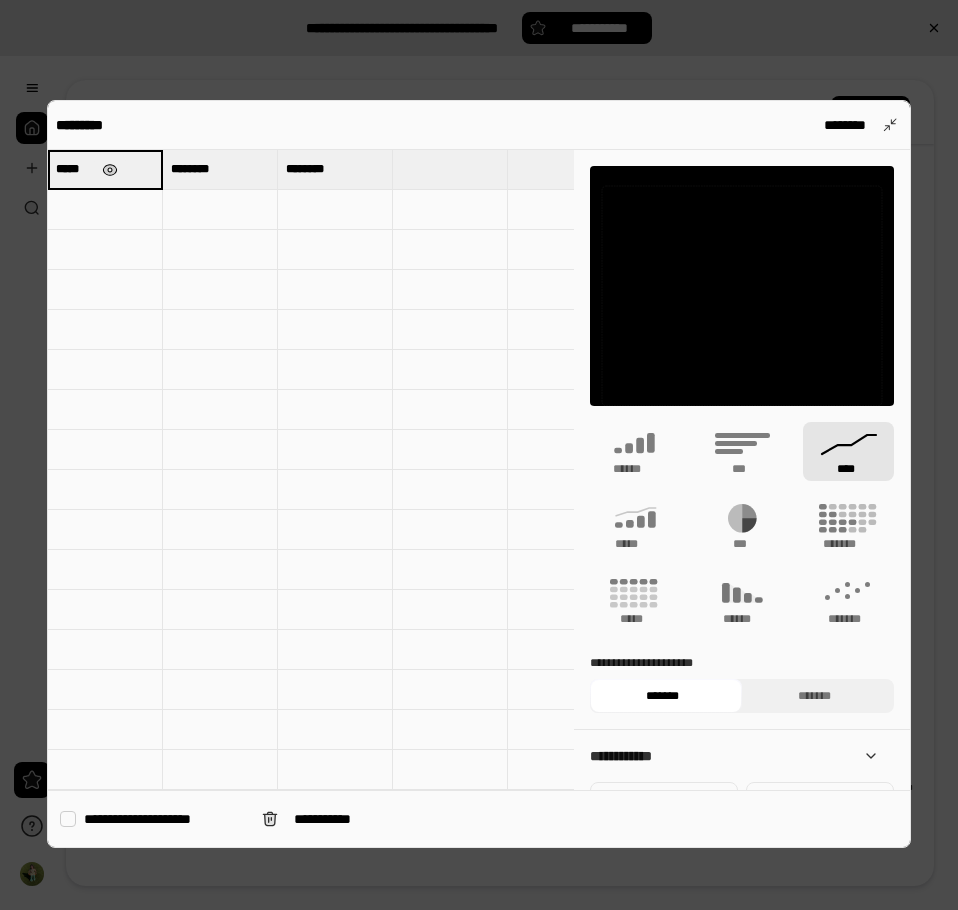 click at bounding box center [109, 170] 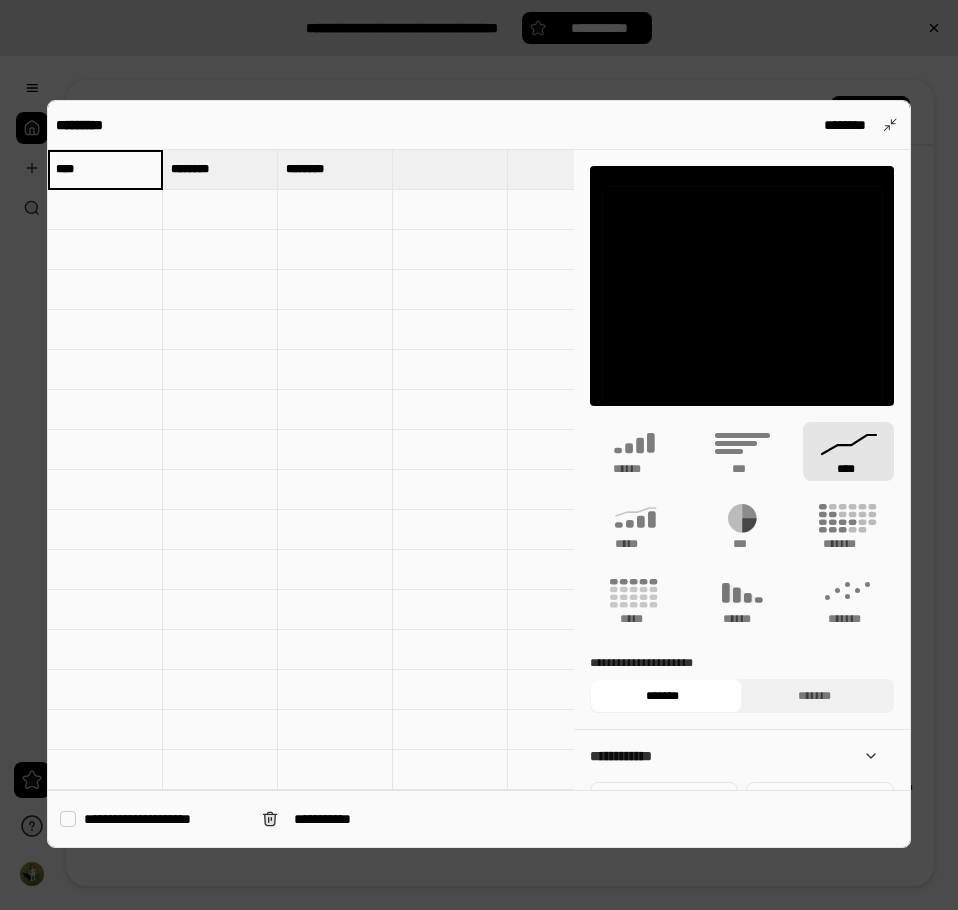 type on "****" 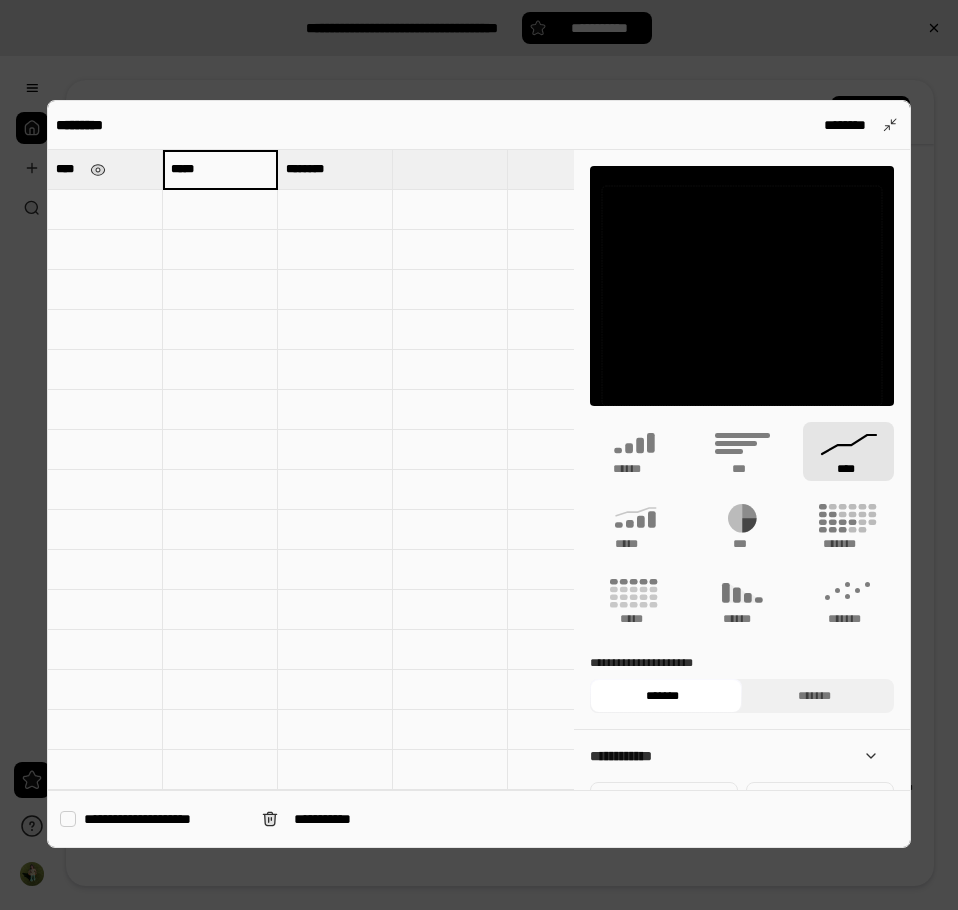 type on "*****" 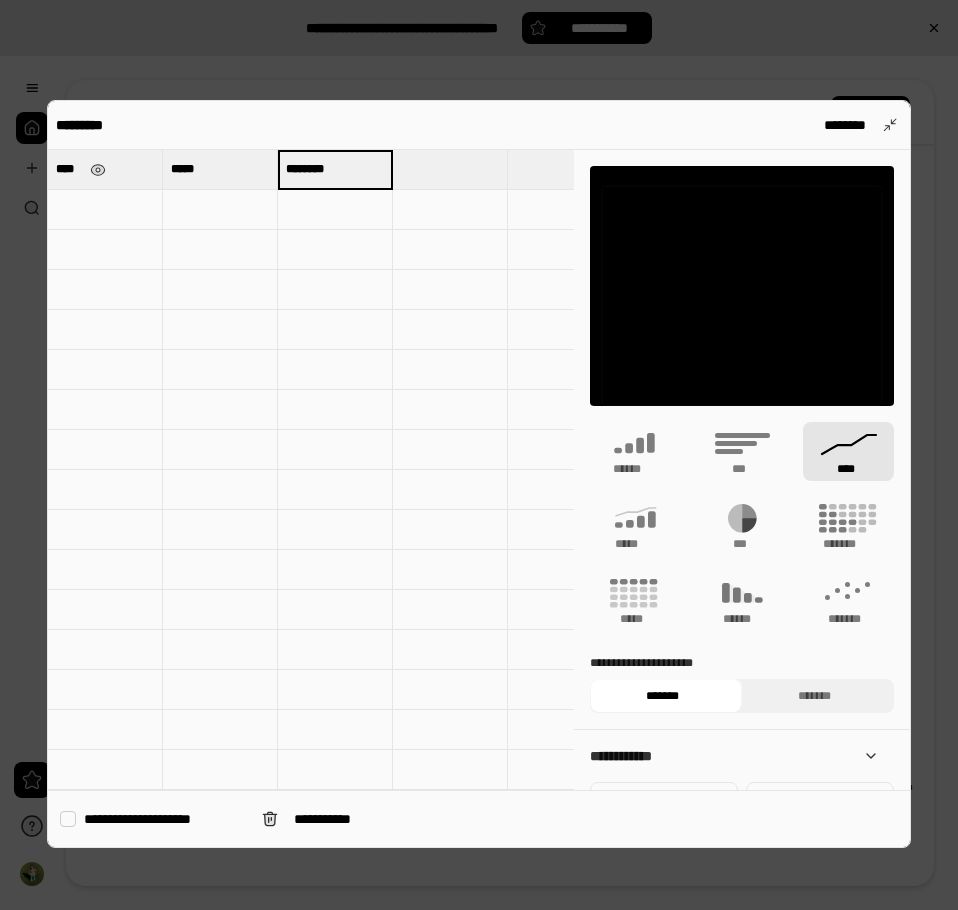 type 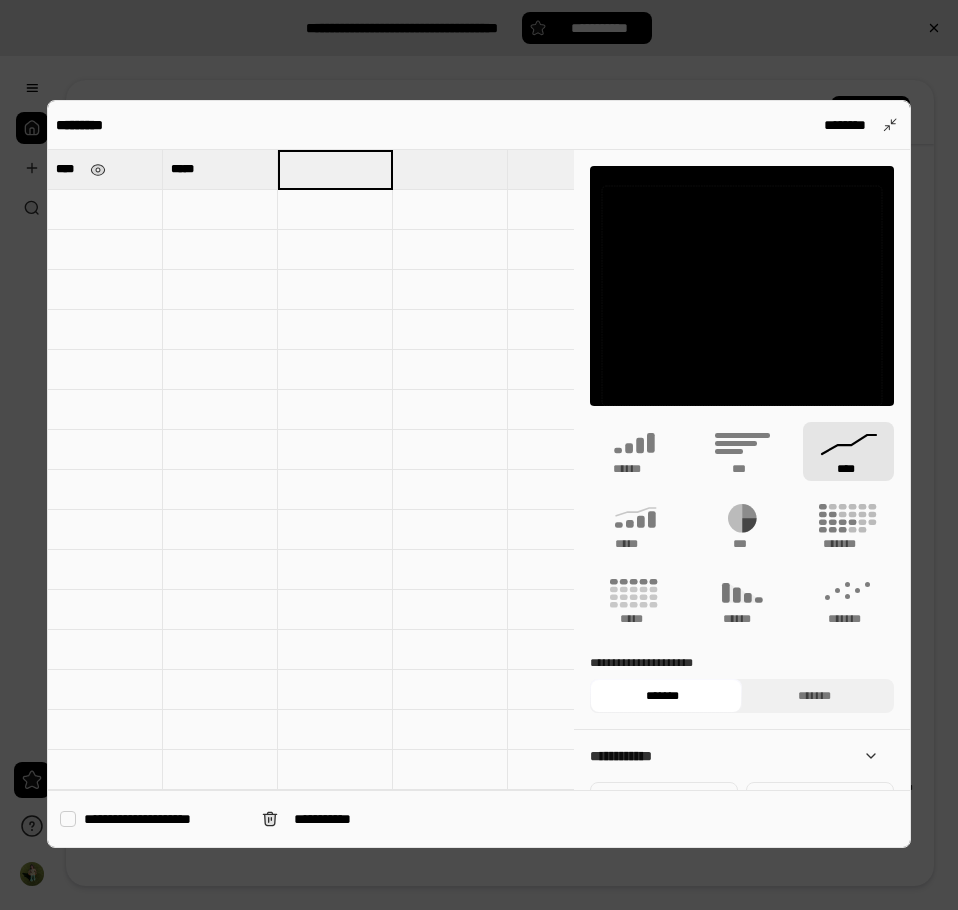 click at bounding box center (105, 210) 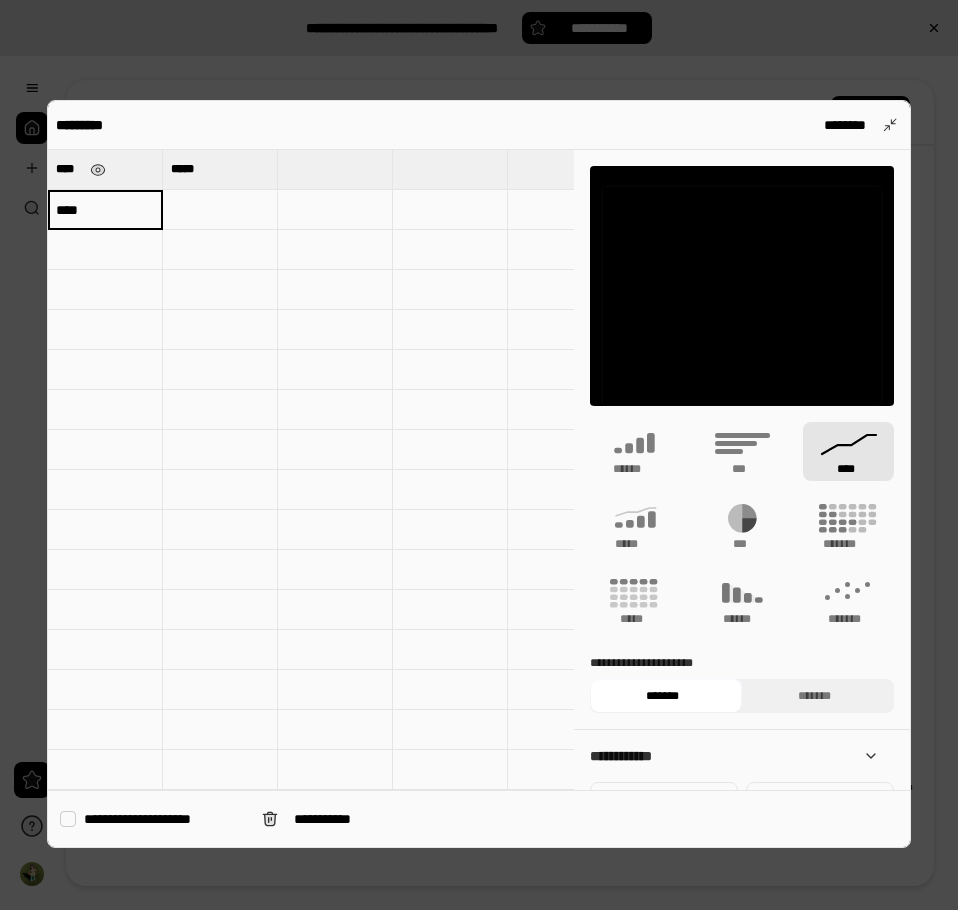 type on "****" 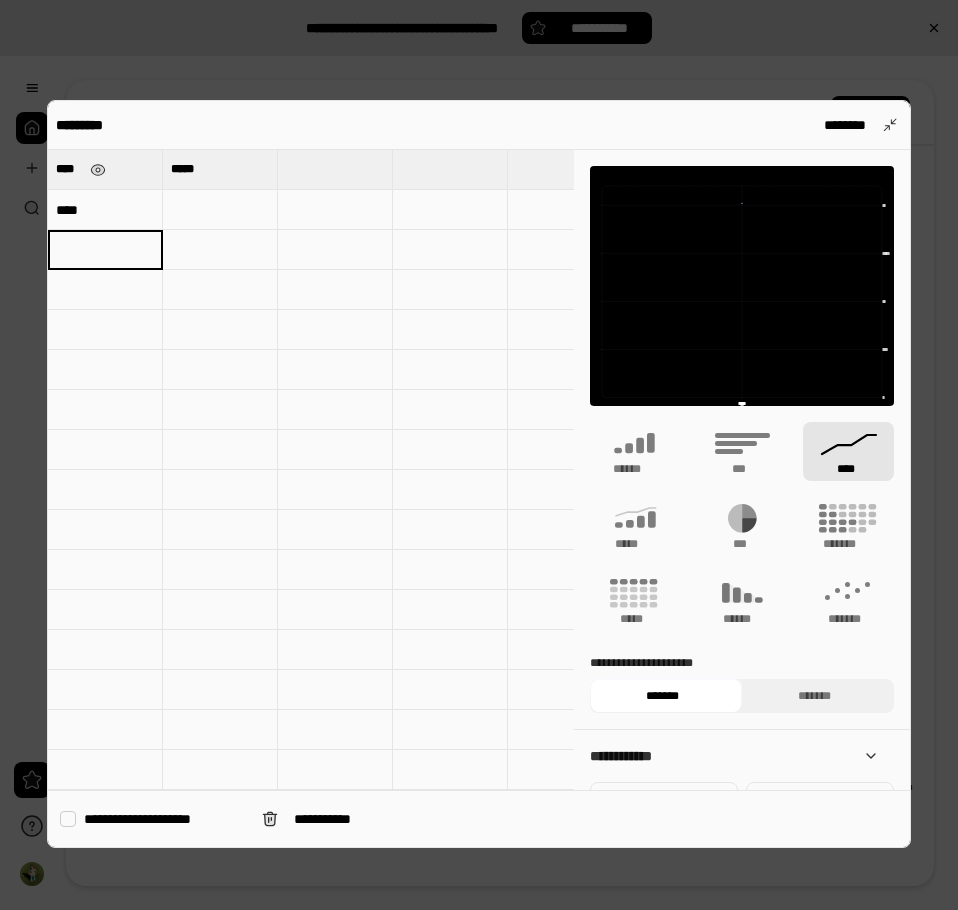 type on "****" 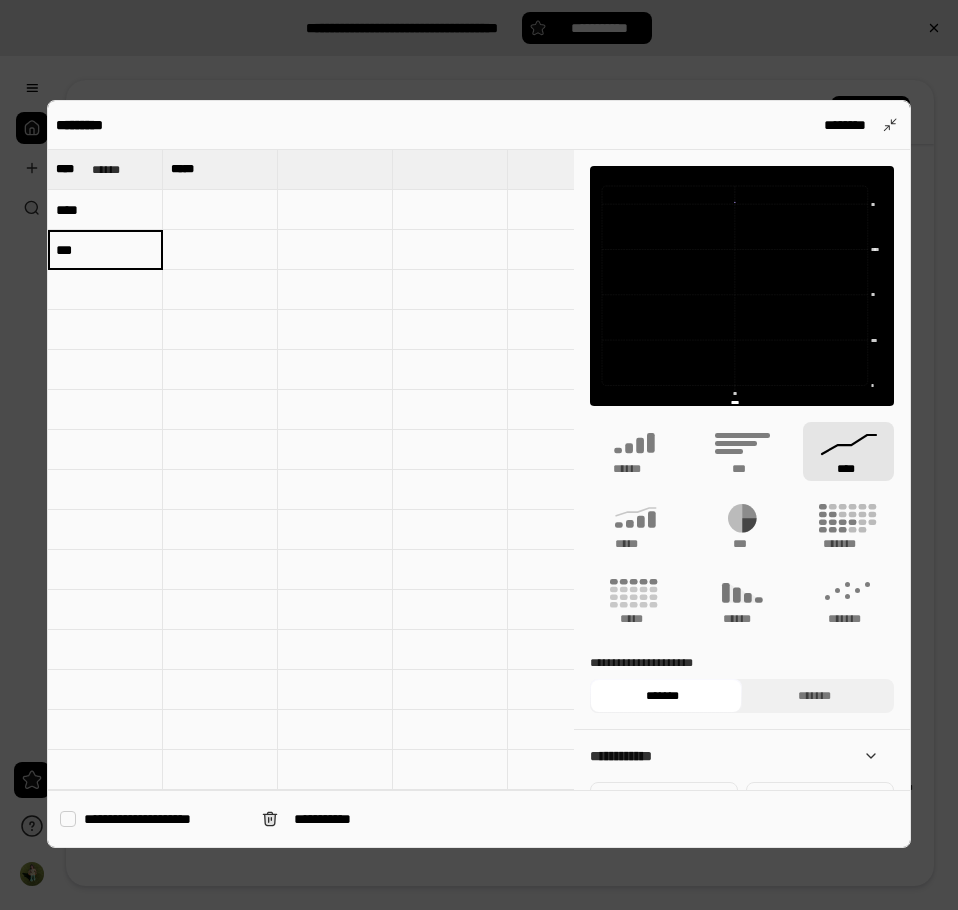 type on "***" 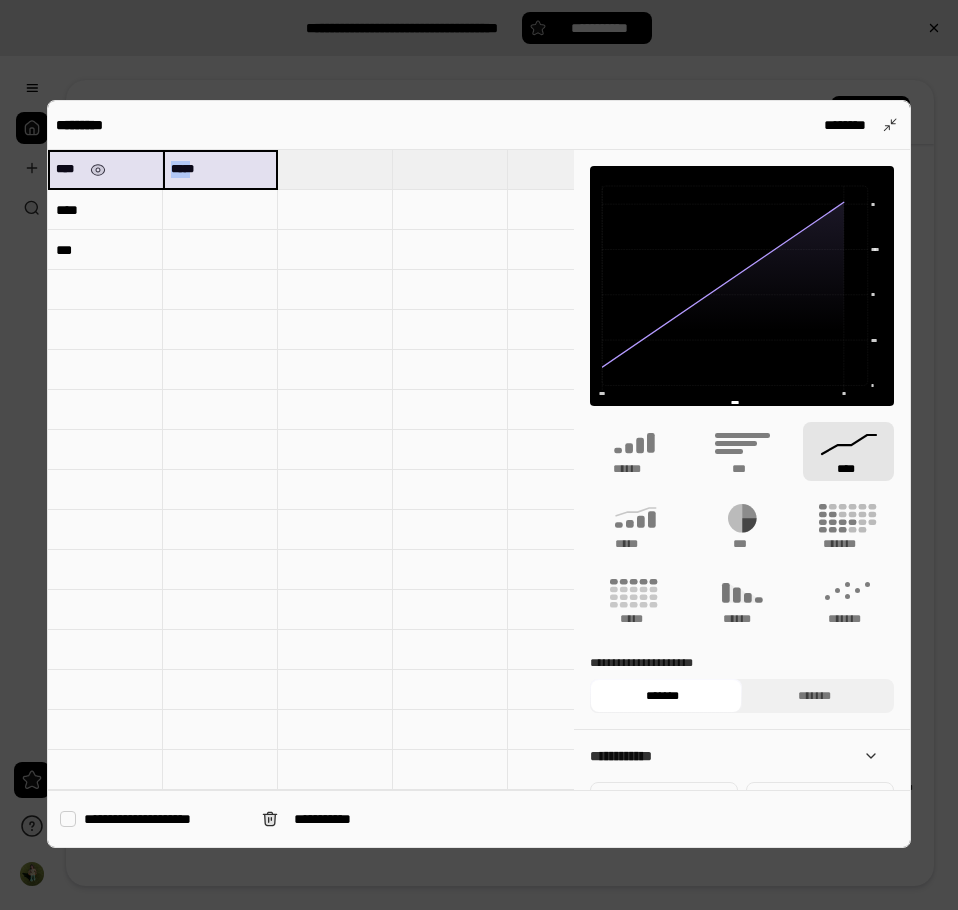 drag, startPoint x: 197, startPoint y: 170, endPoint x: 154, endPoint y: 172, distance: 43.046486 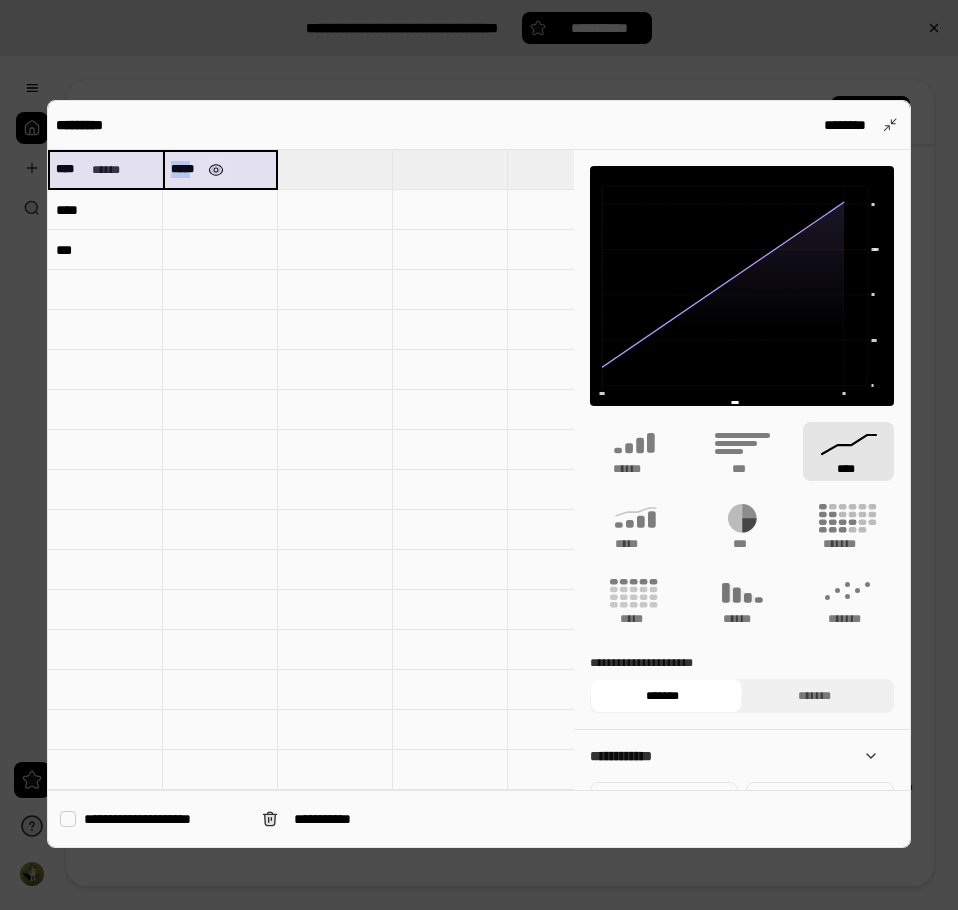 click at bounding box center (216, 170) 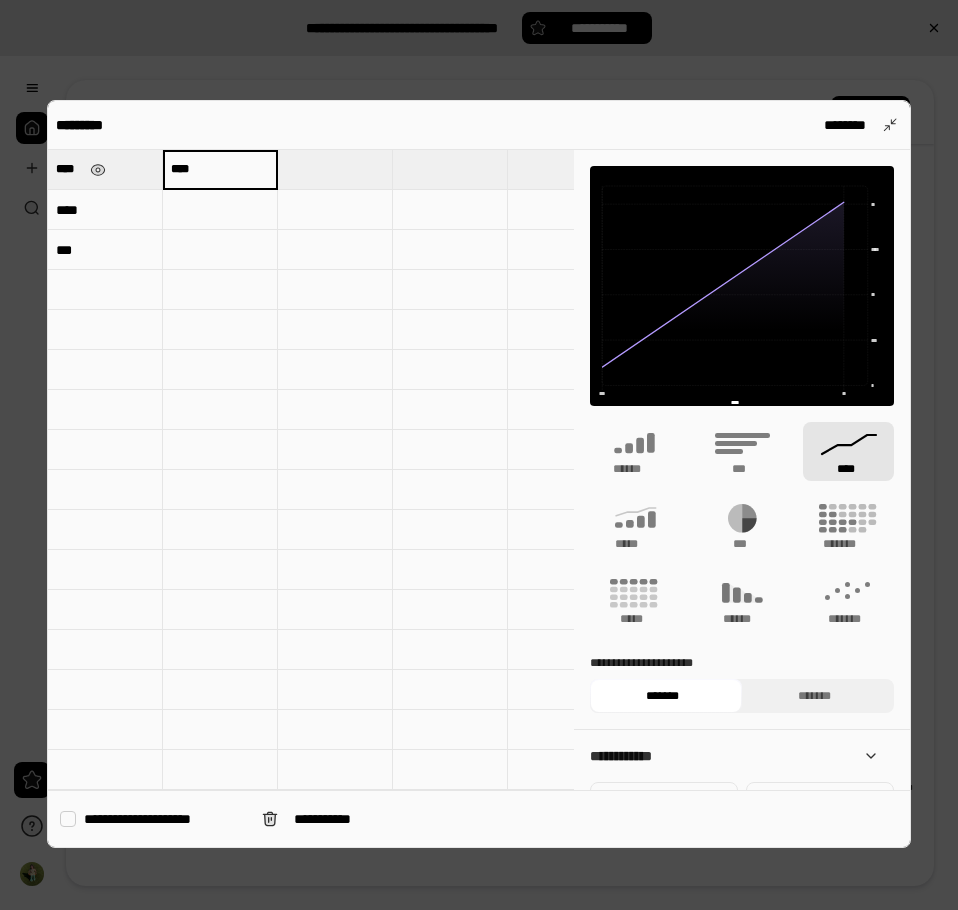 type on "****" 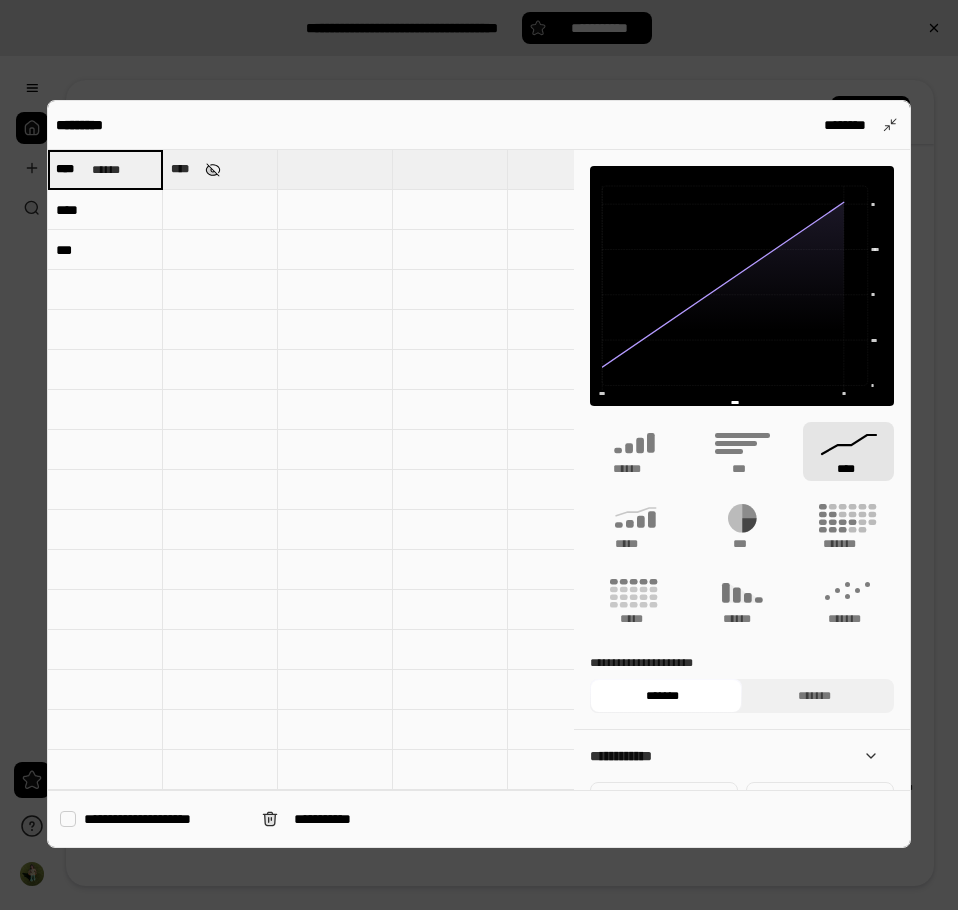 click at bounding box center [213, 170] 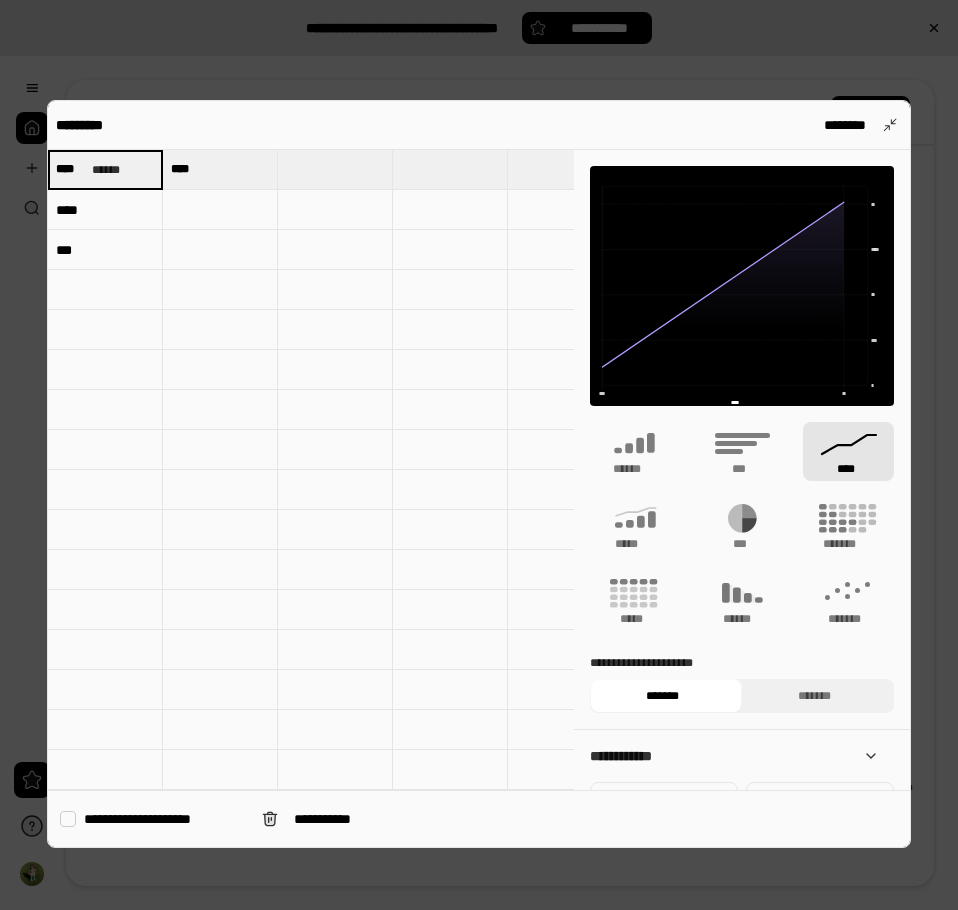 type 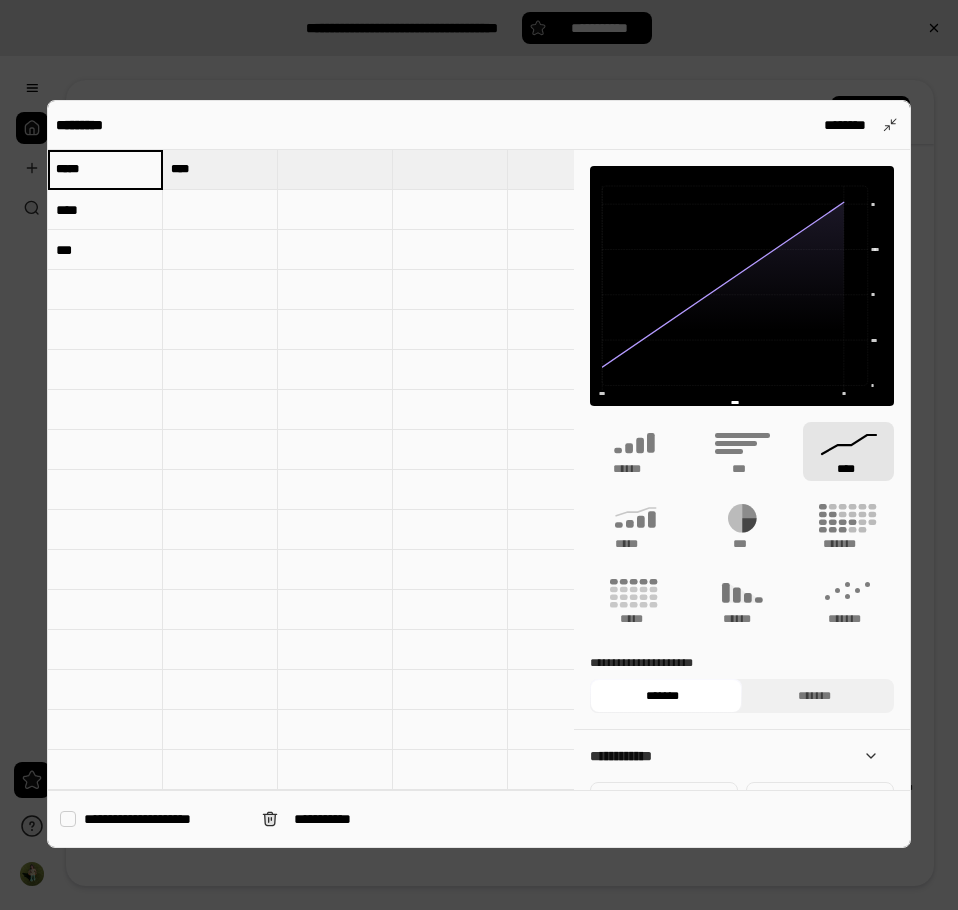 type on "*****" 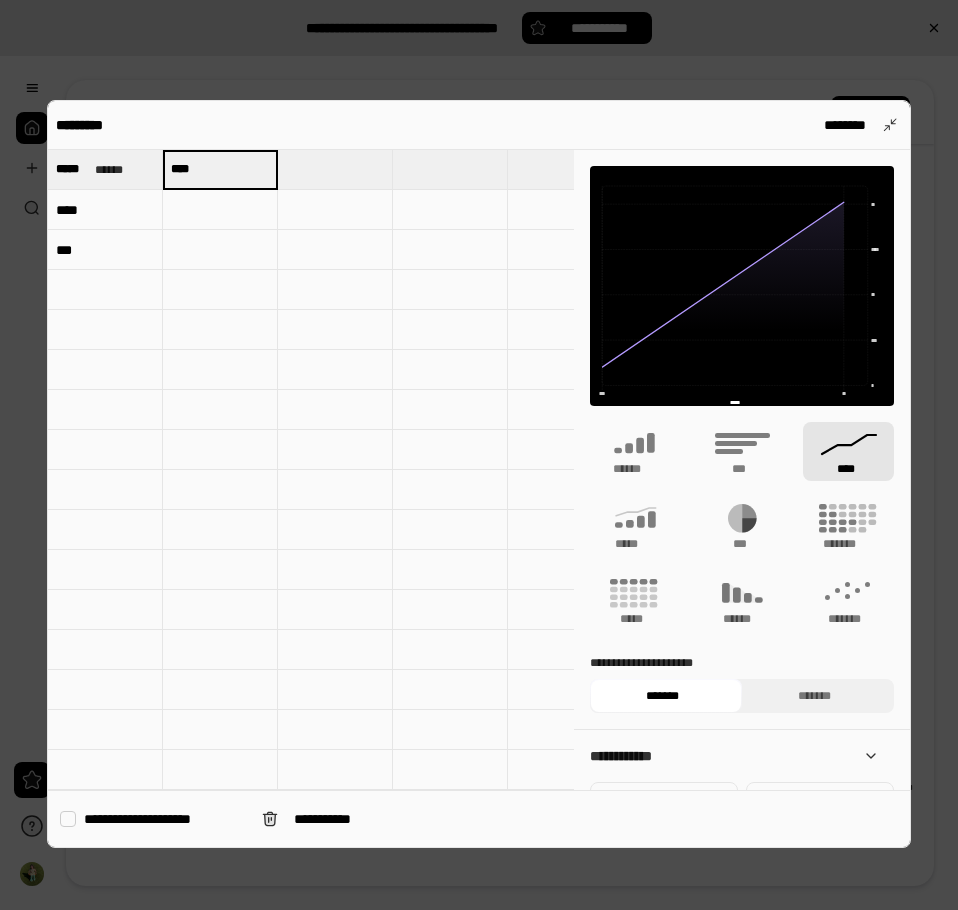 click on "****" at bounding box center (105, 210) 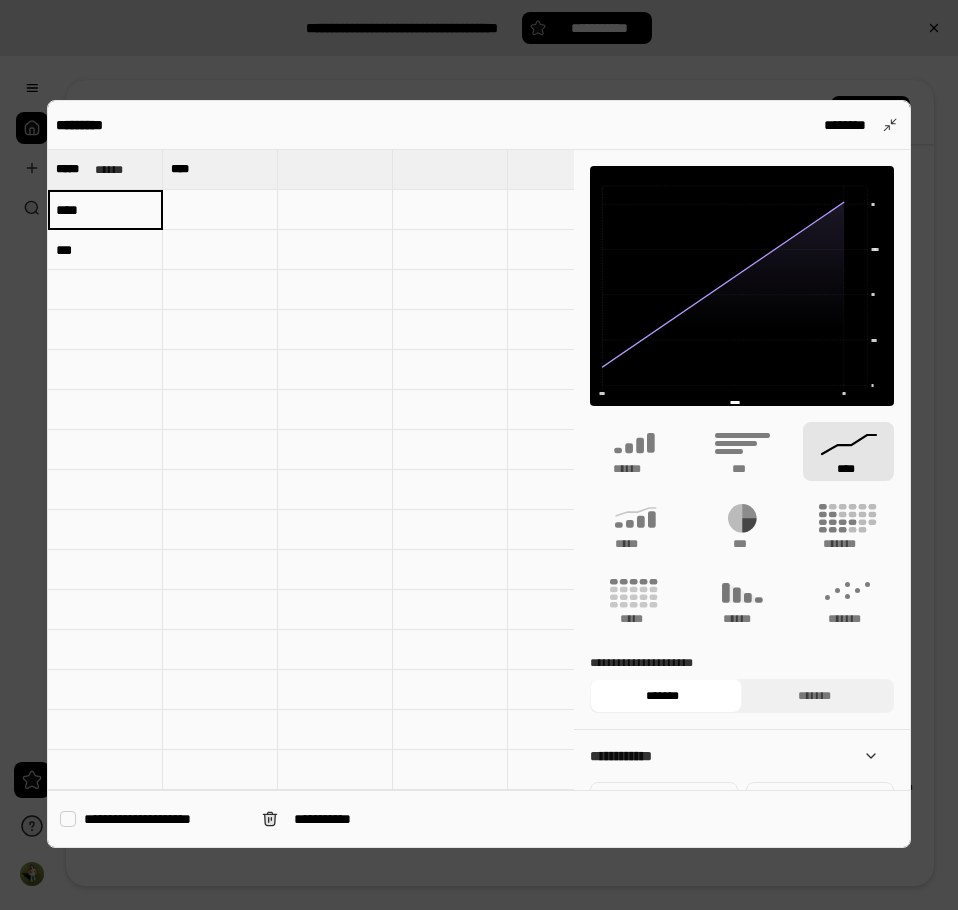 click at bounding box center (220, 210) 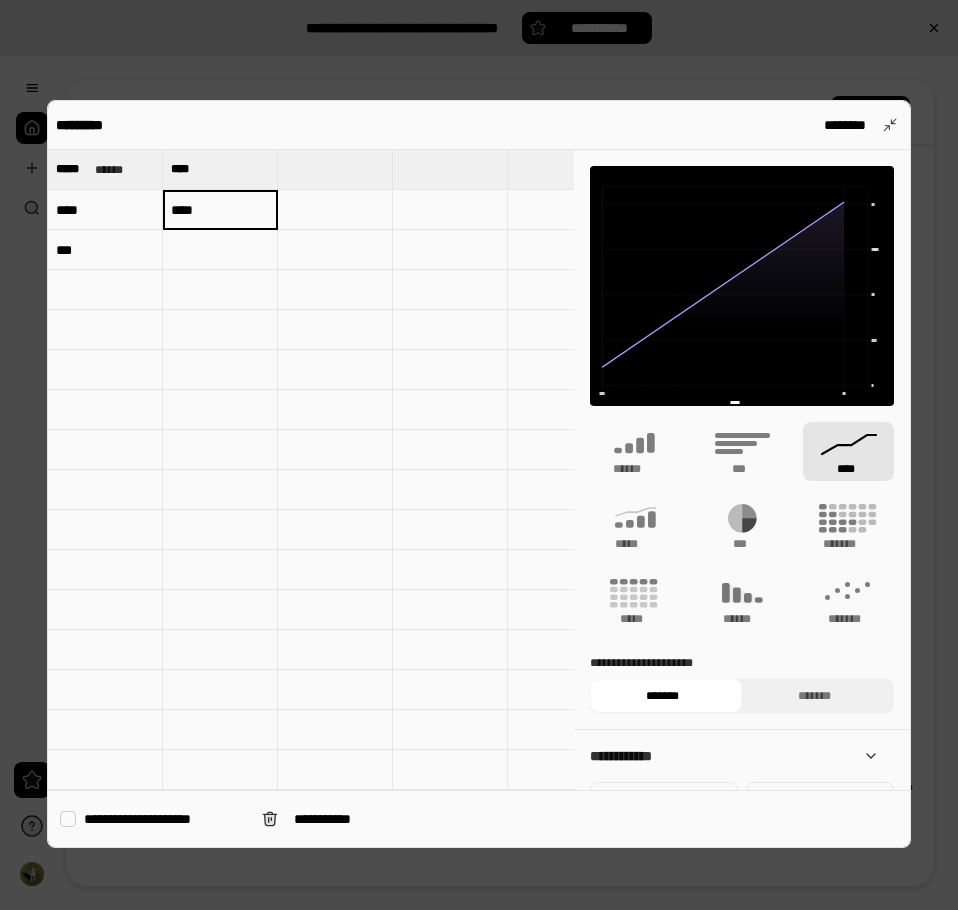 type on "****" 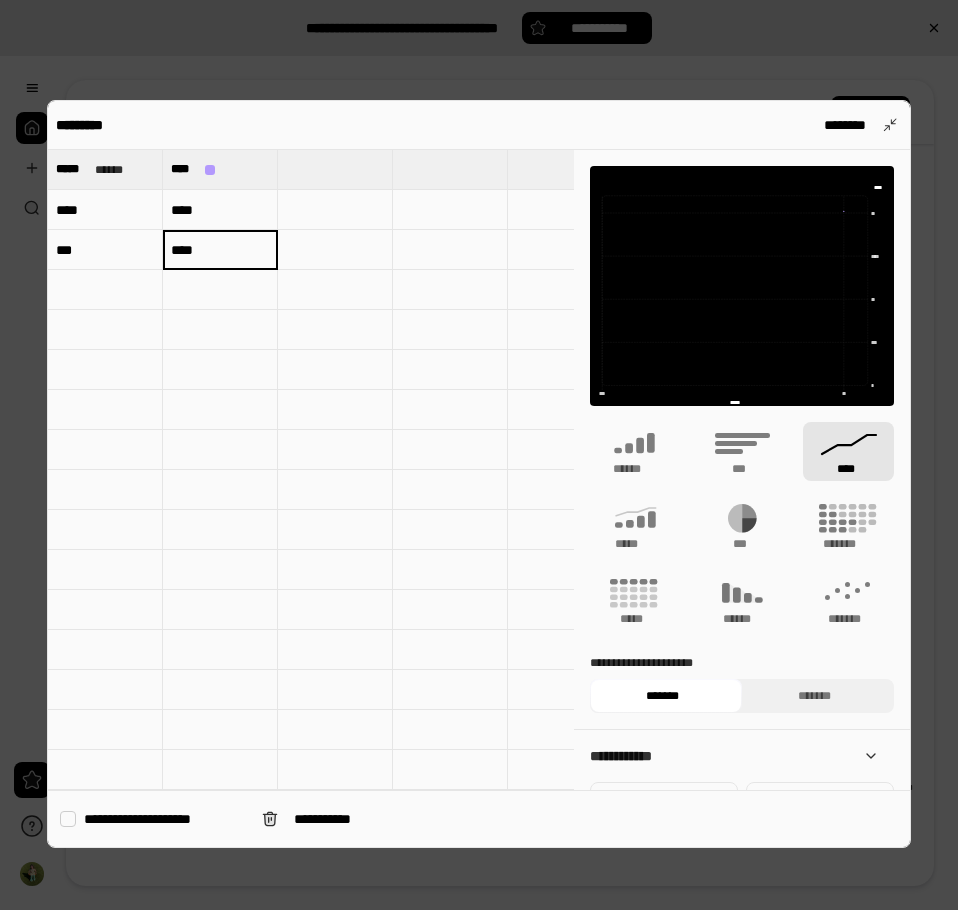 type on "****" 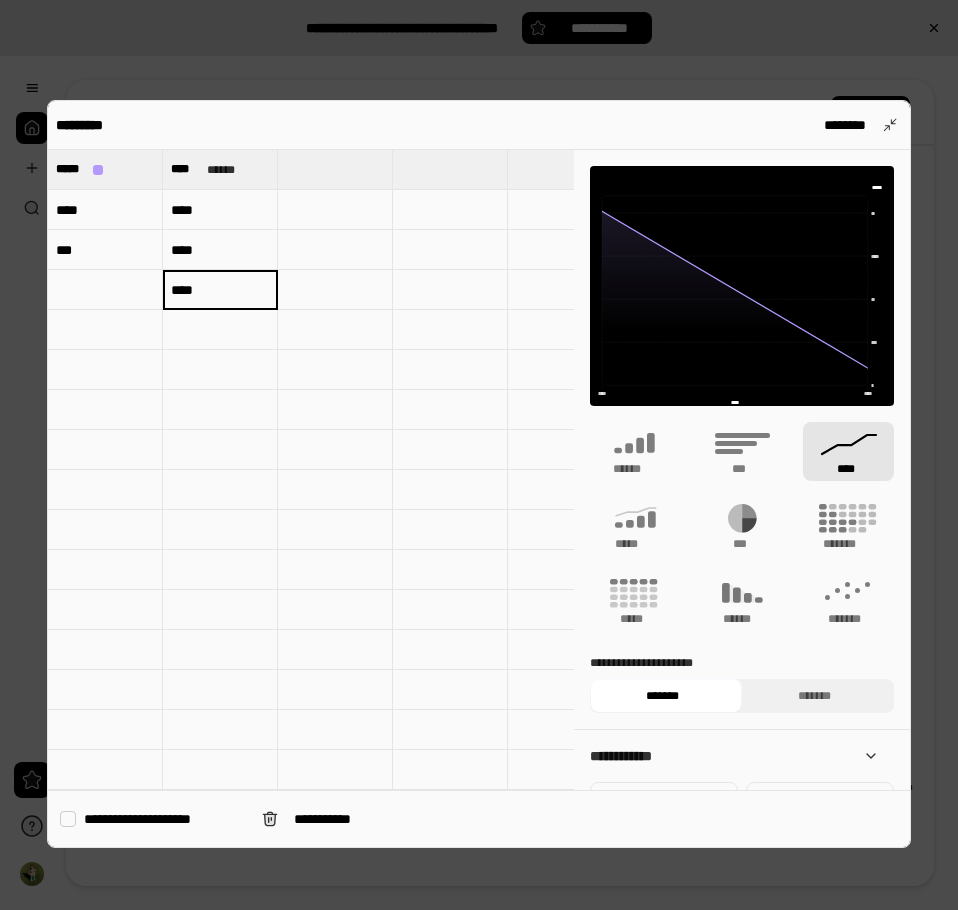 type on "****" 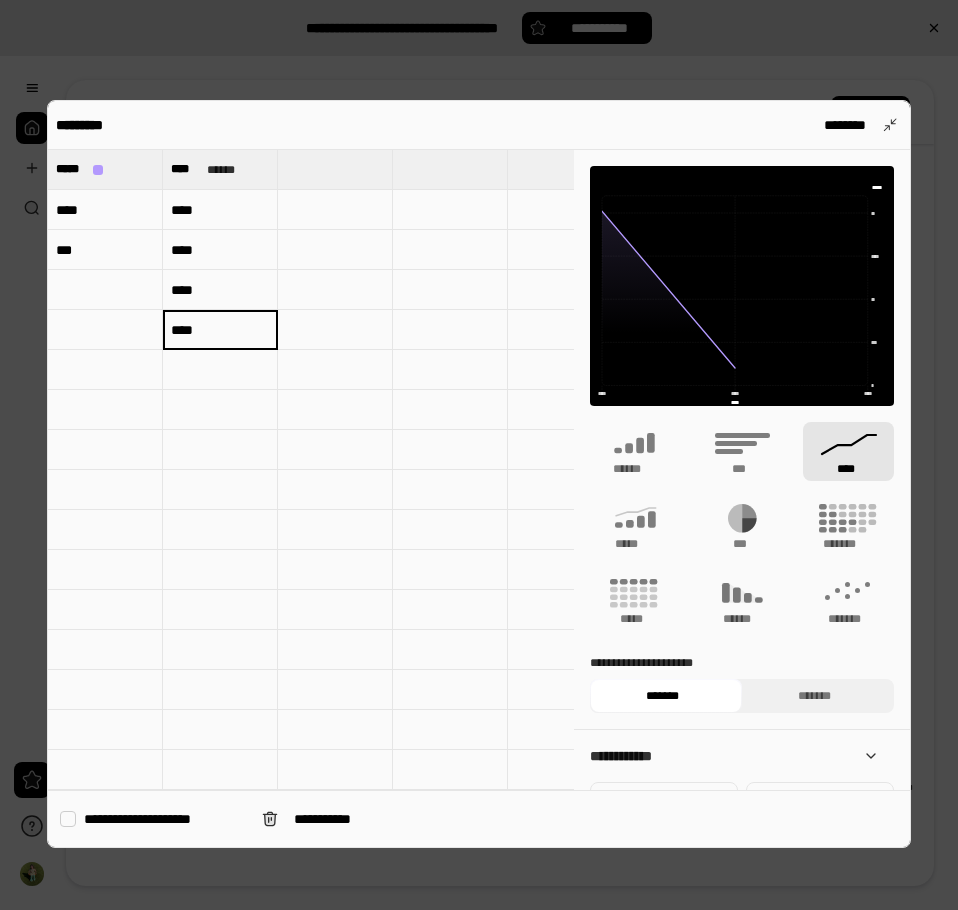 type on "****" 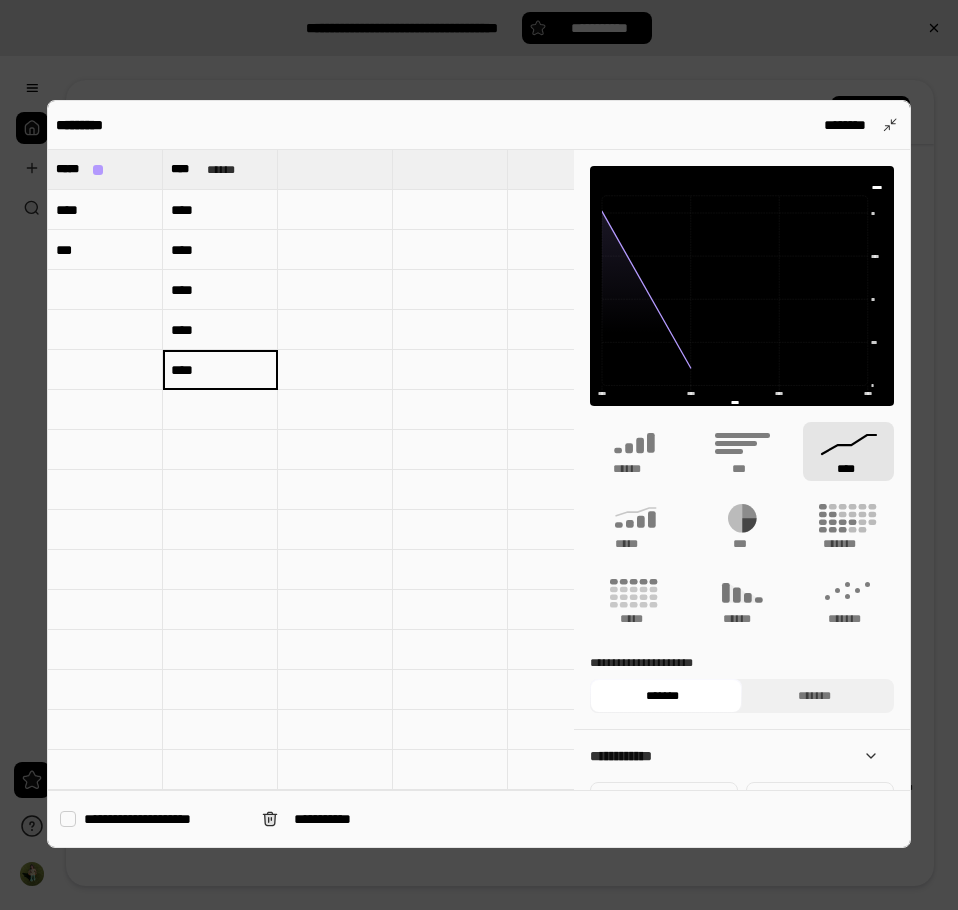 type on "****" 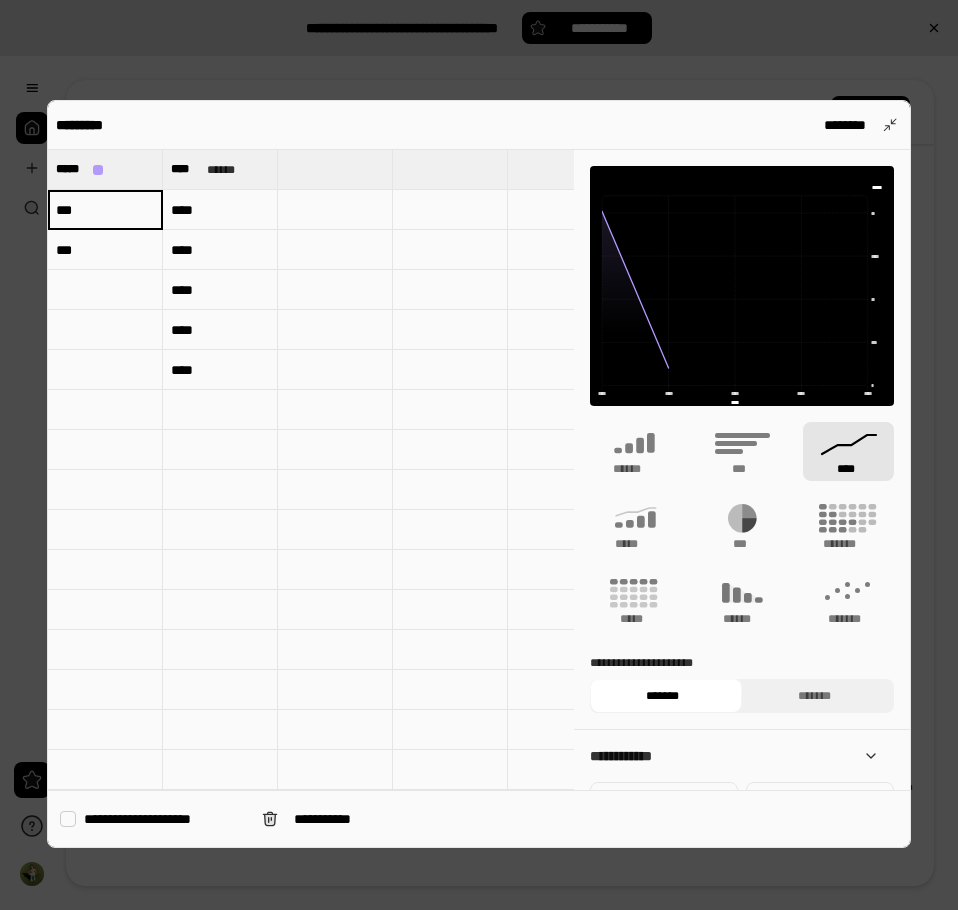 type on "***" 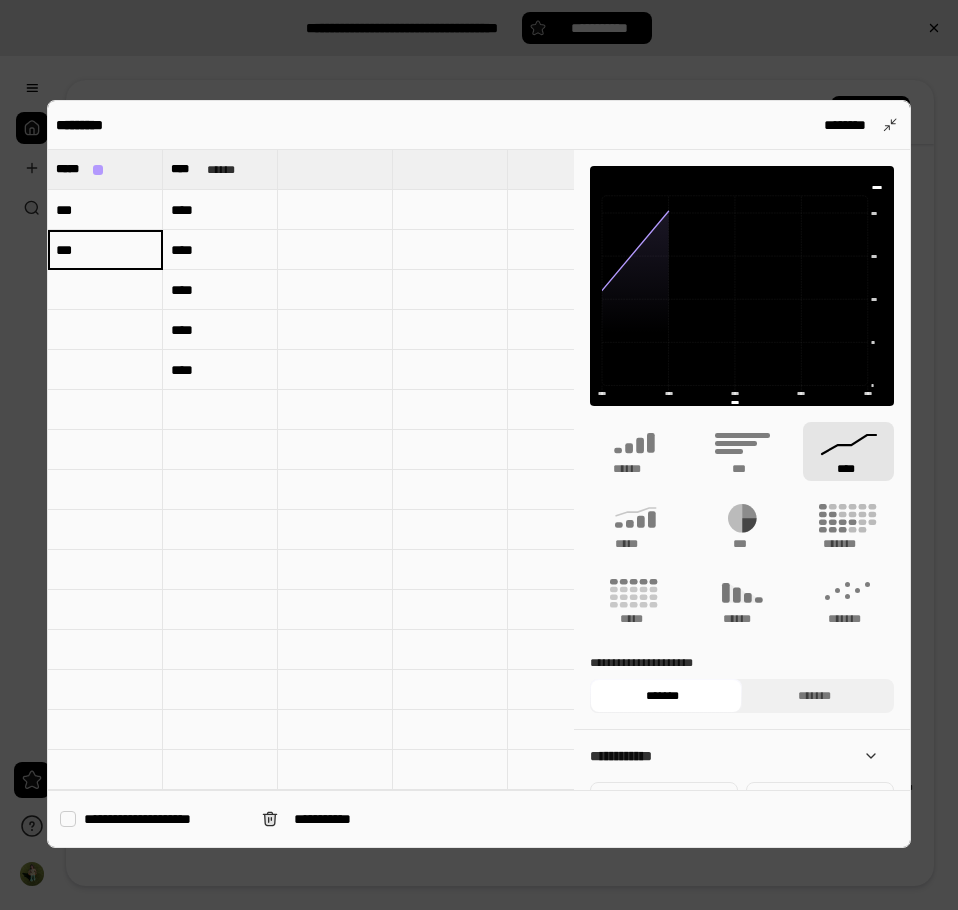 type on "***" 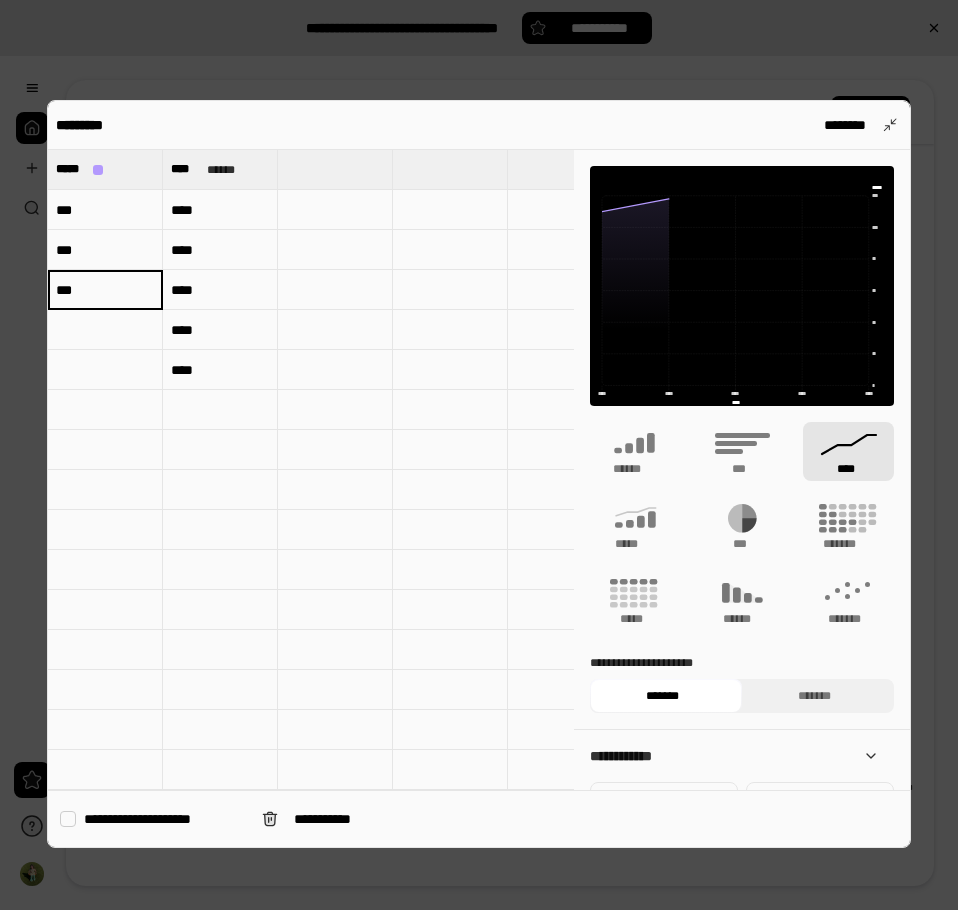 type on "***" 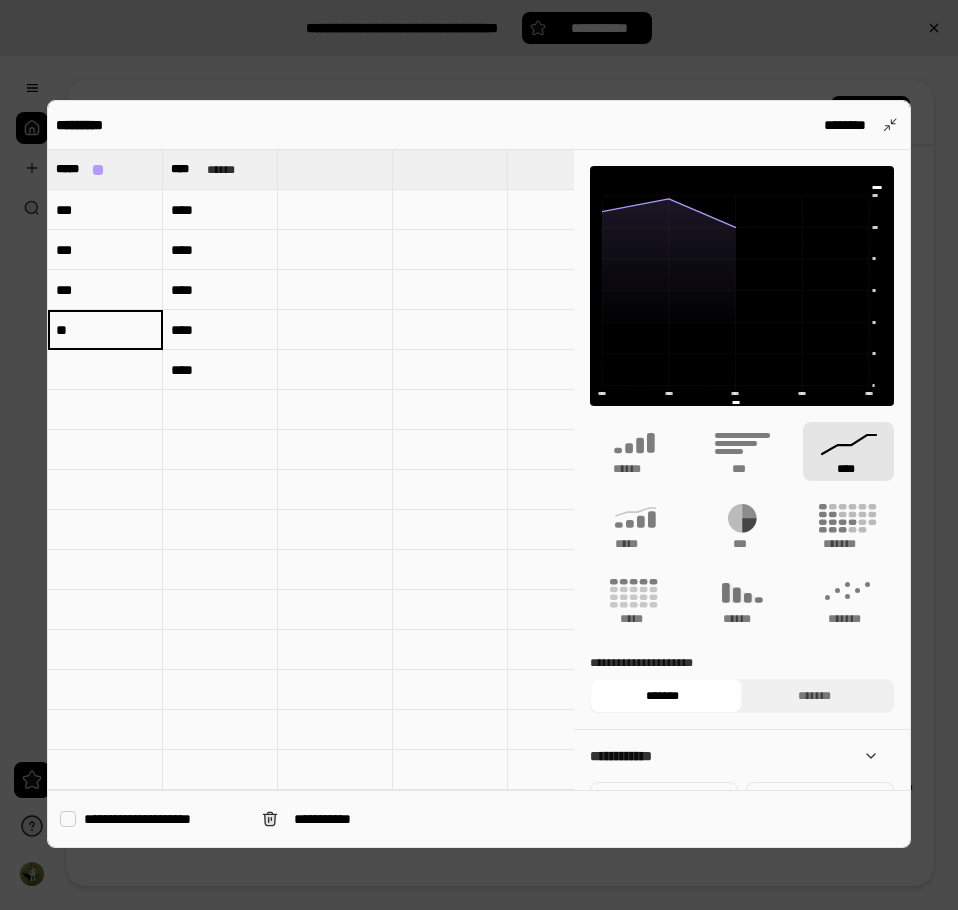 type on "**" 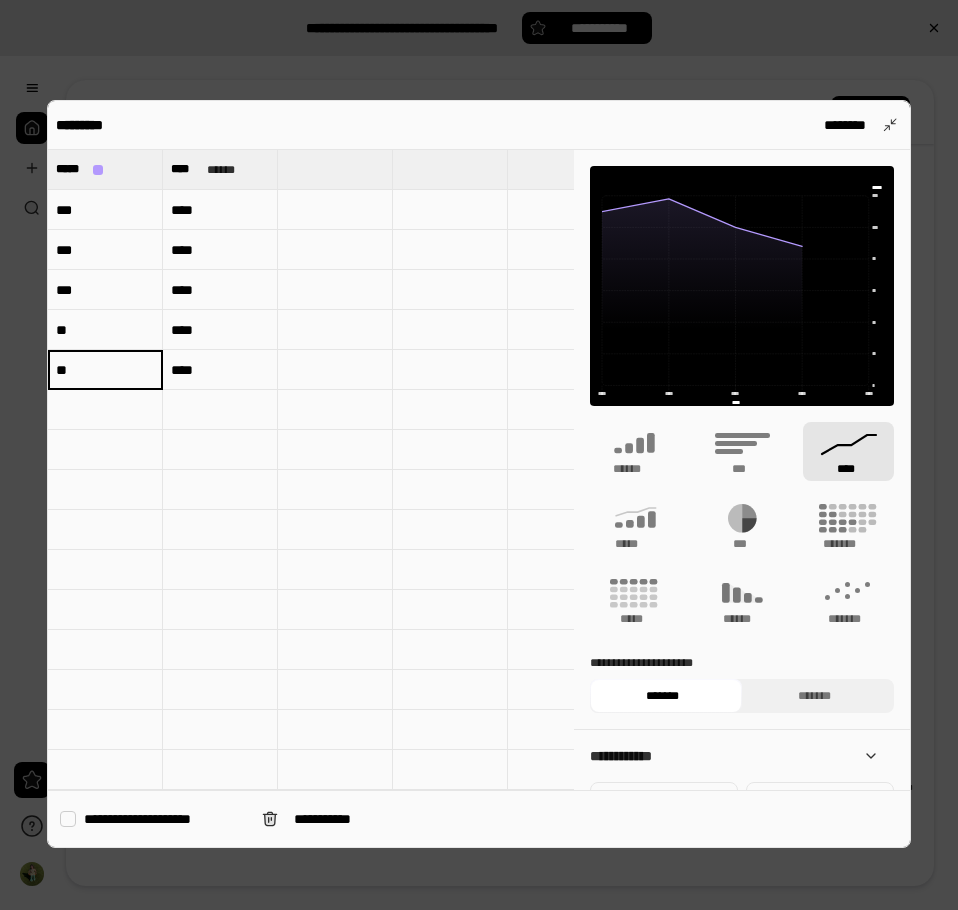 type on "**" 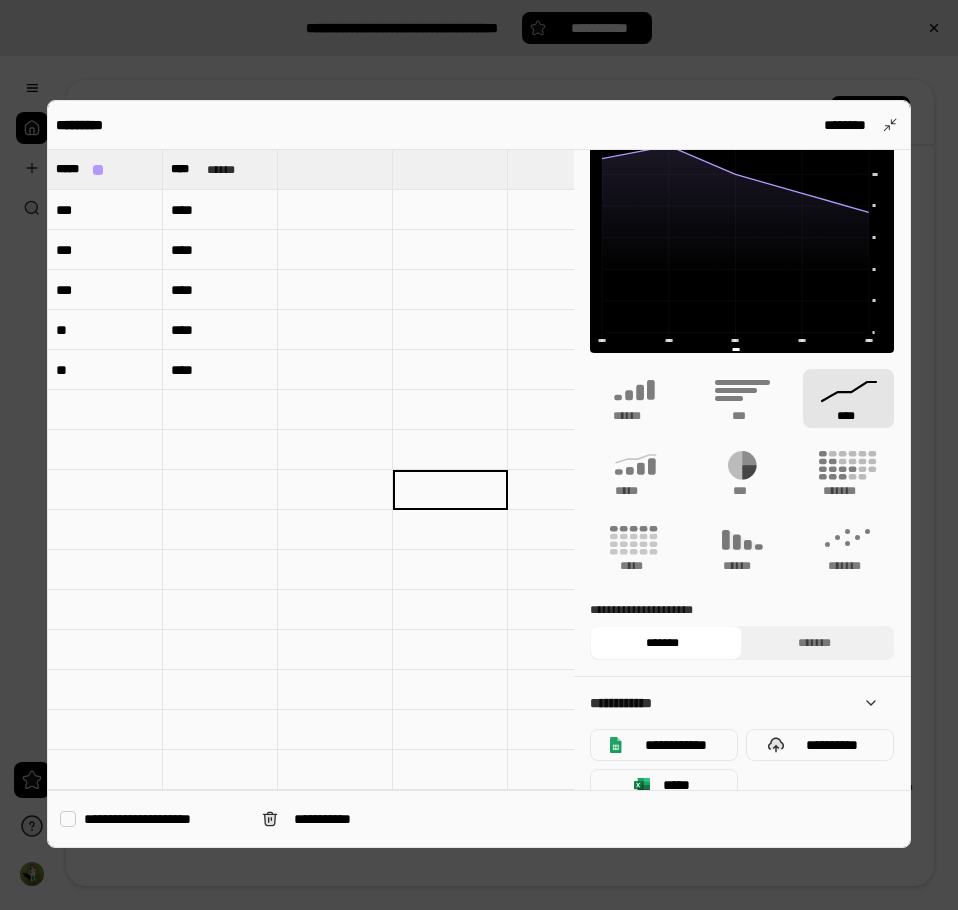 scroll, scrollTop: 80, scrollLeft: 0, axis: vertical 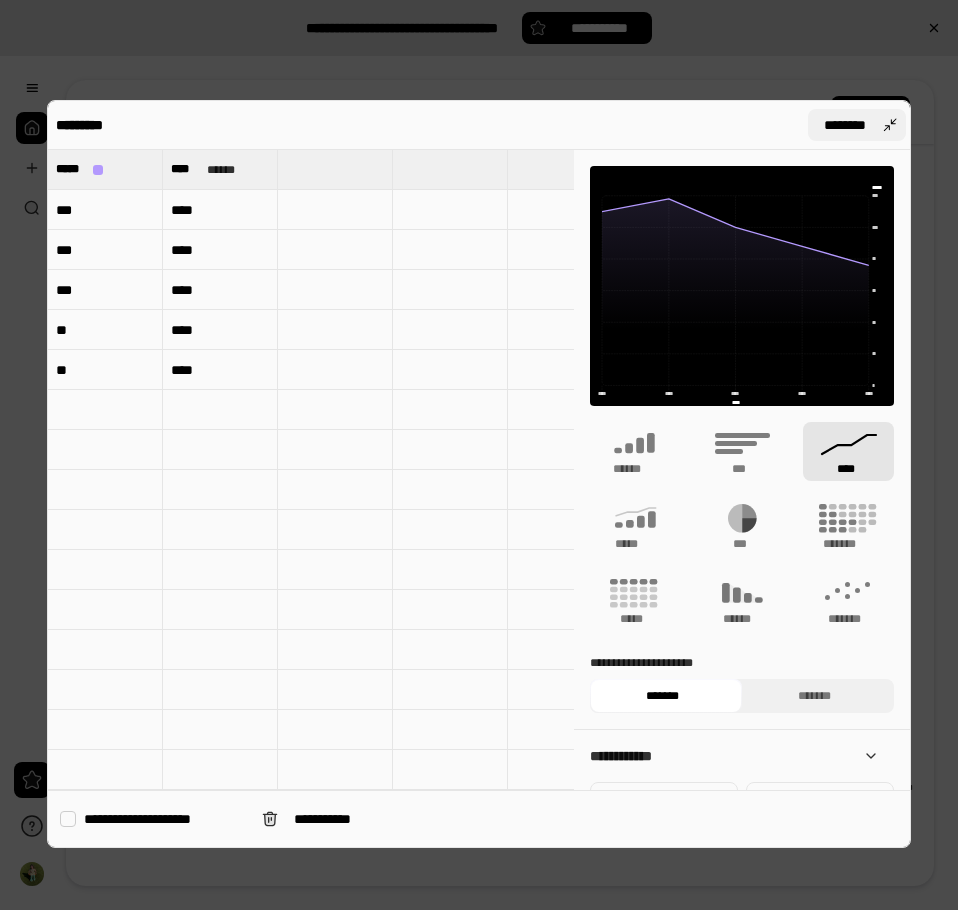 click on "********" at bounding box center [857, 125] 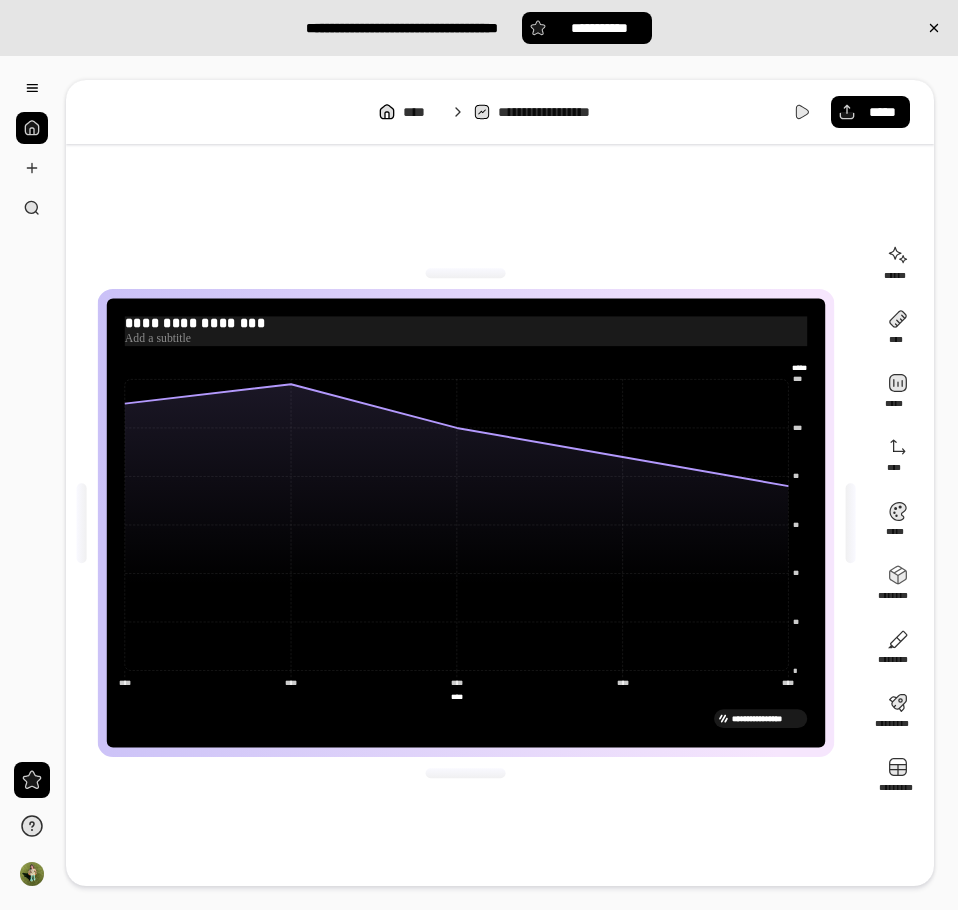 click on "**********" at bounding box center (466, 323) 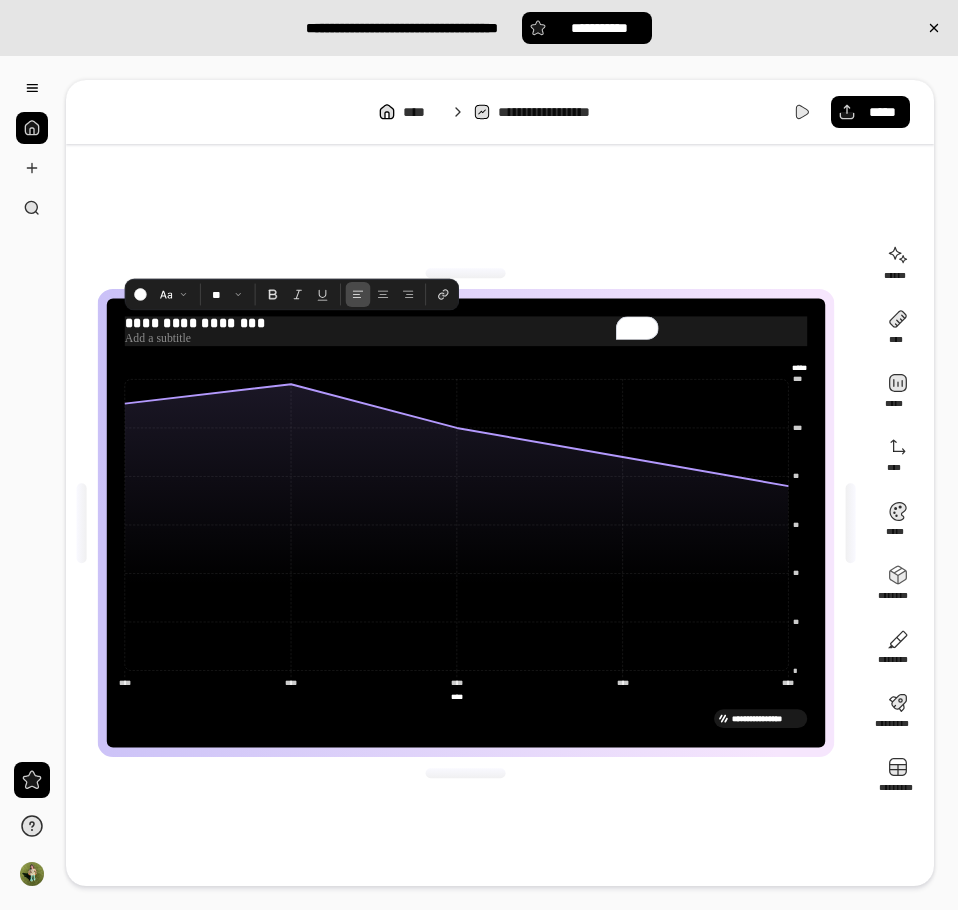 click on "**********" at bounding box center (466, 323) 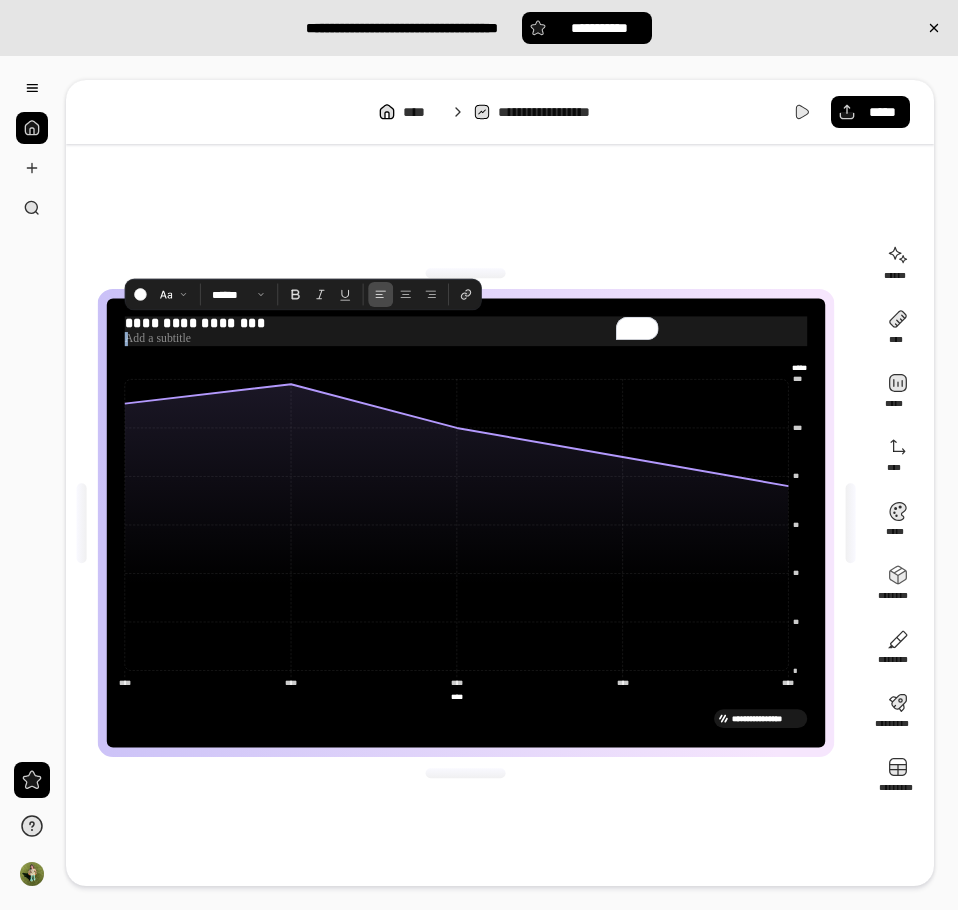 drag, startPoint x: 255, startPoint y: 330, endPoint x: 64, endPoint y: 347, distance: 191.75505 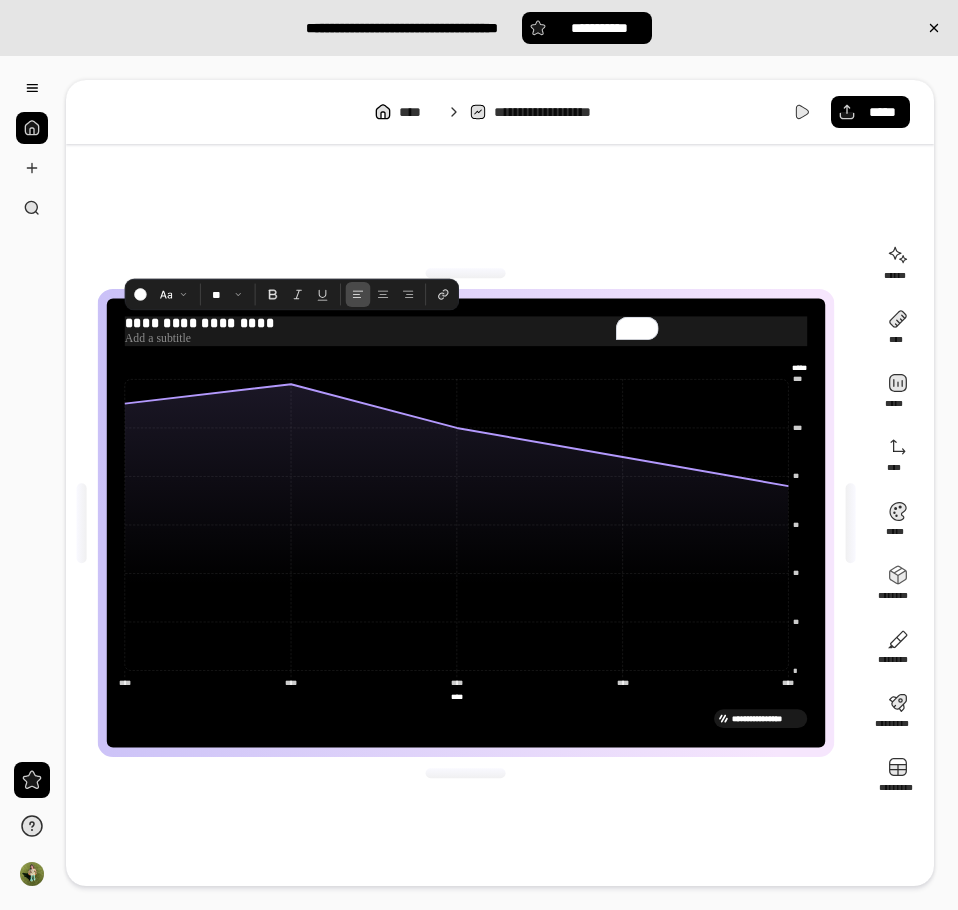 type 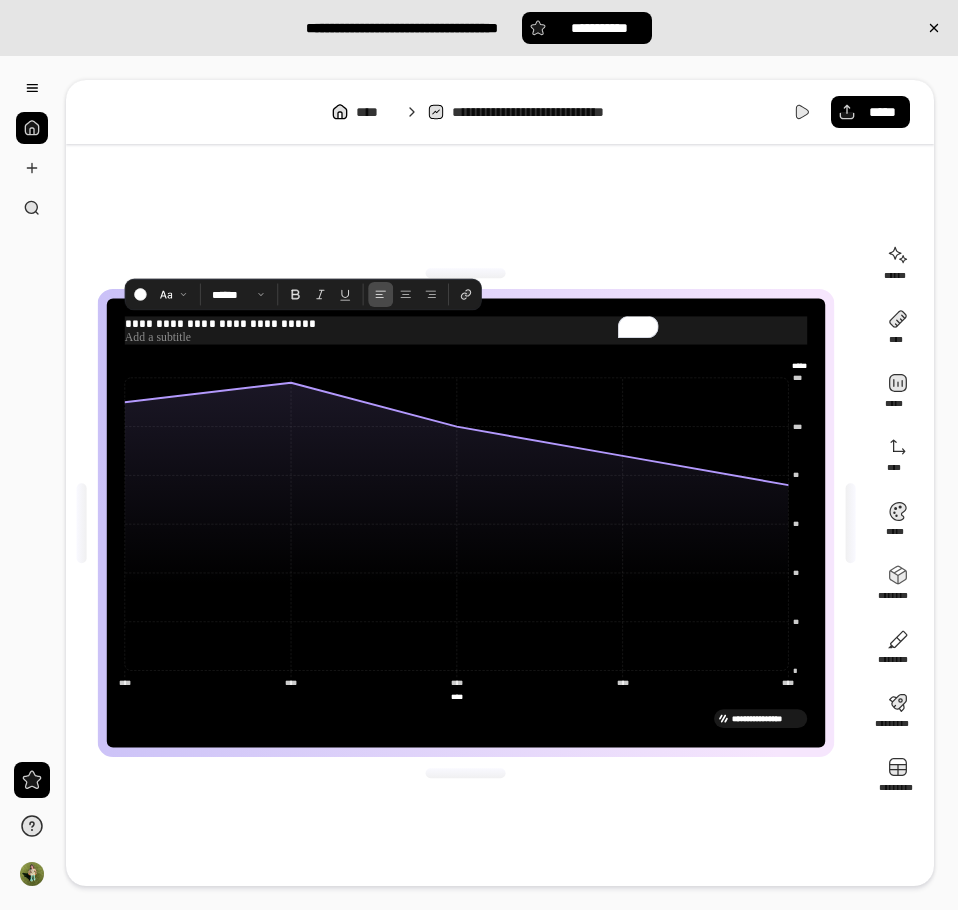 click on "**********" at bounding box center (466, 323) 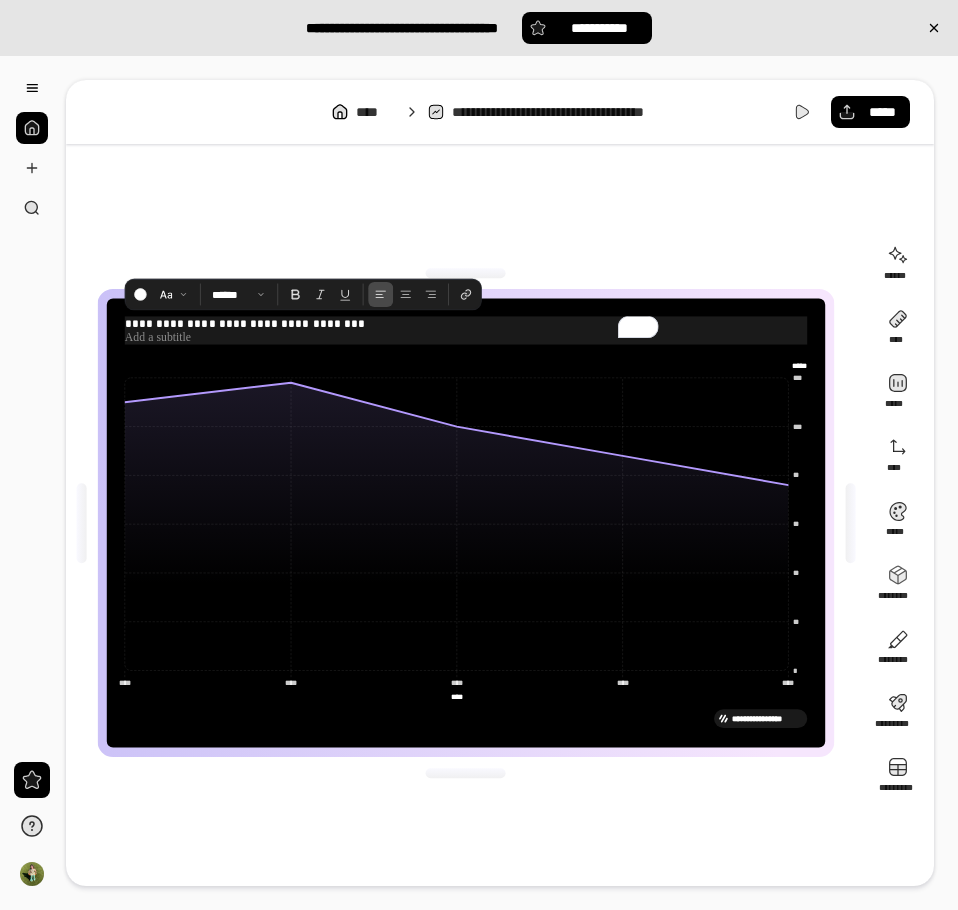 click on "**********" at bounding box center (466, 323) 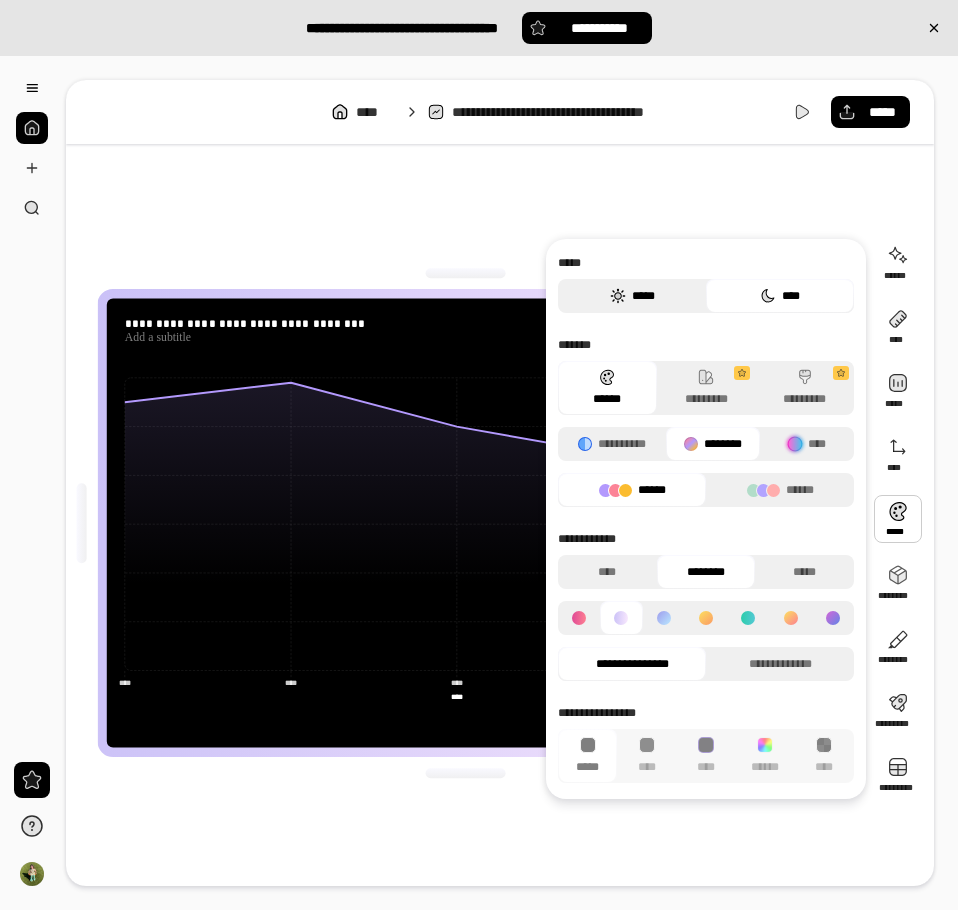 click on "*****" at bounding box center [632, 296] 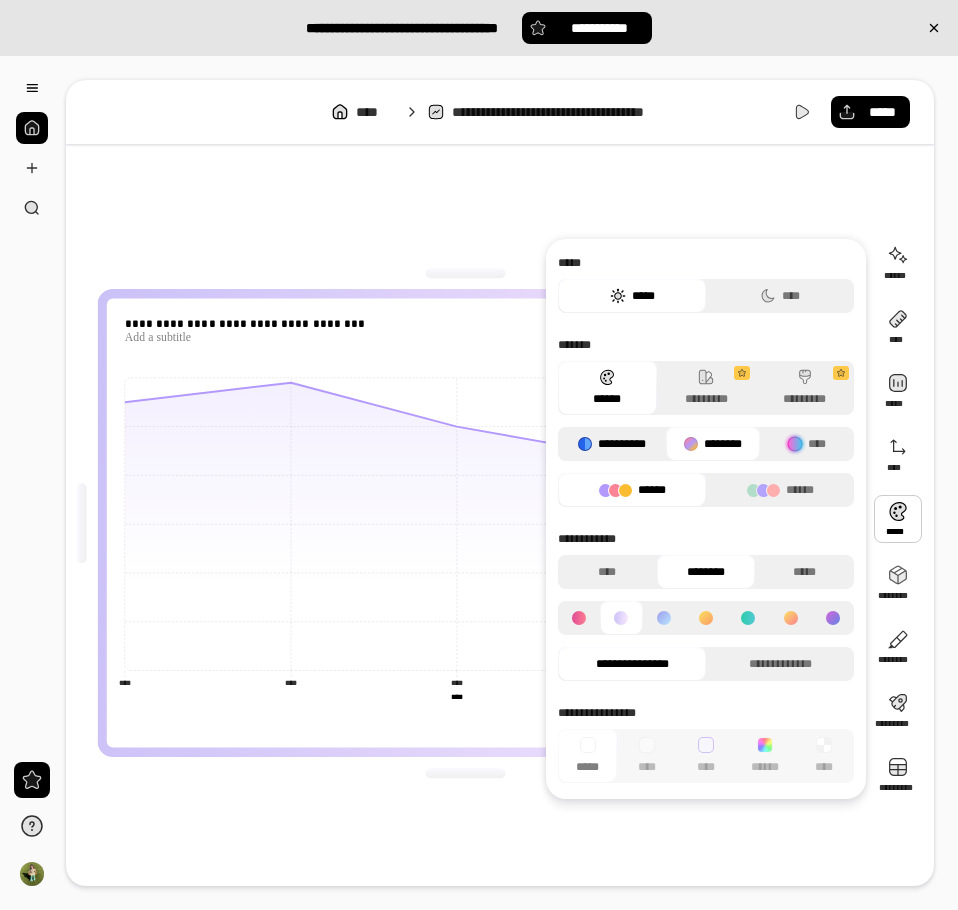 click on "**********" at bounding box center [612, 444] 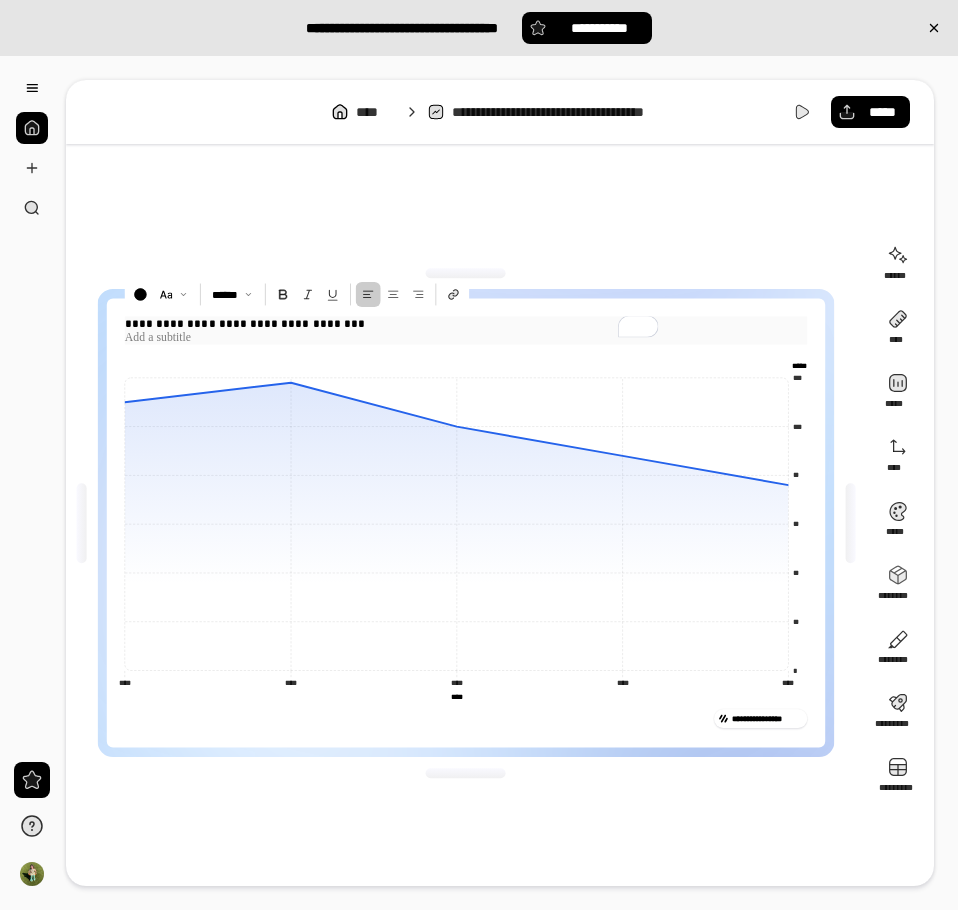 click on "**********" at bounding box center (466, 323) 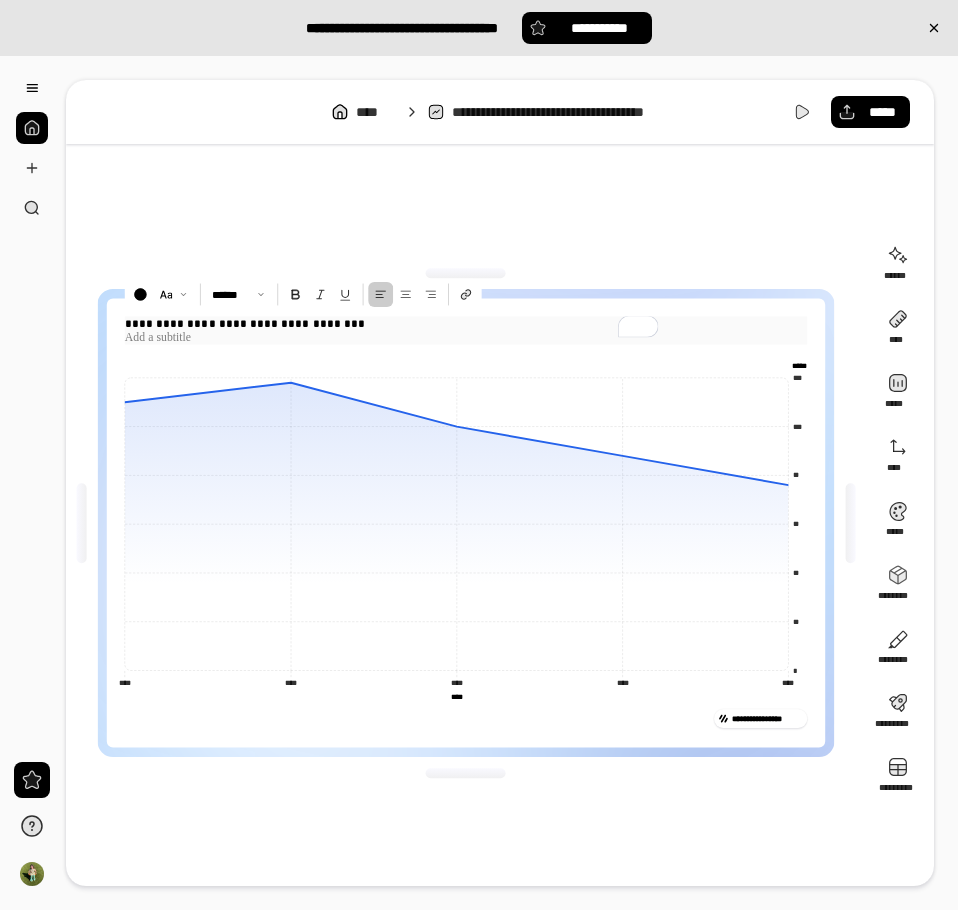 click on "**********" at bounding box center (466, 323) 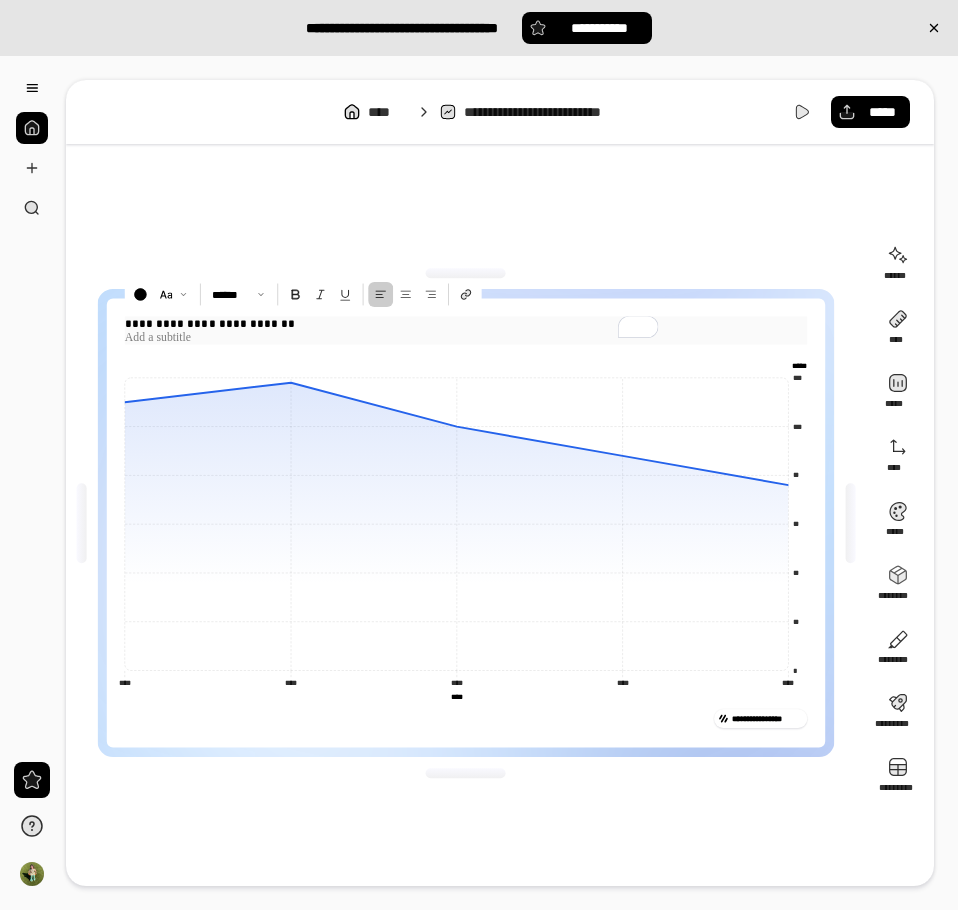 click at bounding box center [466, 337] 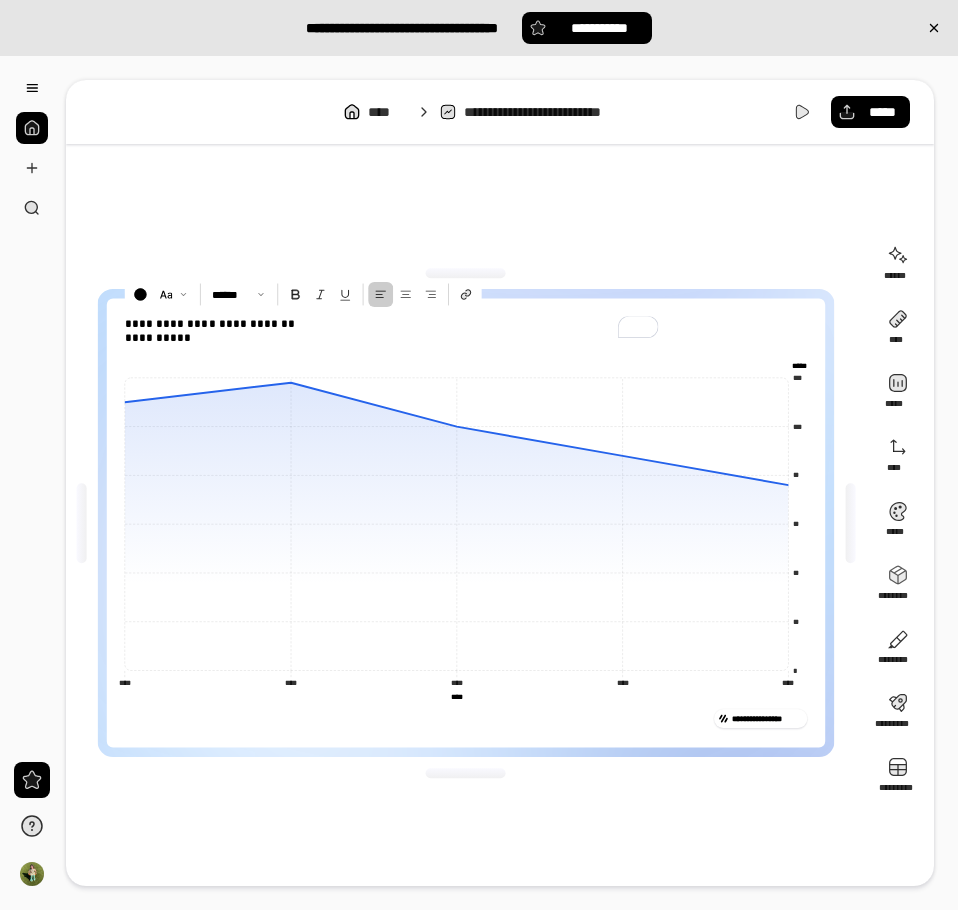 click on "**********" at bounding box center [466, 523] 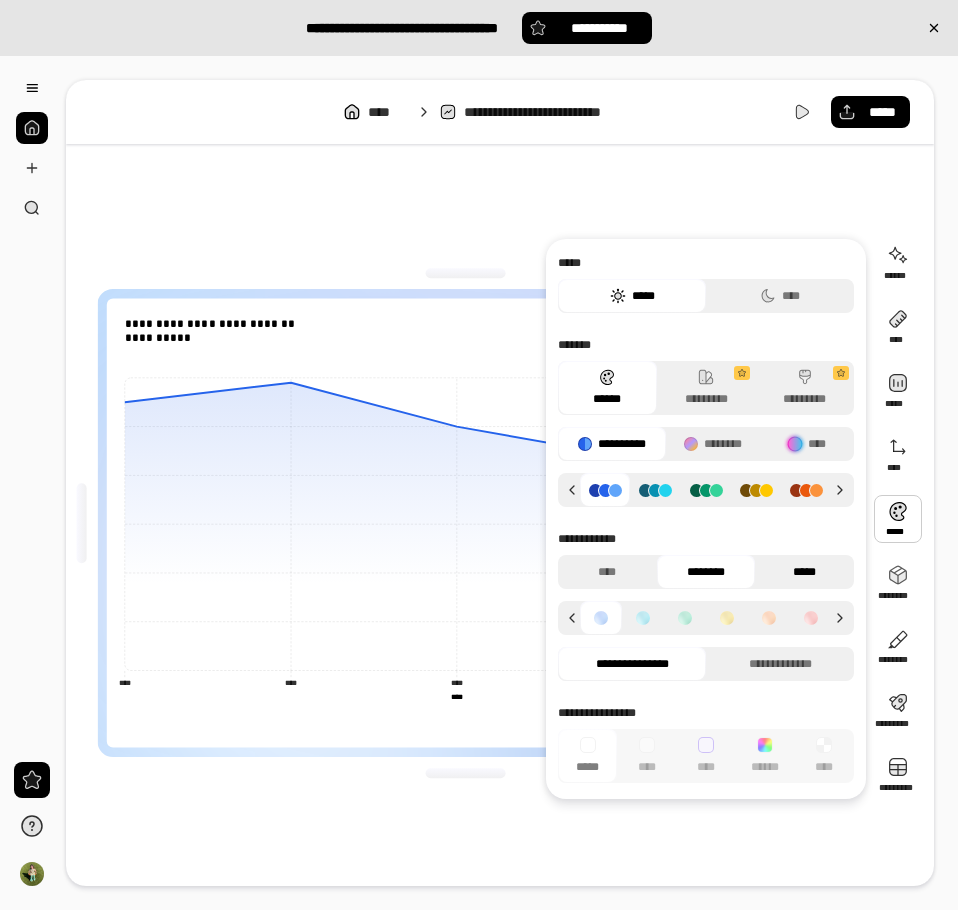 click on "*****" at bounding box center (804, 572) 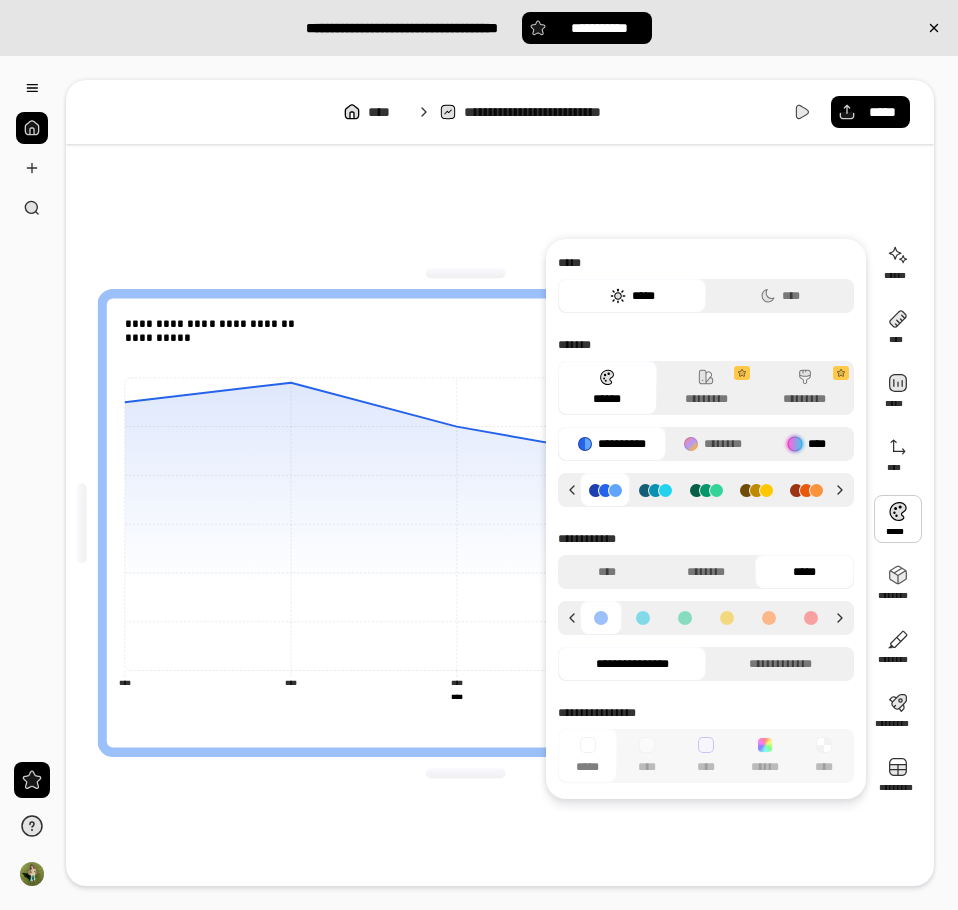 click on "****" at bounding box center (807, 444) 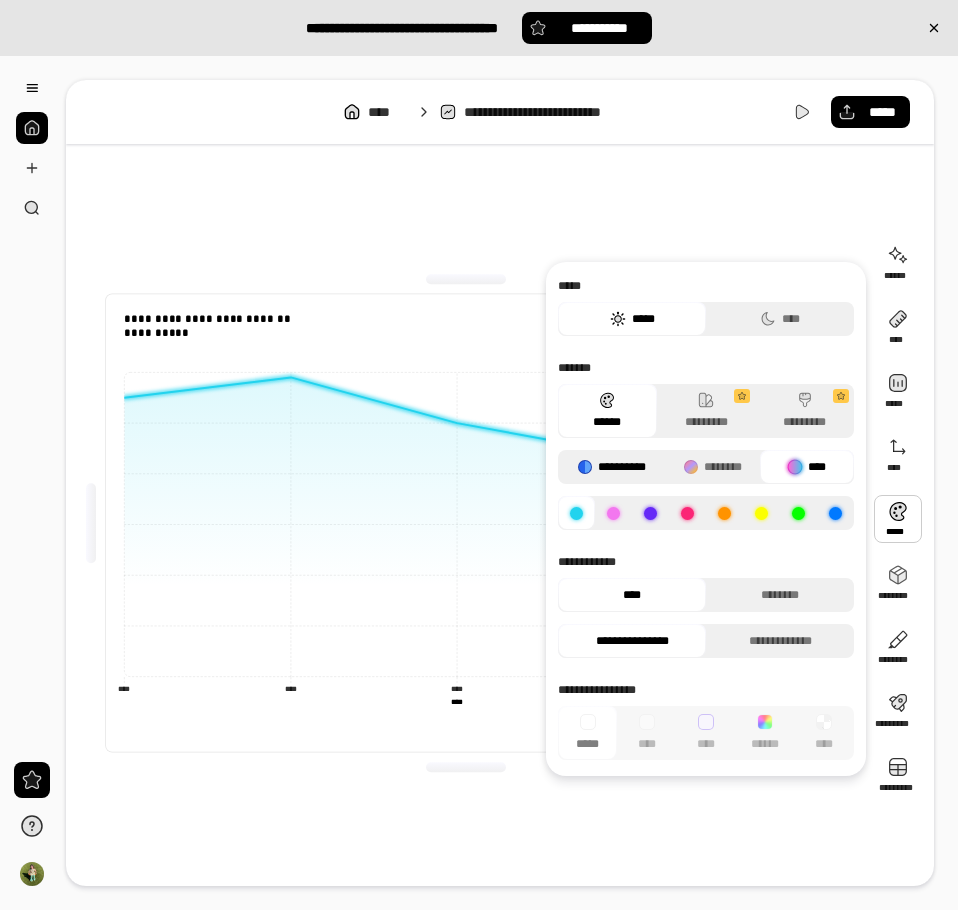 click on "**********" at bounding box center [612, 467] 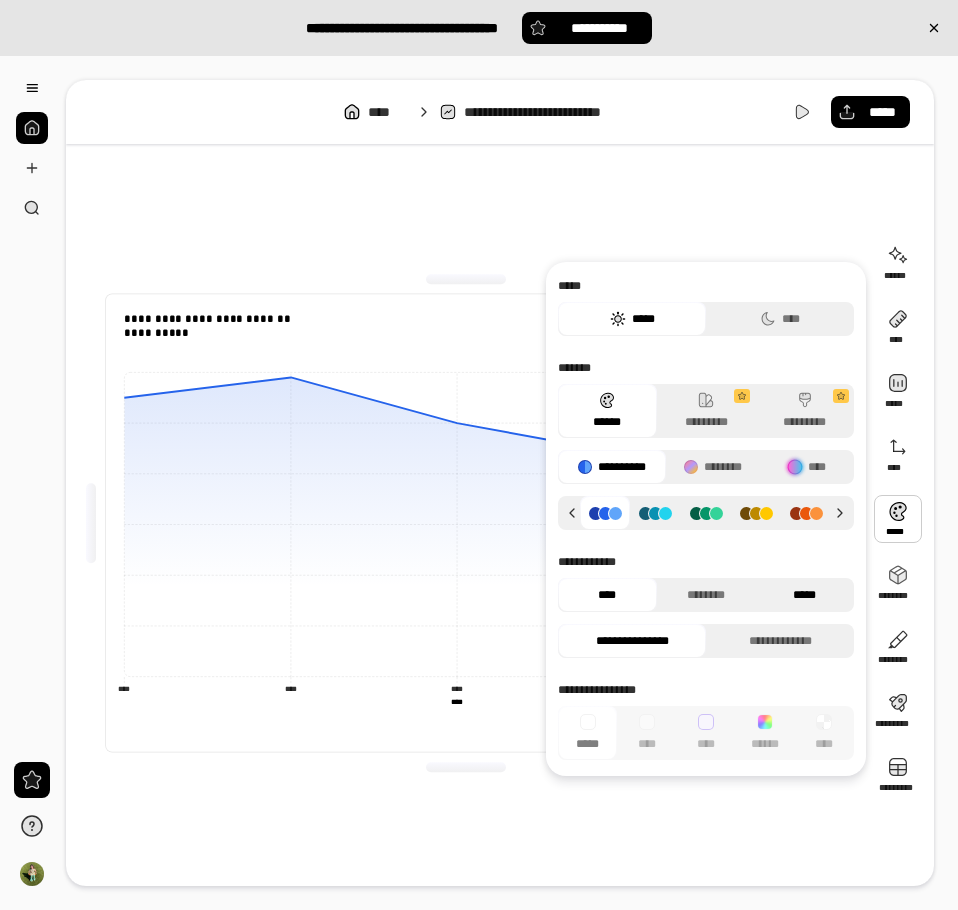 click on "*****" at bounding box center [804, 595] 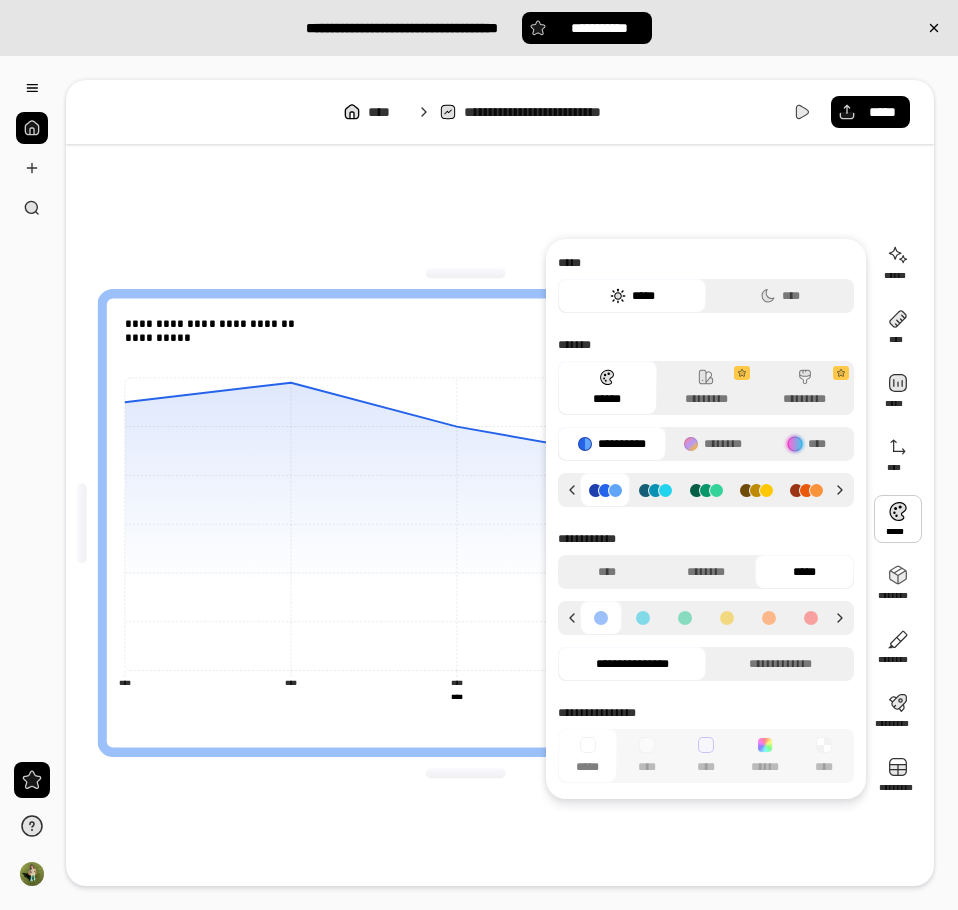 click on "**********" at bounding box center [466, 523] 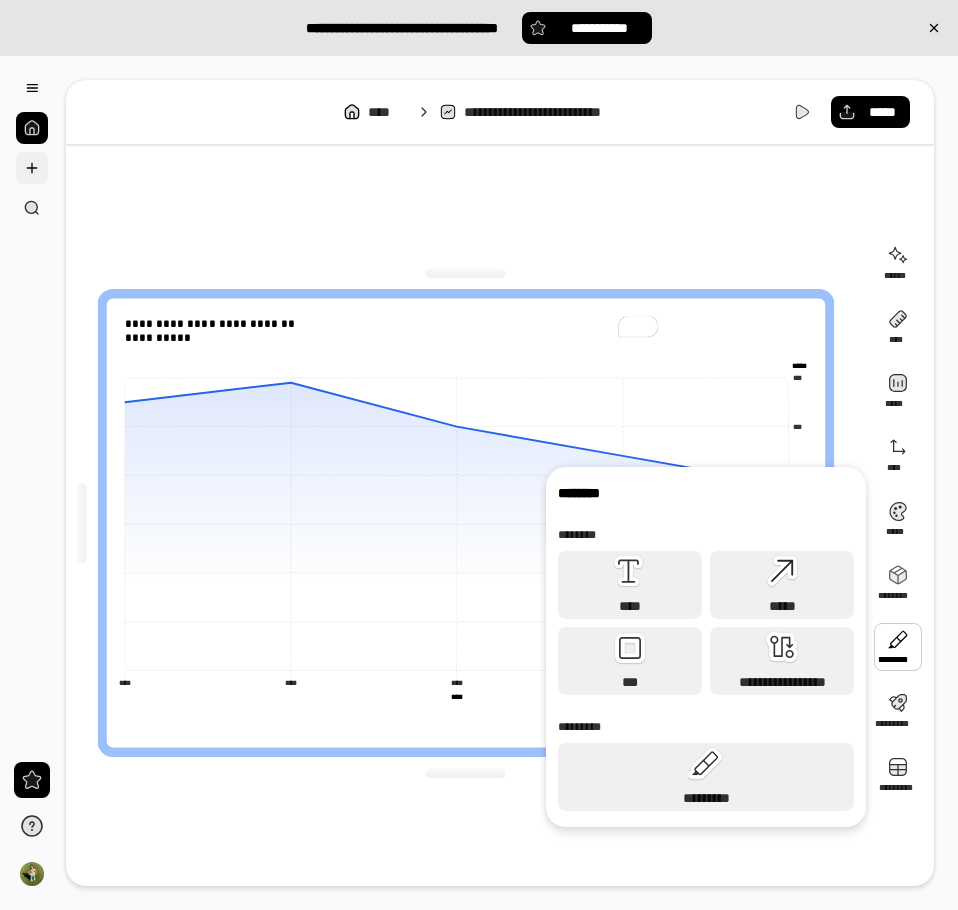 click at bounding box center [32, 168] 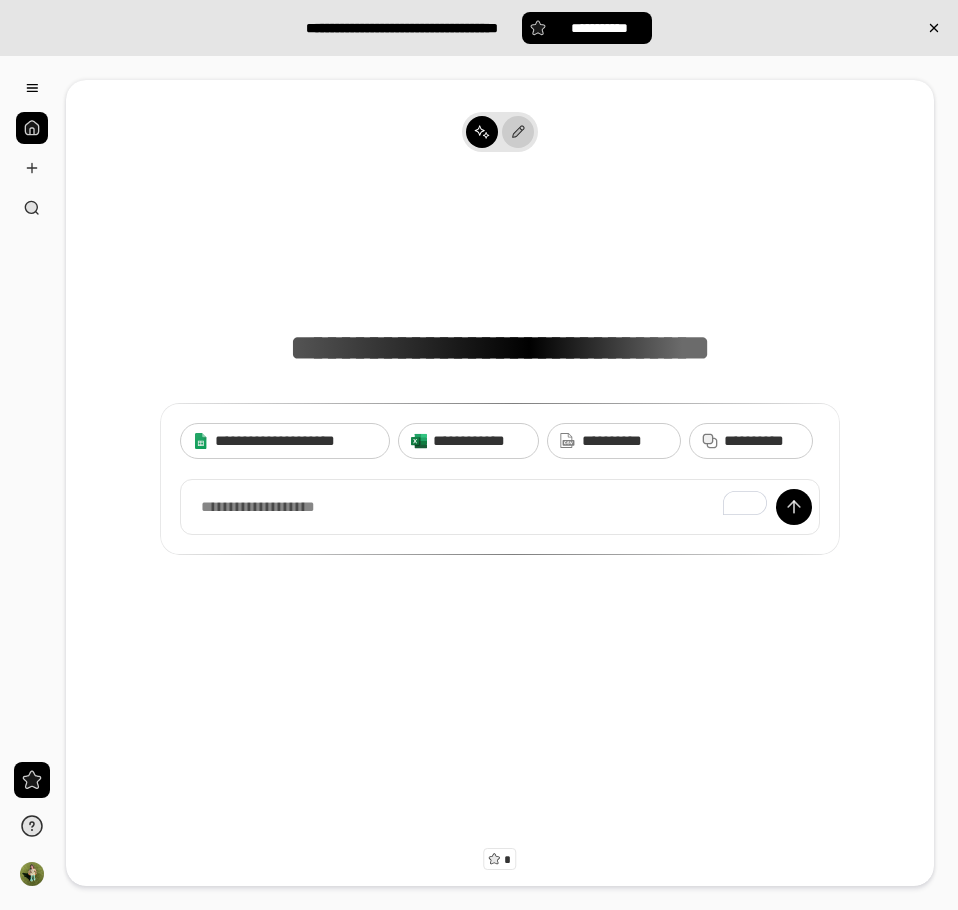 click 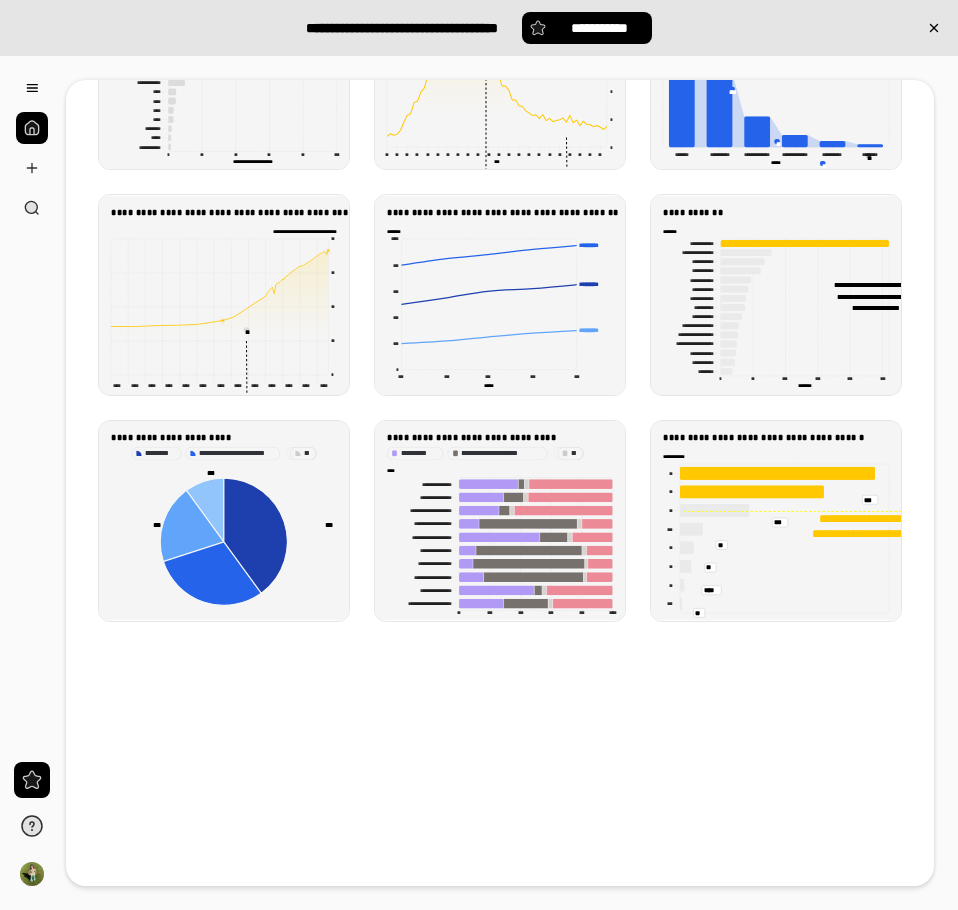 scroll, scrollTop: 2818, scrollLeft: 0, axis: vertical 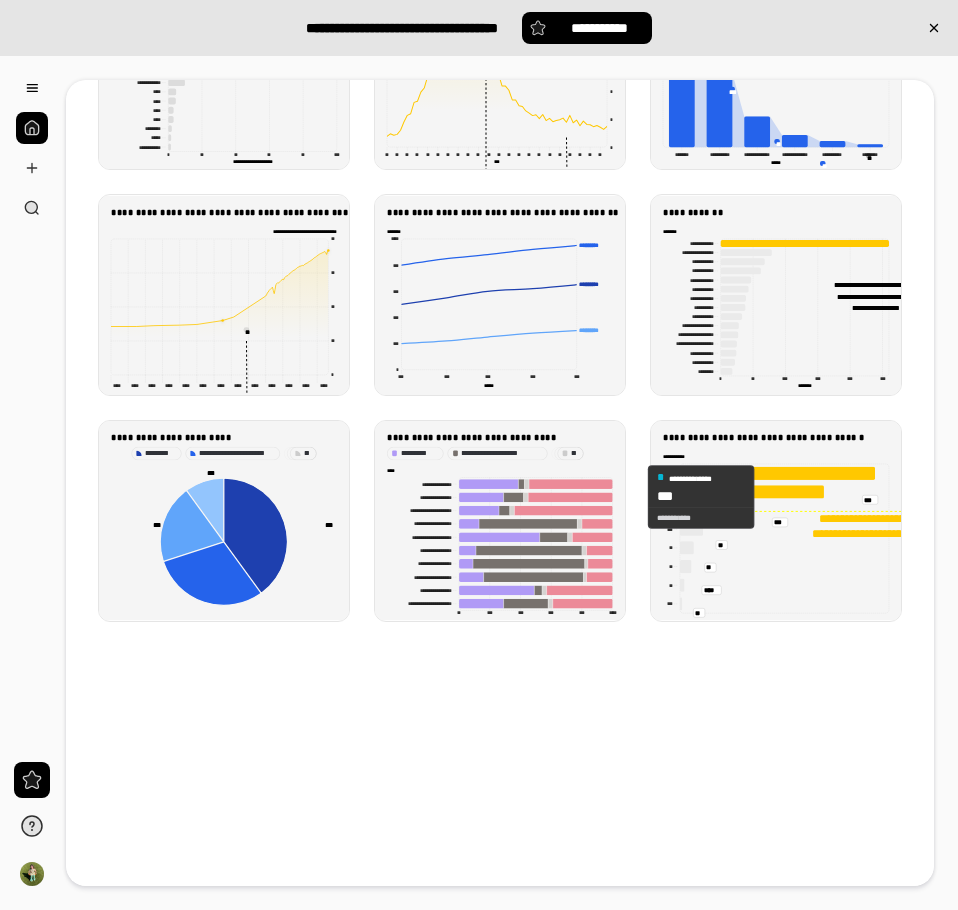 click 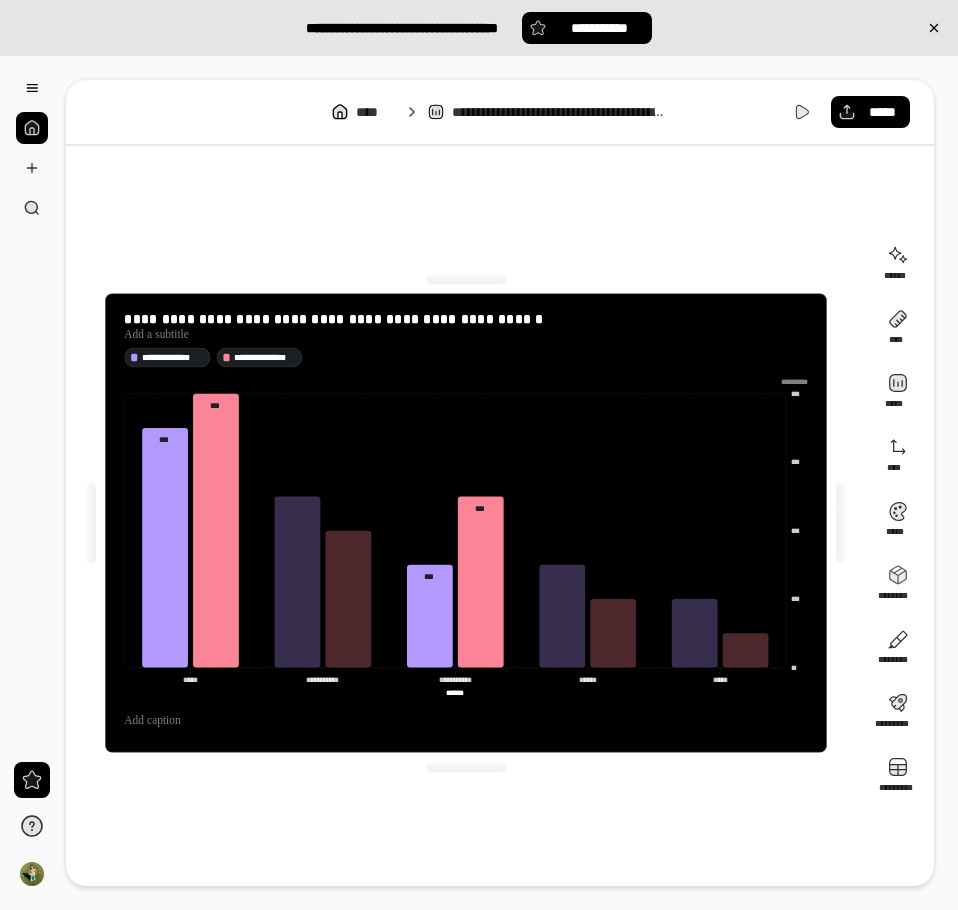 click on "**********" at bounding box center [465, 357] 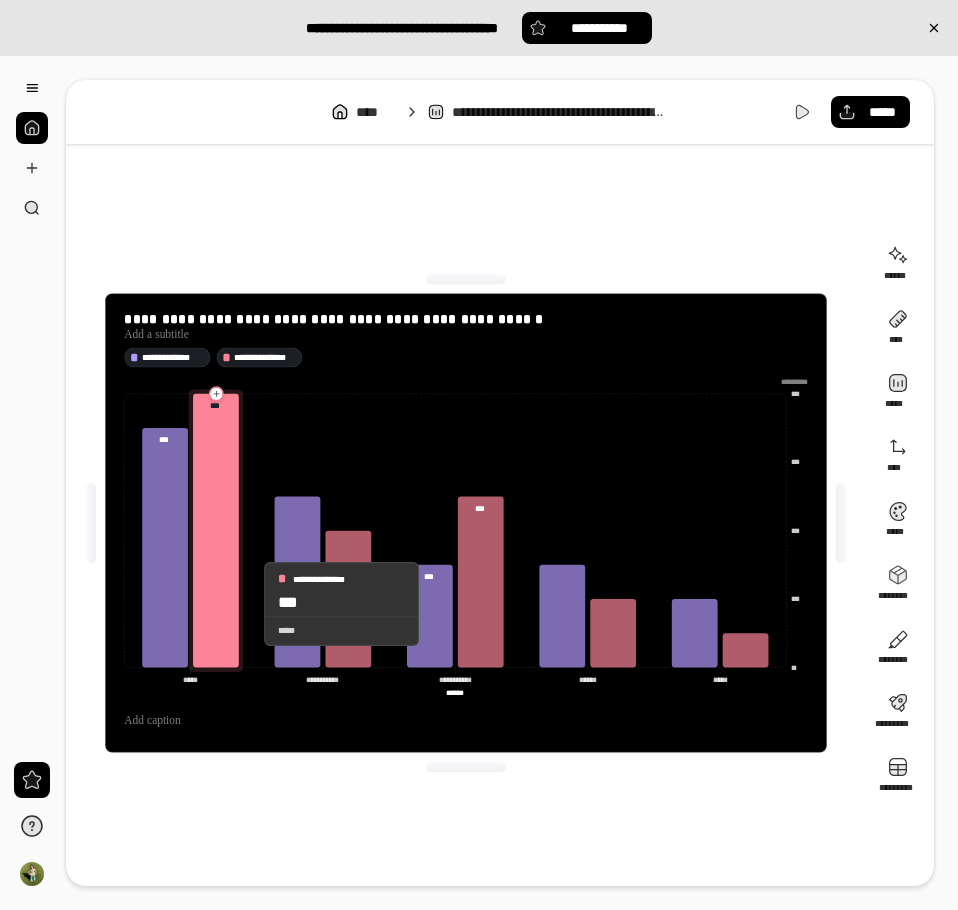 click 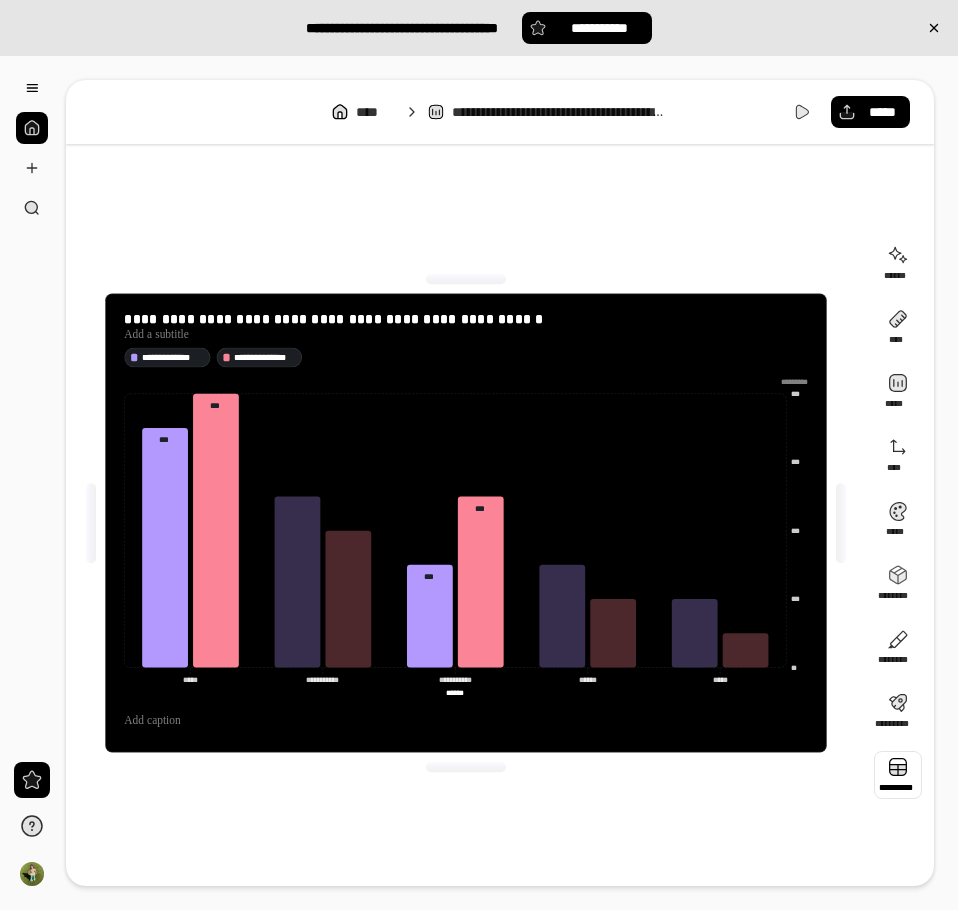 click at bounding box center [898, 775] 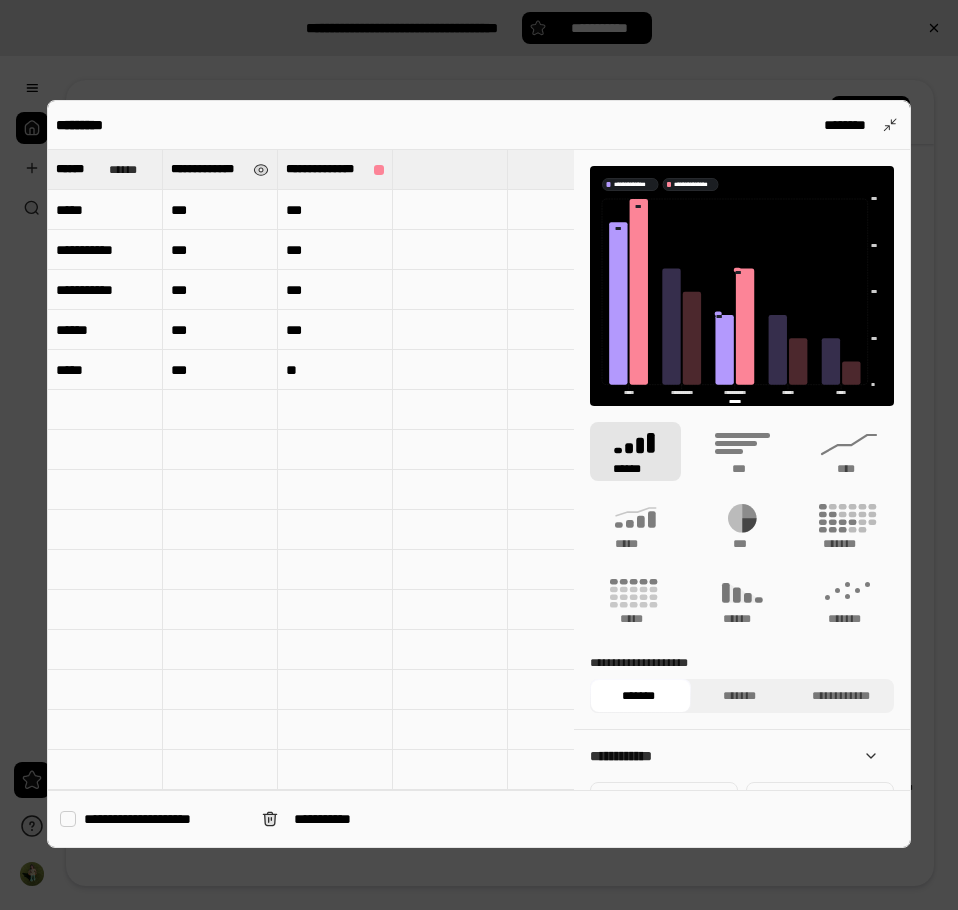 click on "**********" at bounding box center (208, 169) 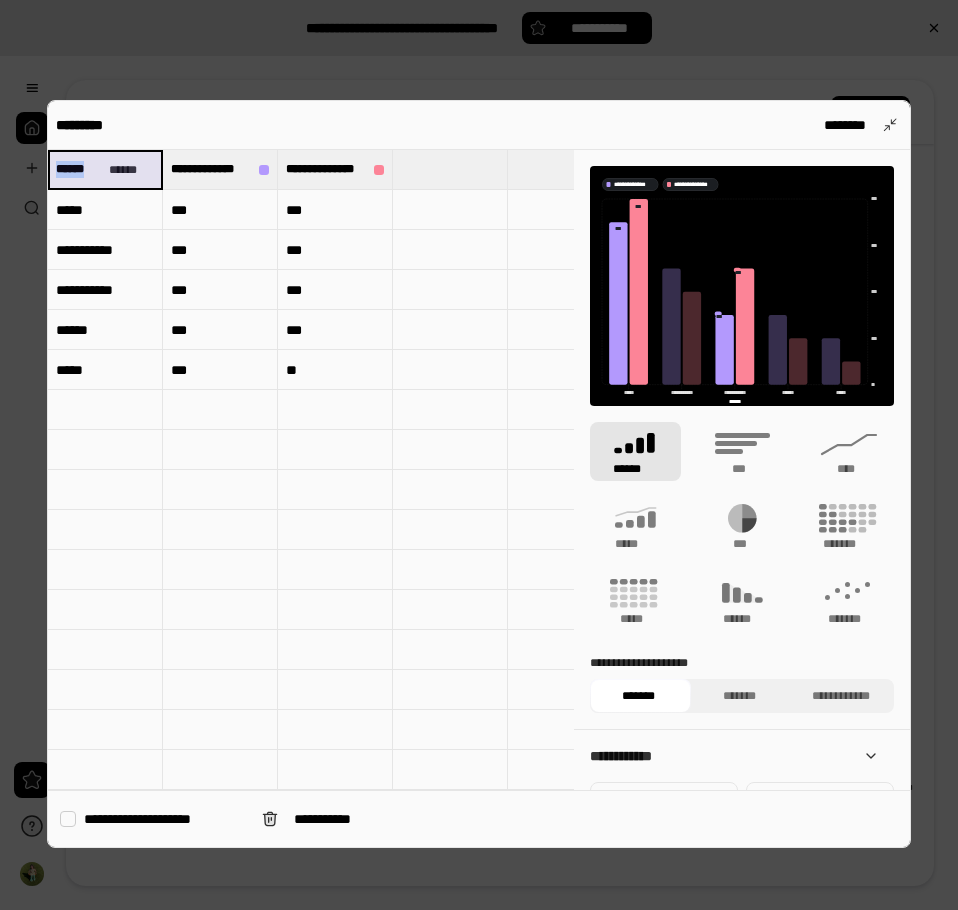 drag, startPoint x: 97, startPoint y: 171, endPoint x: 38, endPoint y: 161, distance: 59.841457 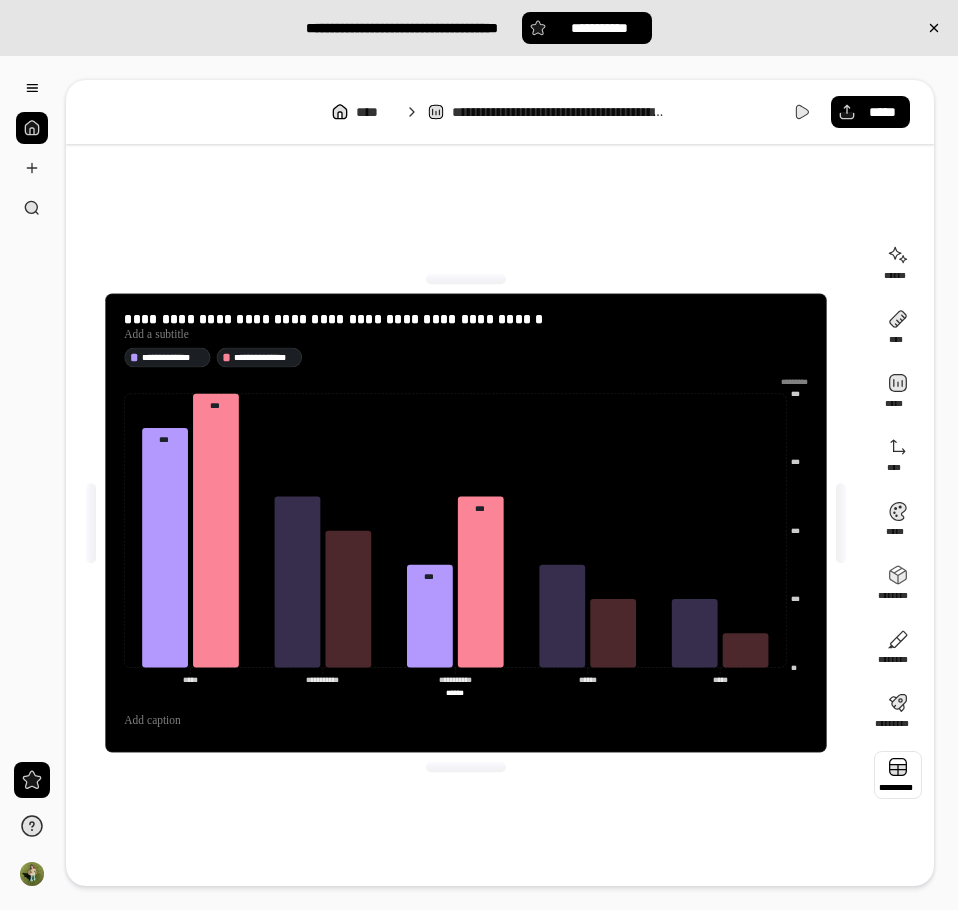 click at bounding box center [898, 775] 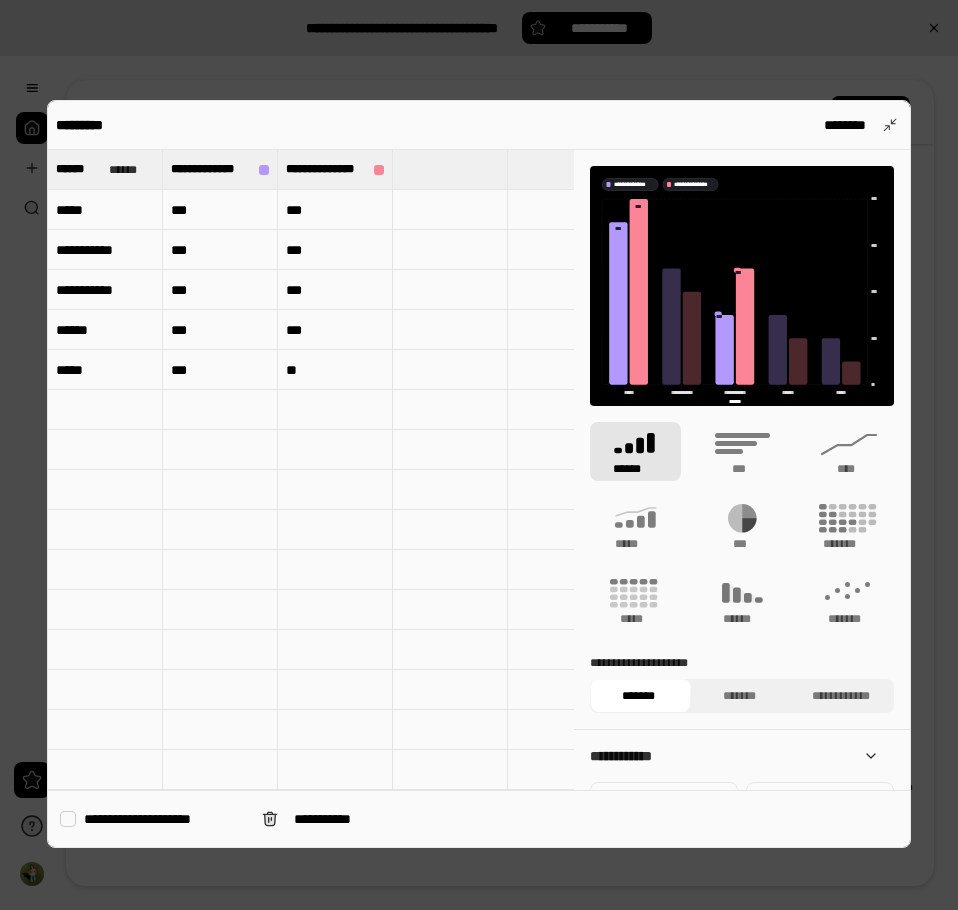 click at bounding box center [450, 169] 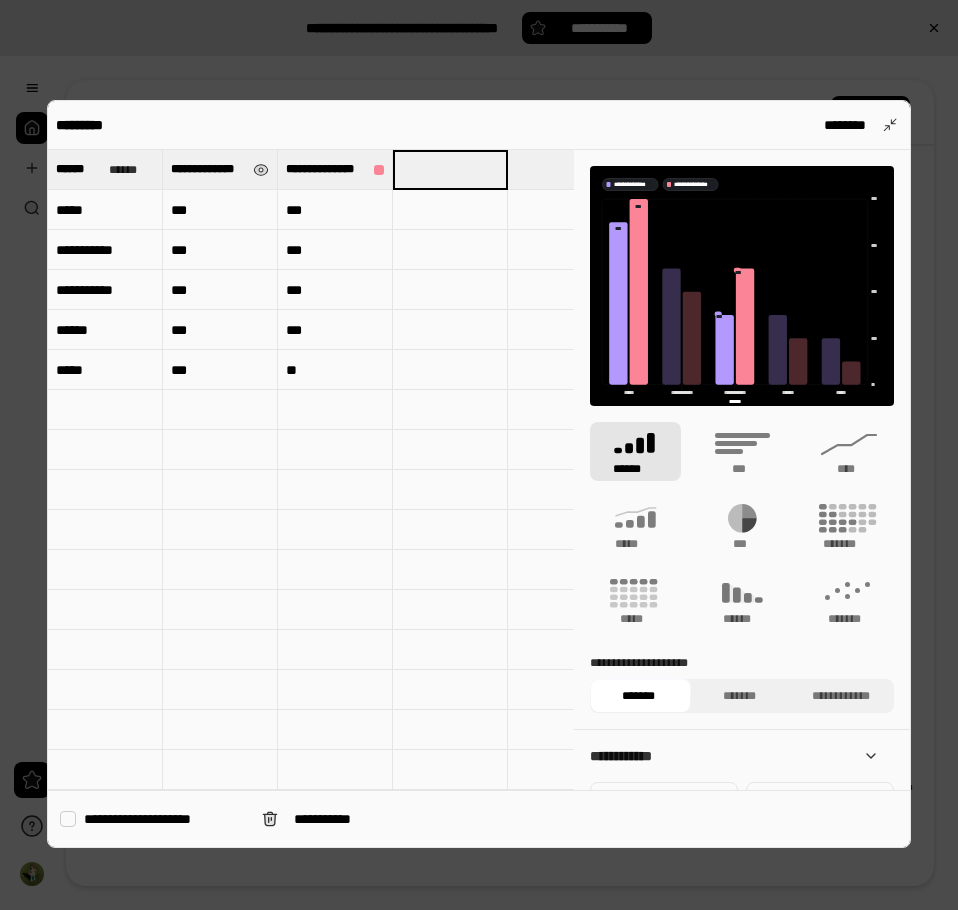 click on "**********" at bounding box center (208, 169) 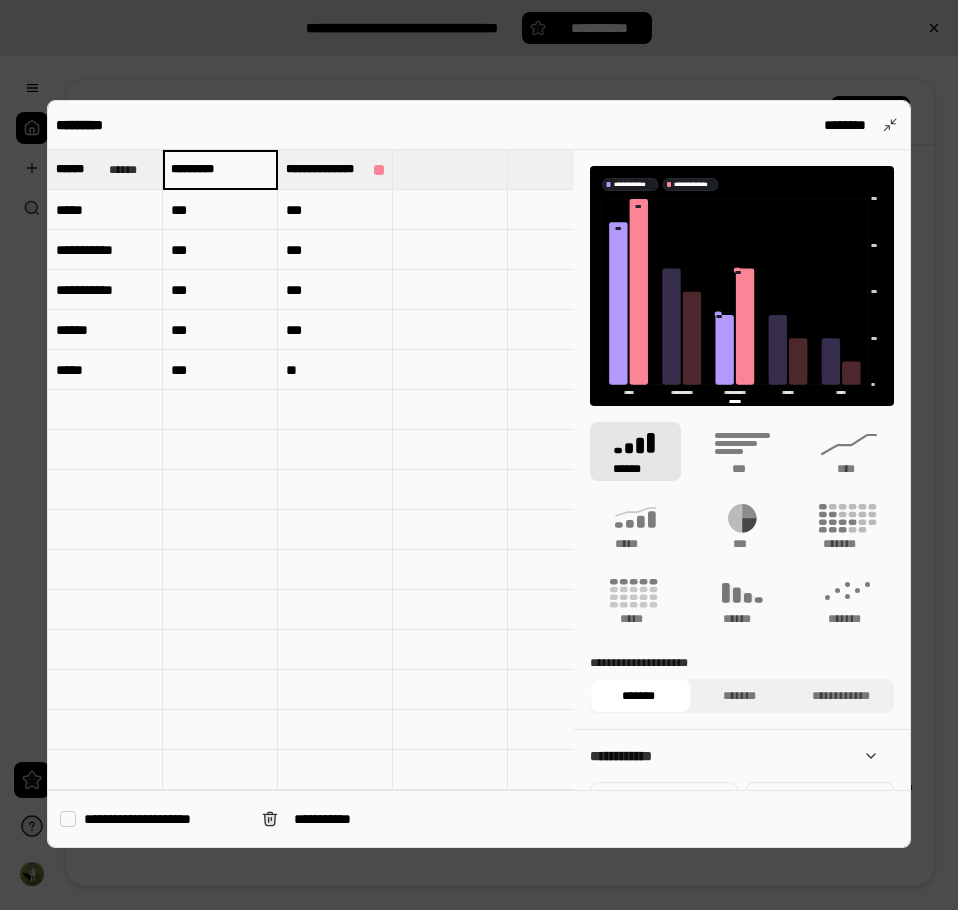 type on "*********" 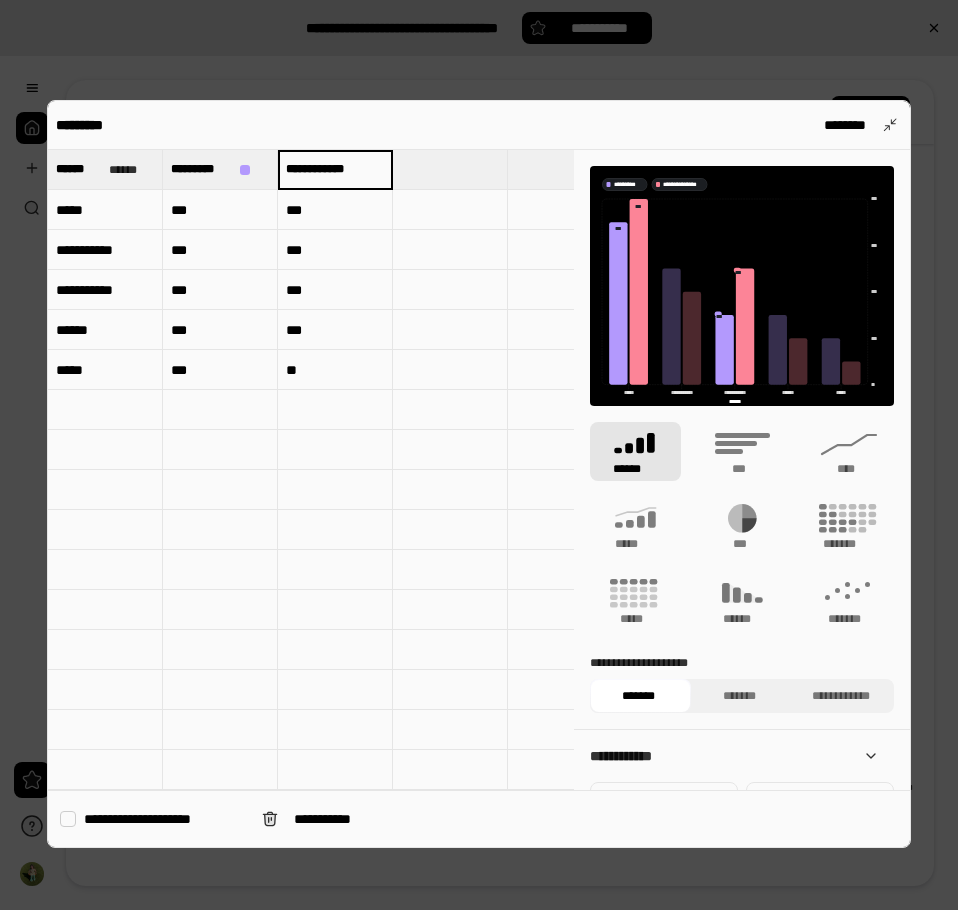 type on "**********" 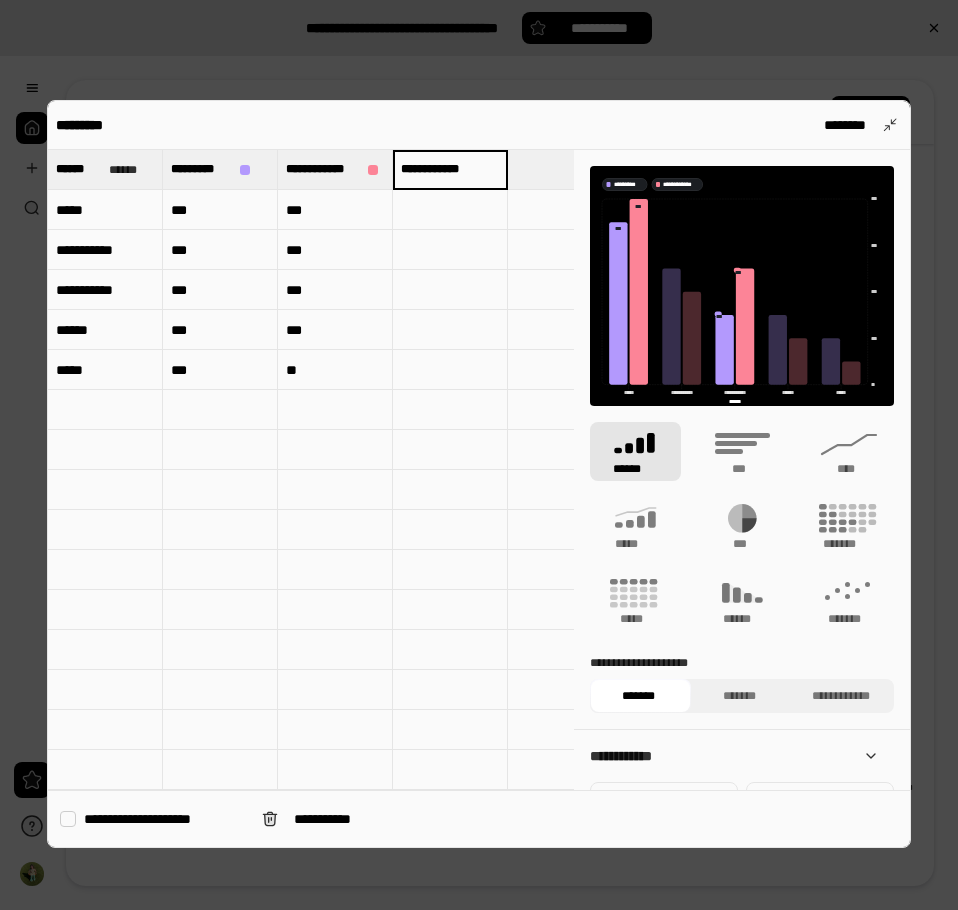 type on "**********" 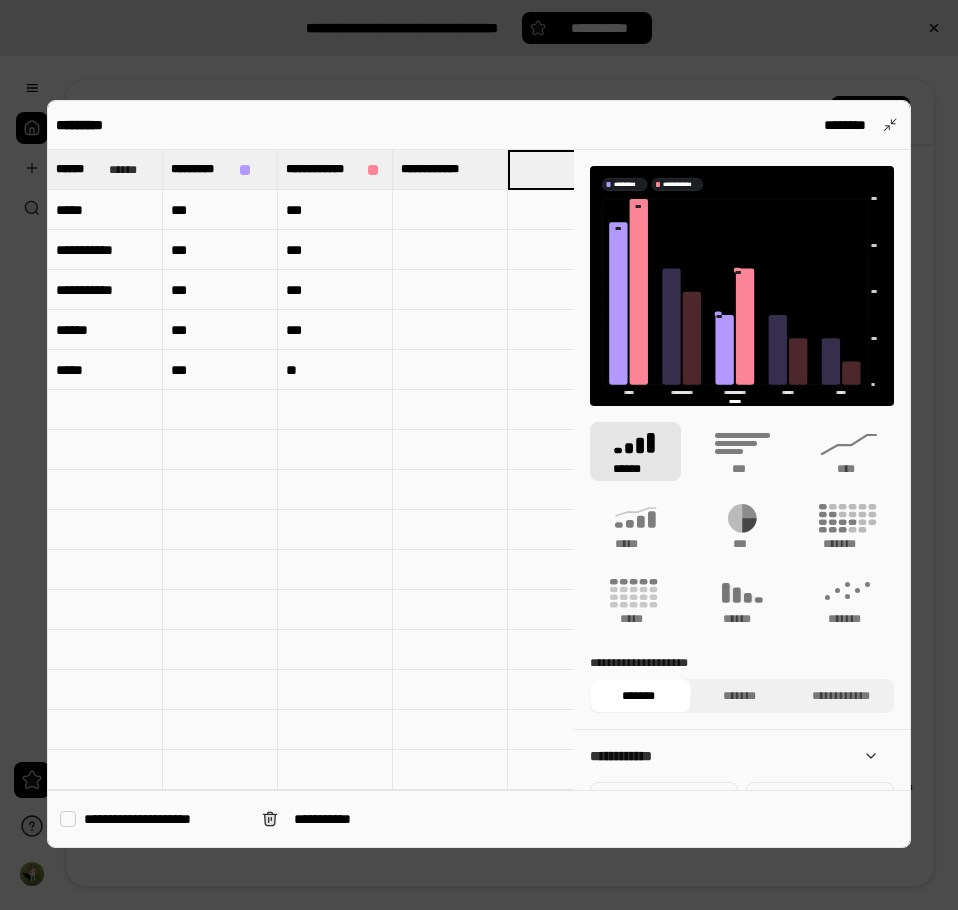 scroll, scrollTop: 0, scrollLeft: 64, axis: horizontal 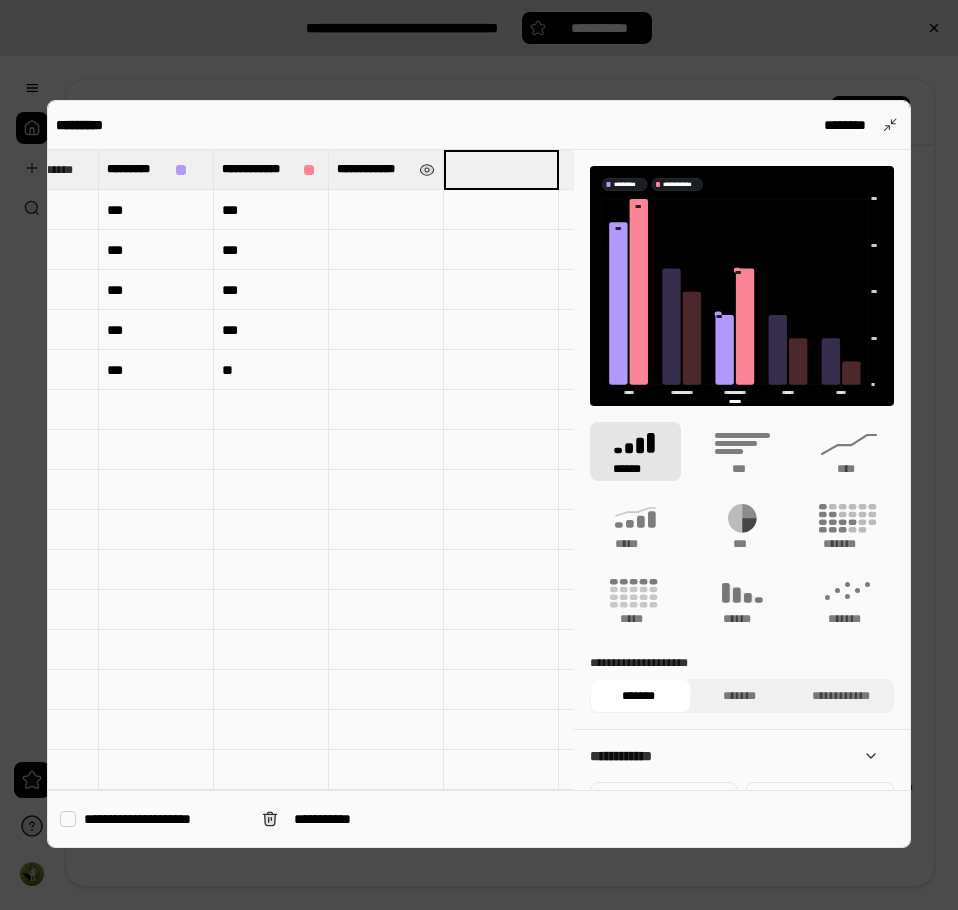 click on "**********" at bounding box center (374, 169) 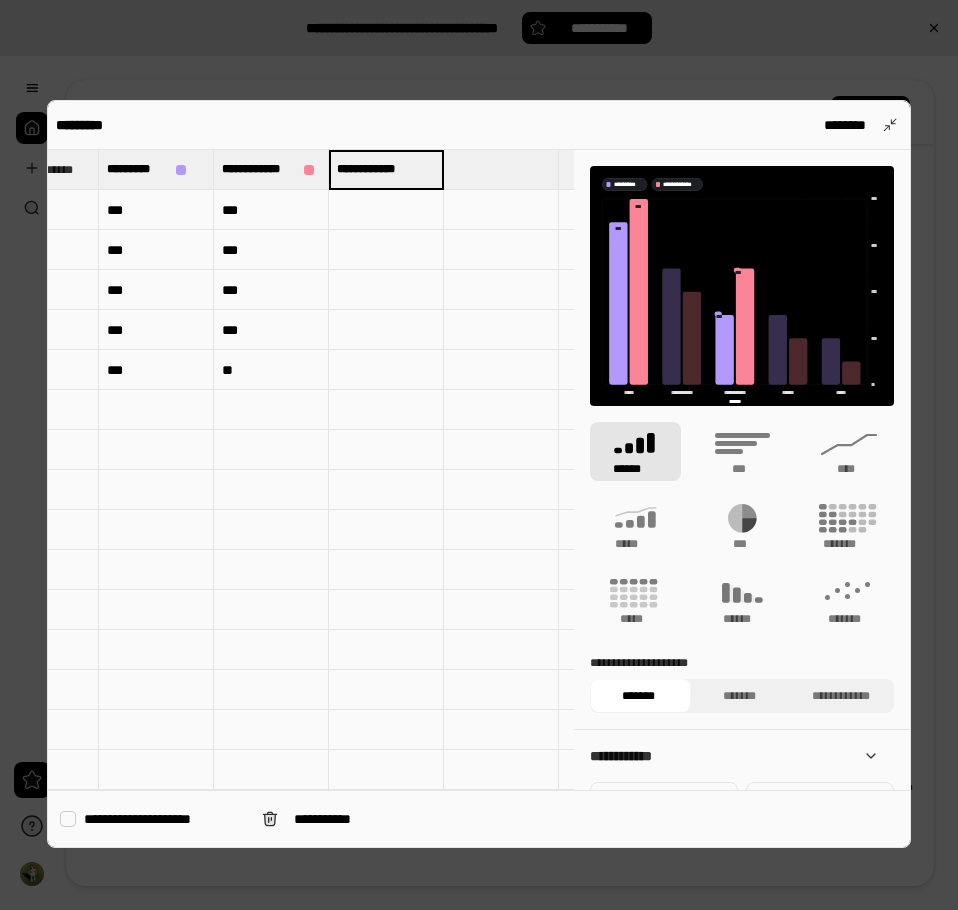 click at bounding box center [386, 210] 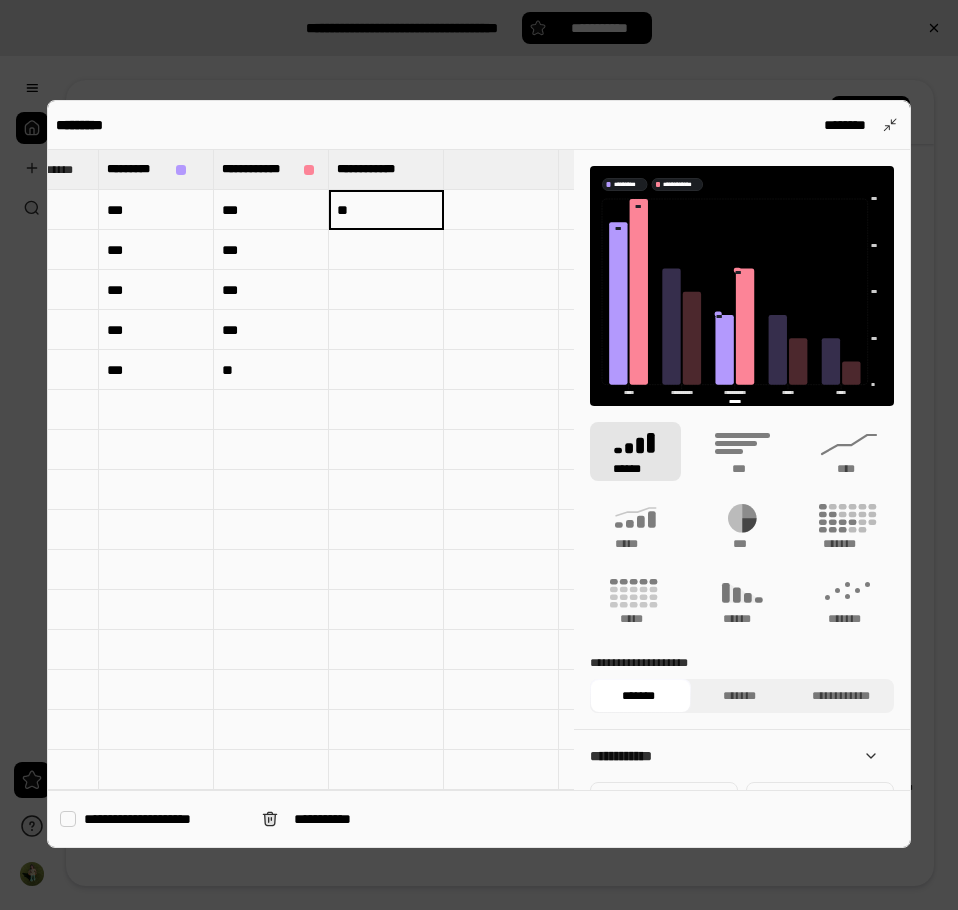 type on "**" 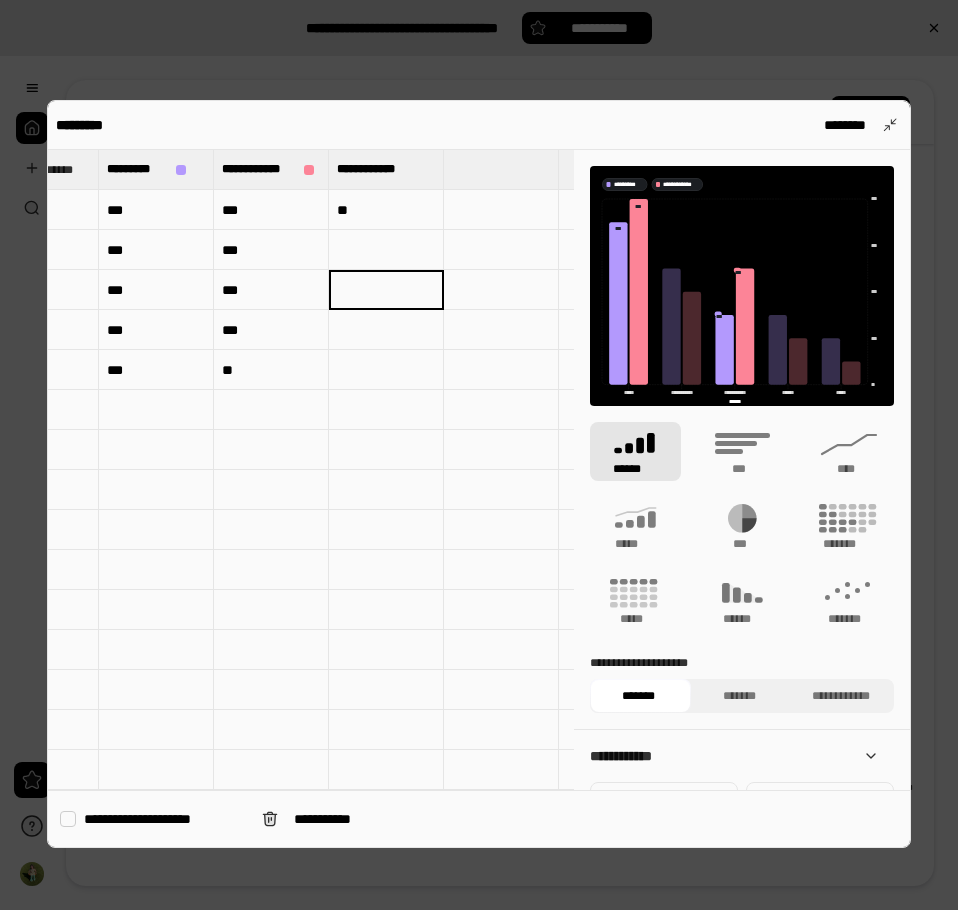 click on "**" at bounding box center (386, 210) 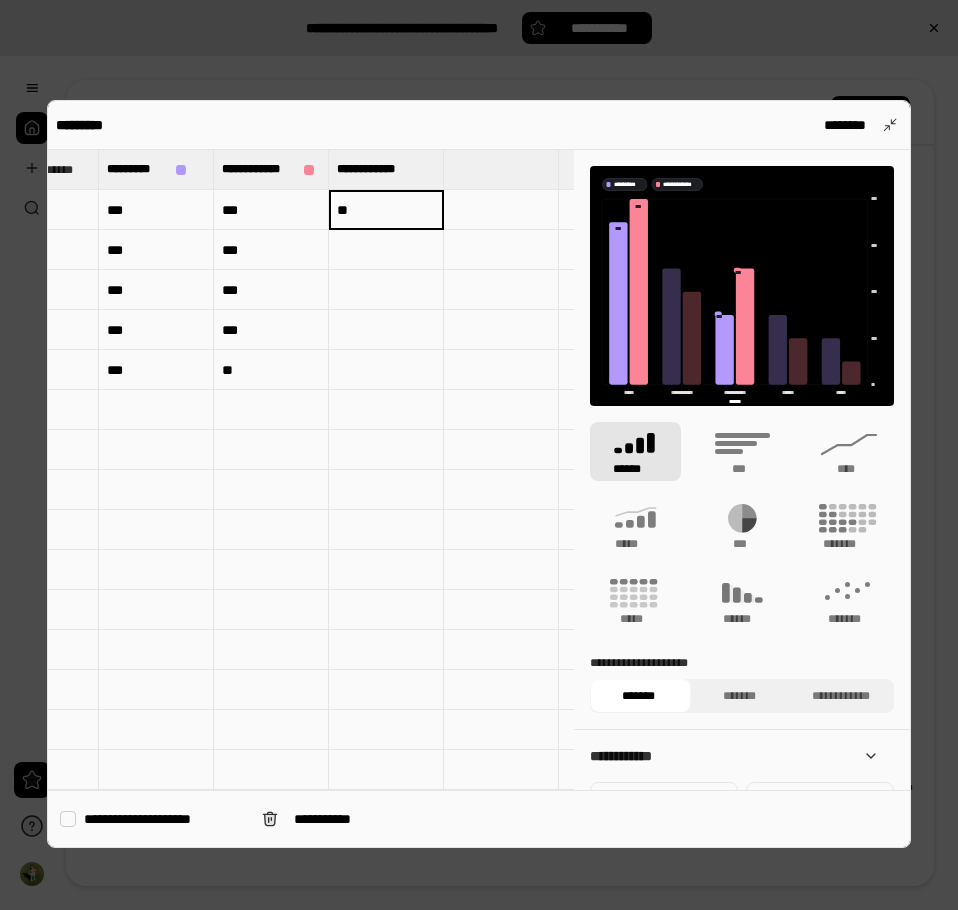 scroll, scrollTop: 0, scrollLeft: 0, axis: both 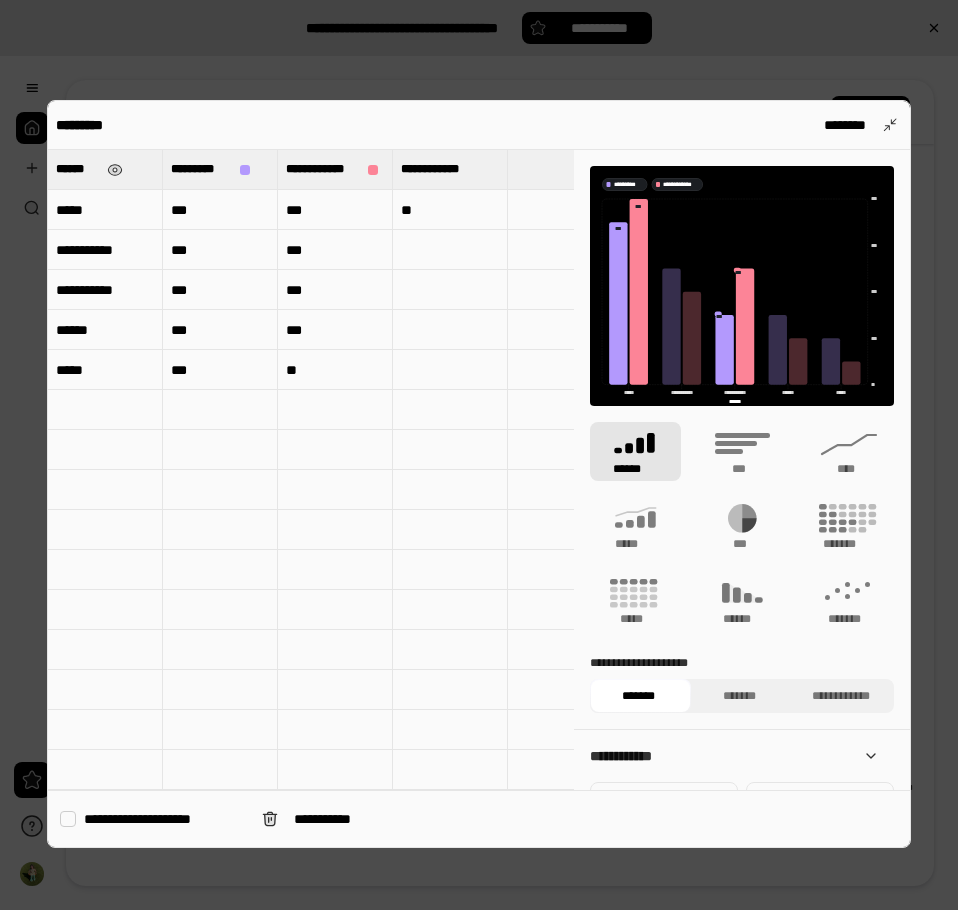 click on "******" at bounding box center [77, 169] 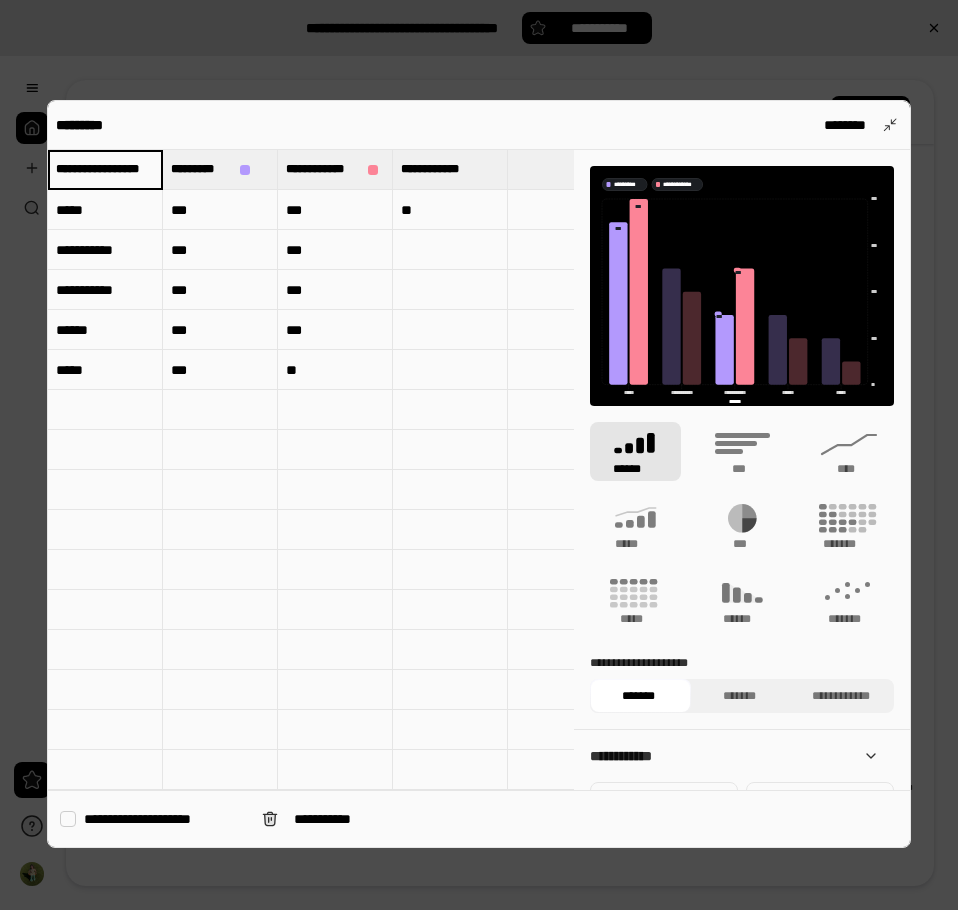 type on "**********" 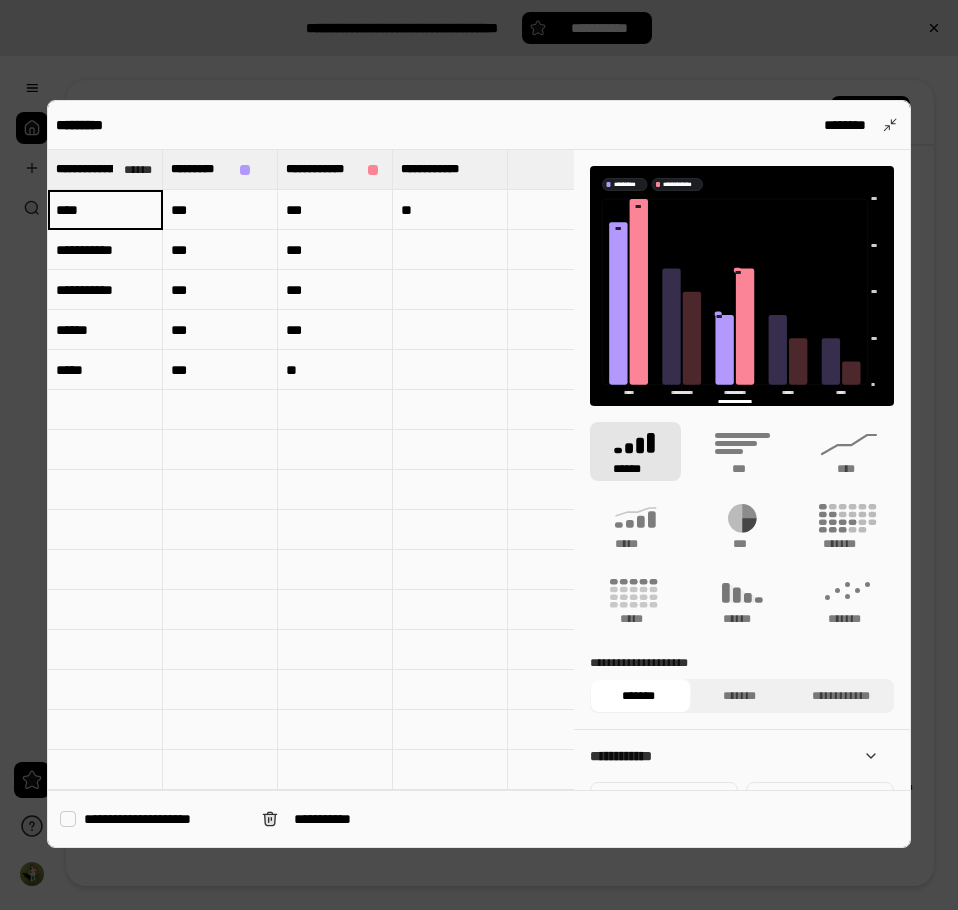 type on "****" 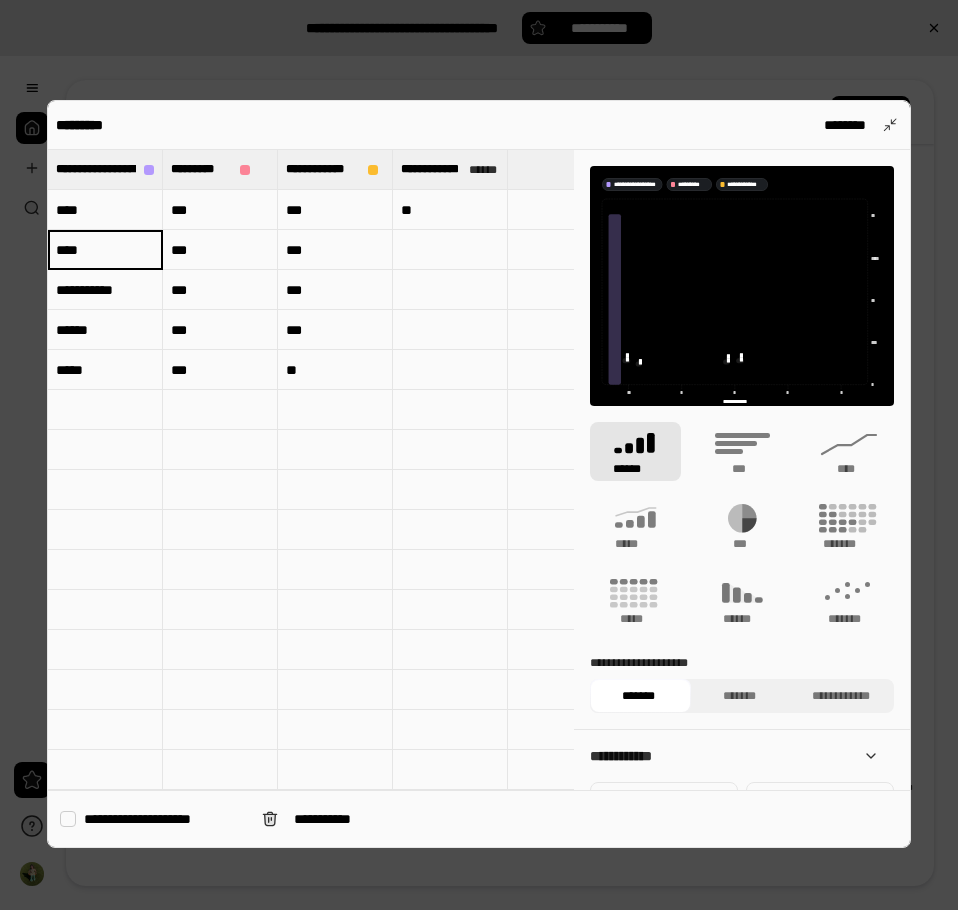 type on "****" 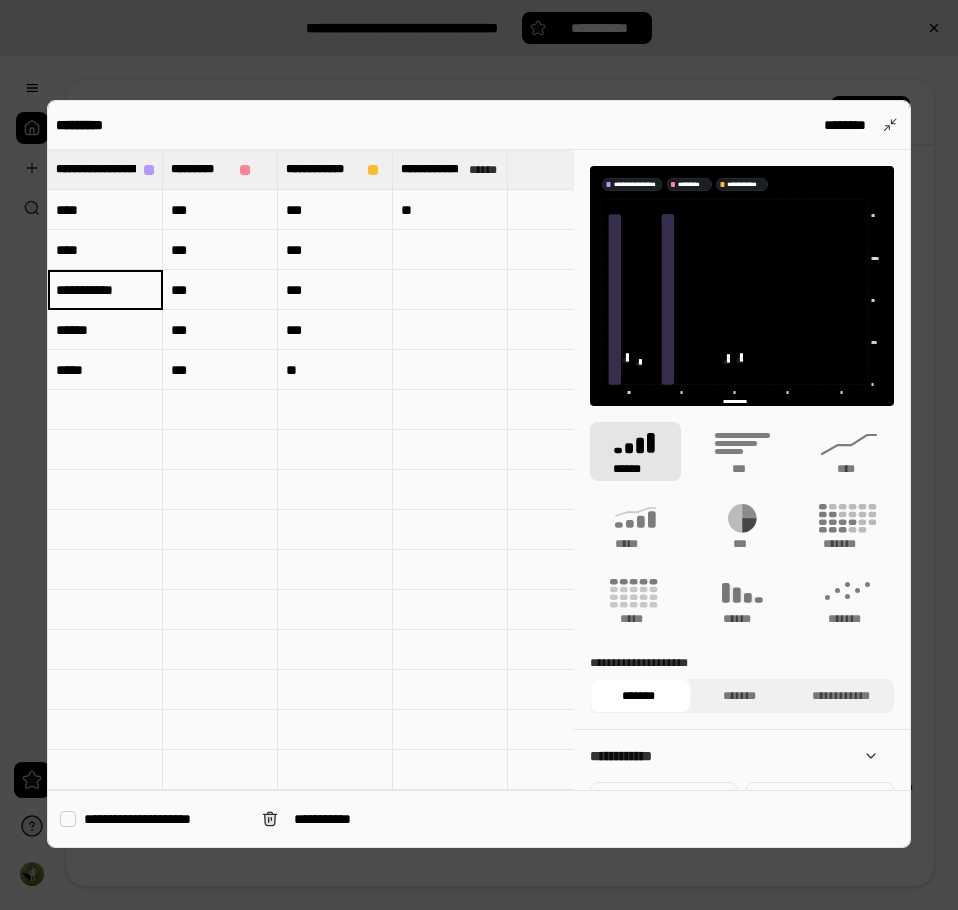 click on "***" at bounding box center (220, 210) 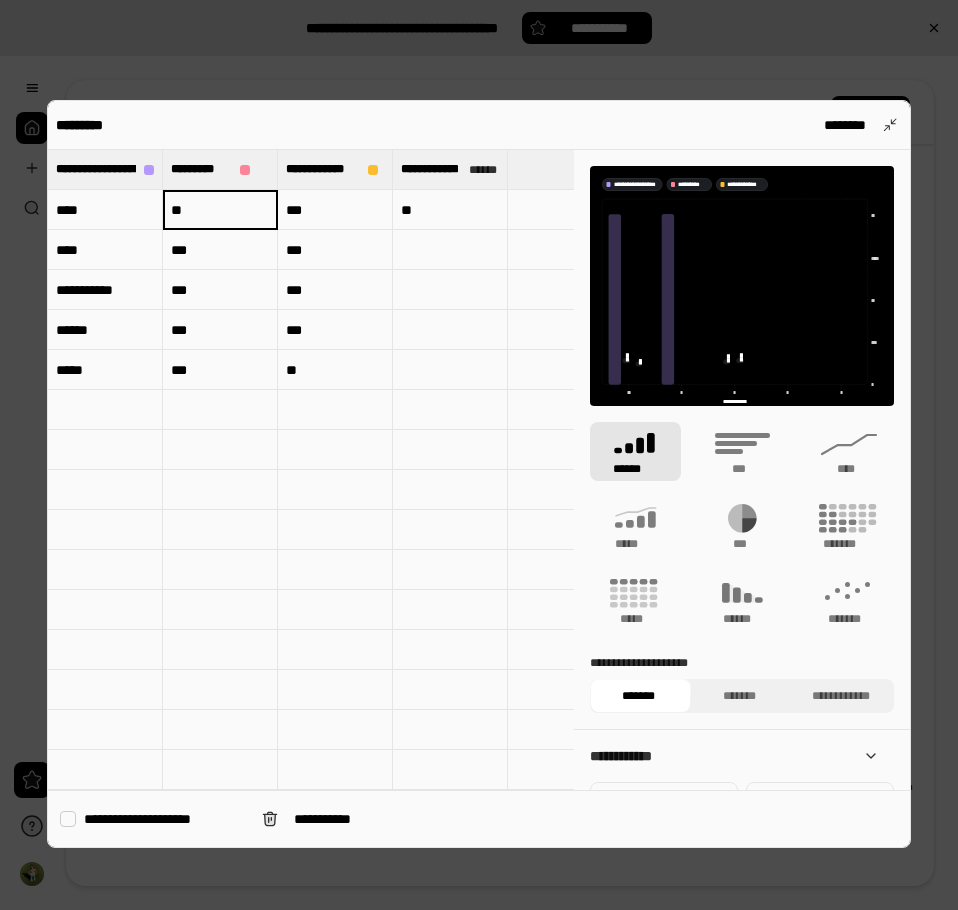 type on "*" 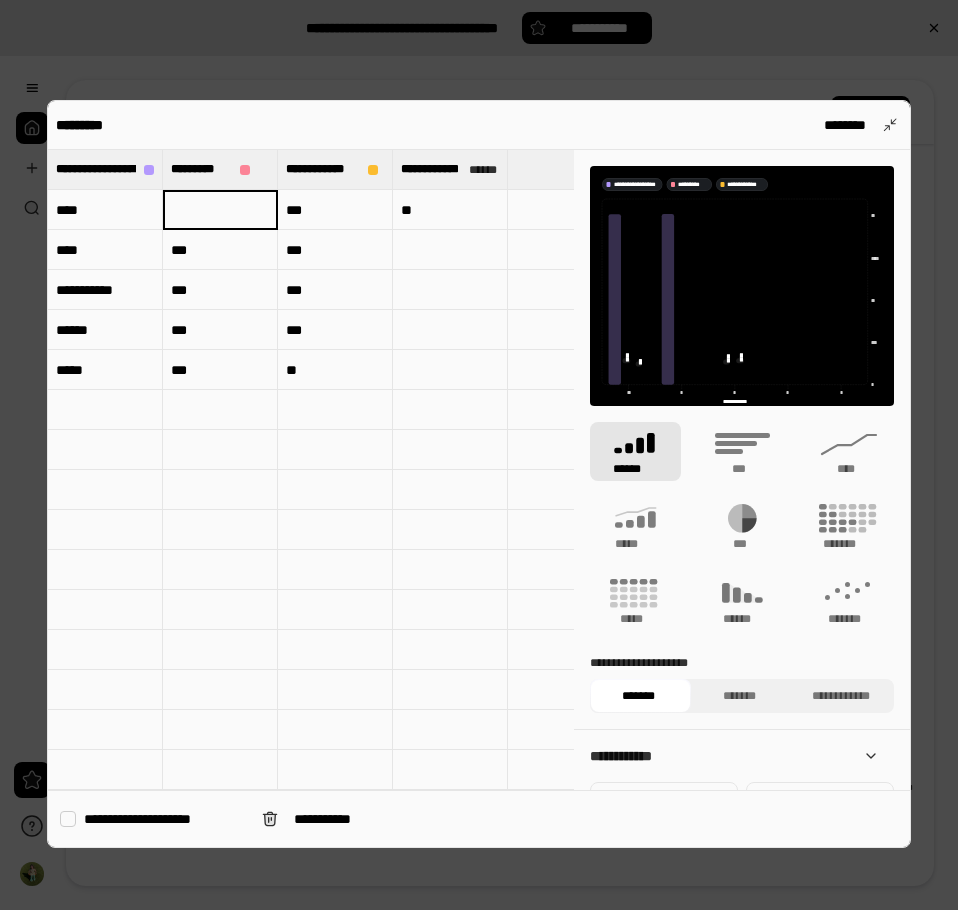 type 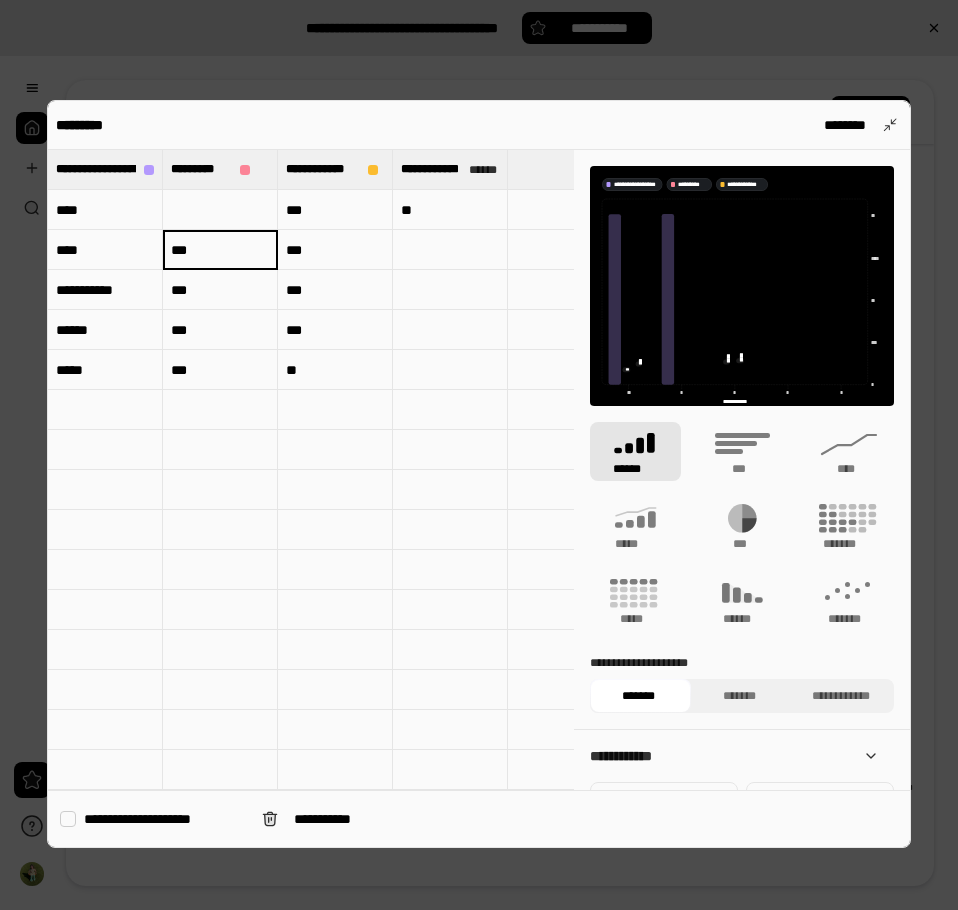 type 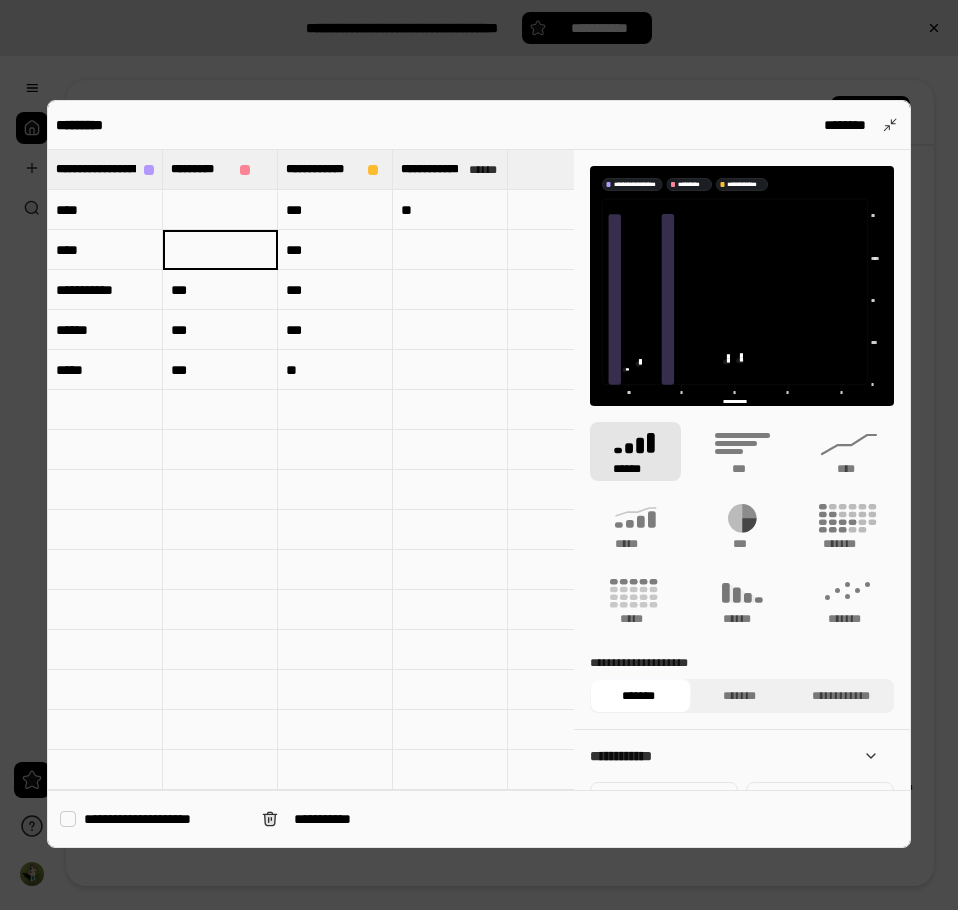 type 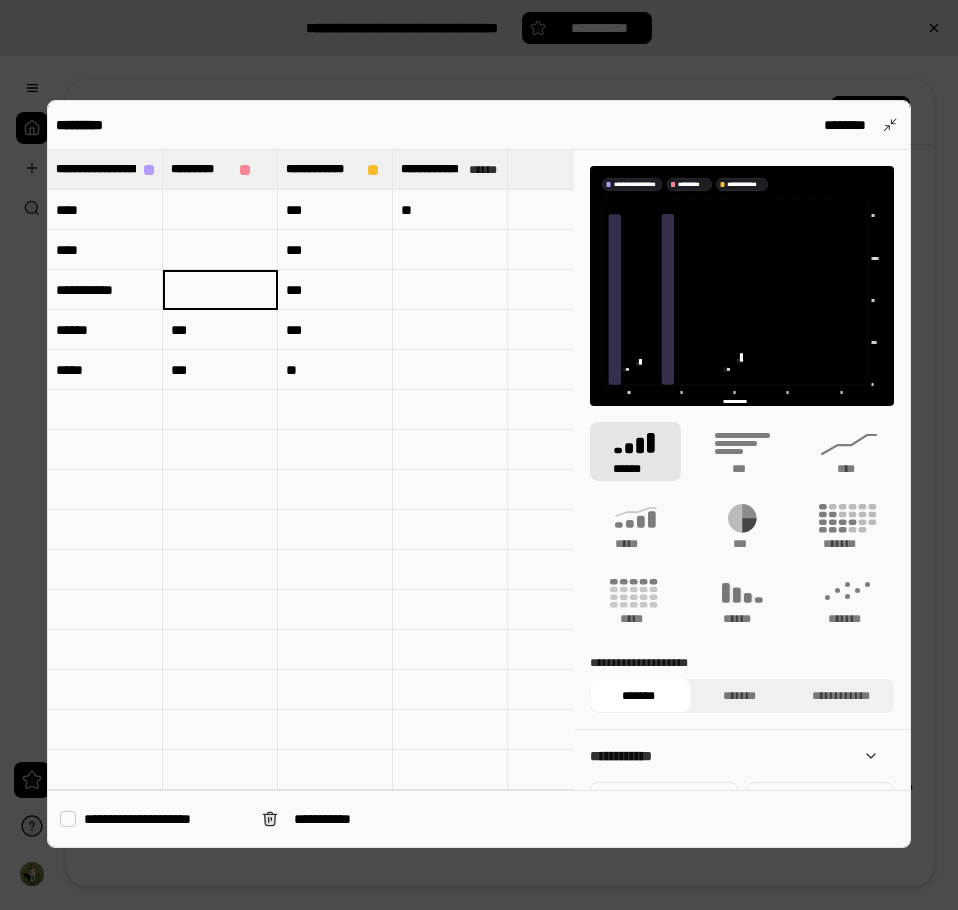 type 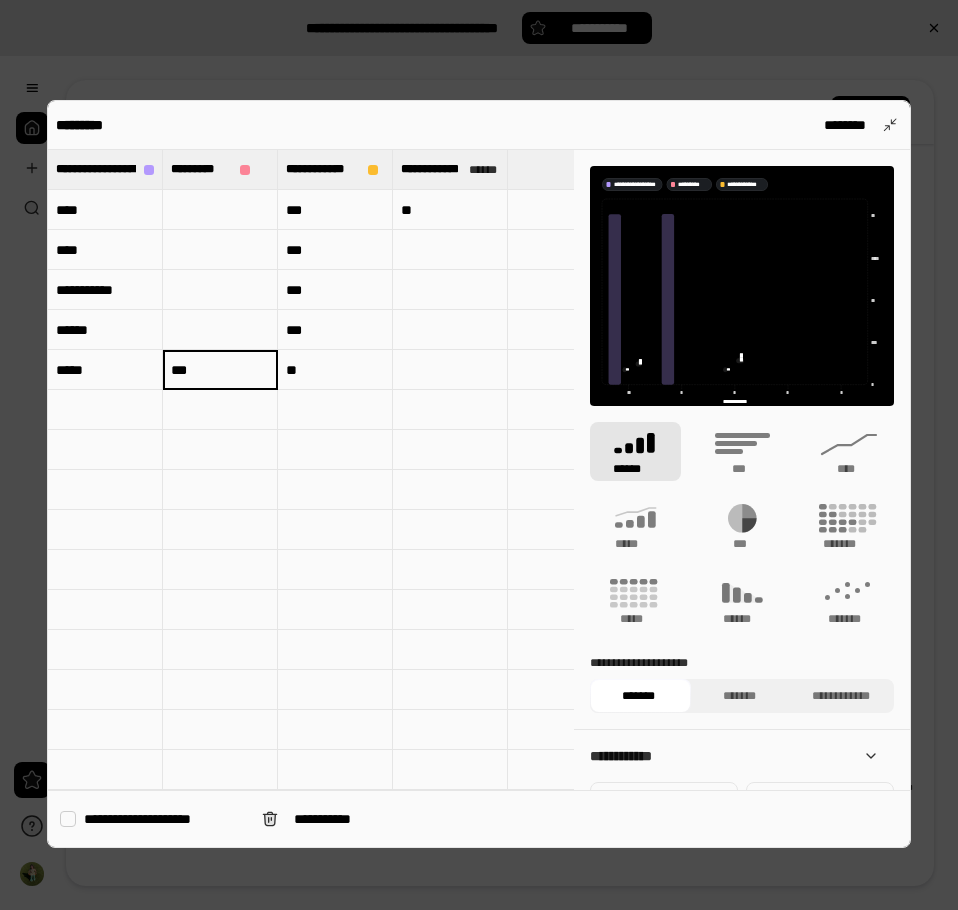type 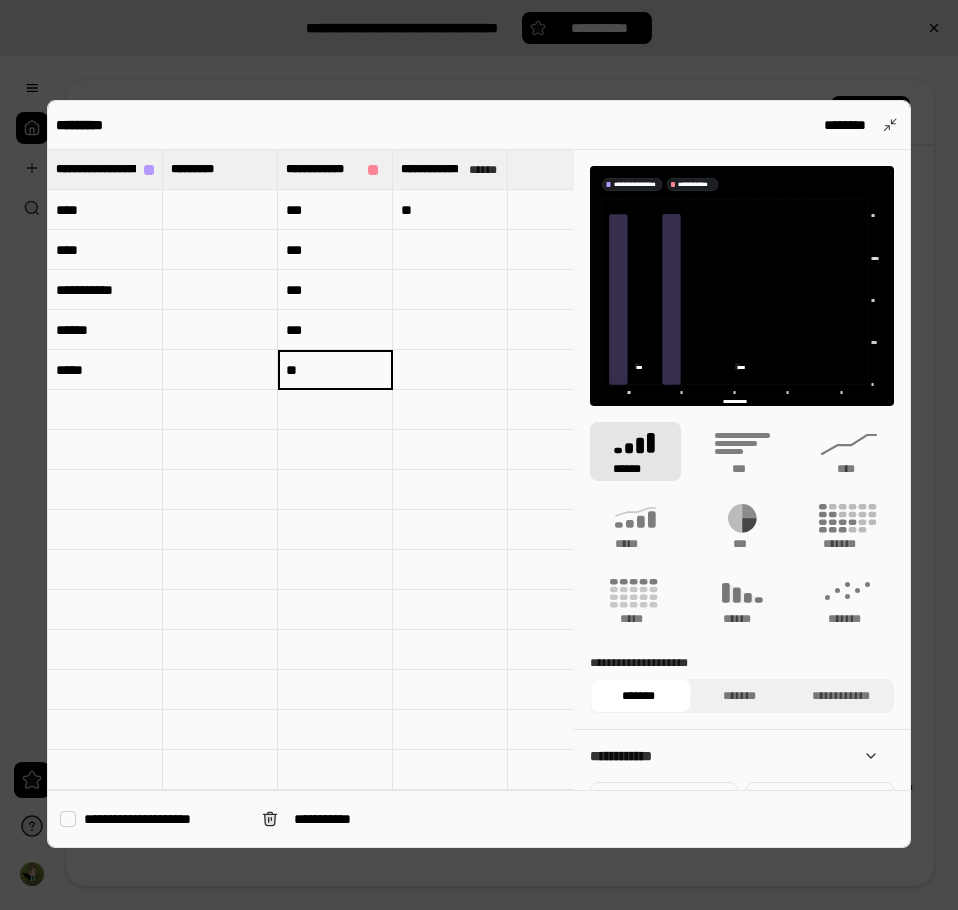 type 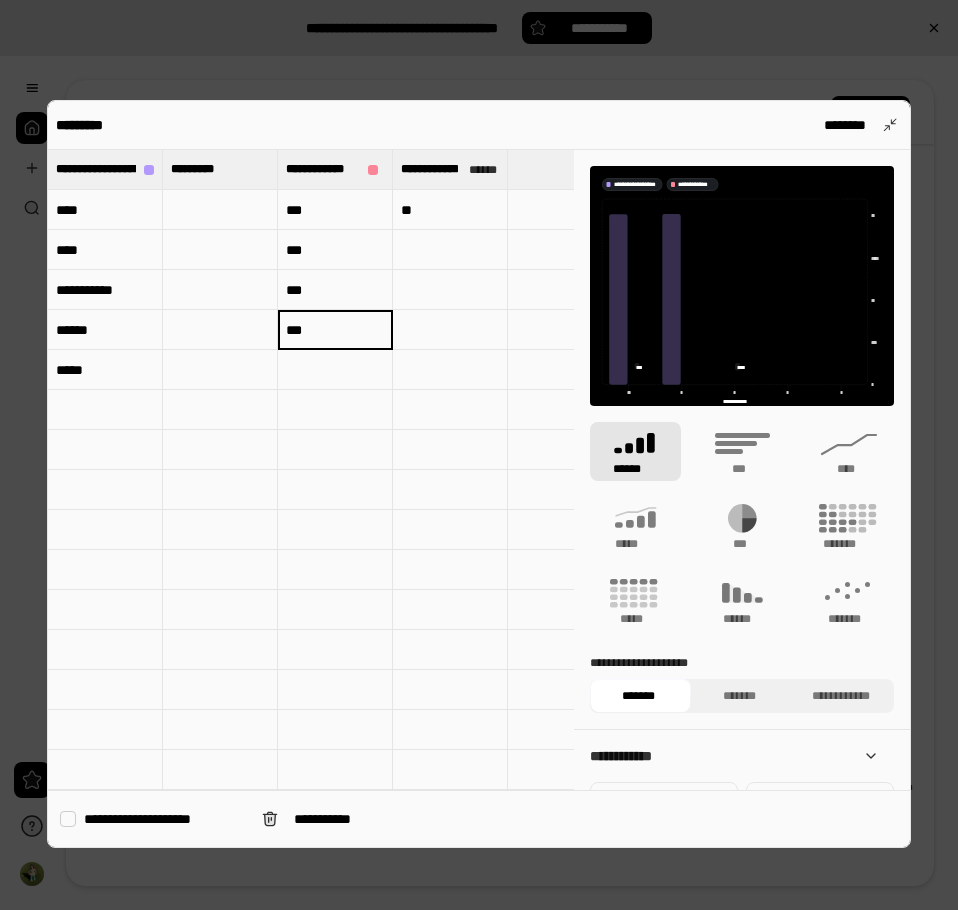 type 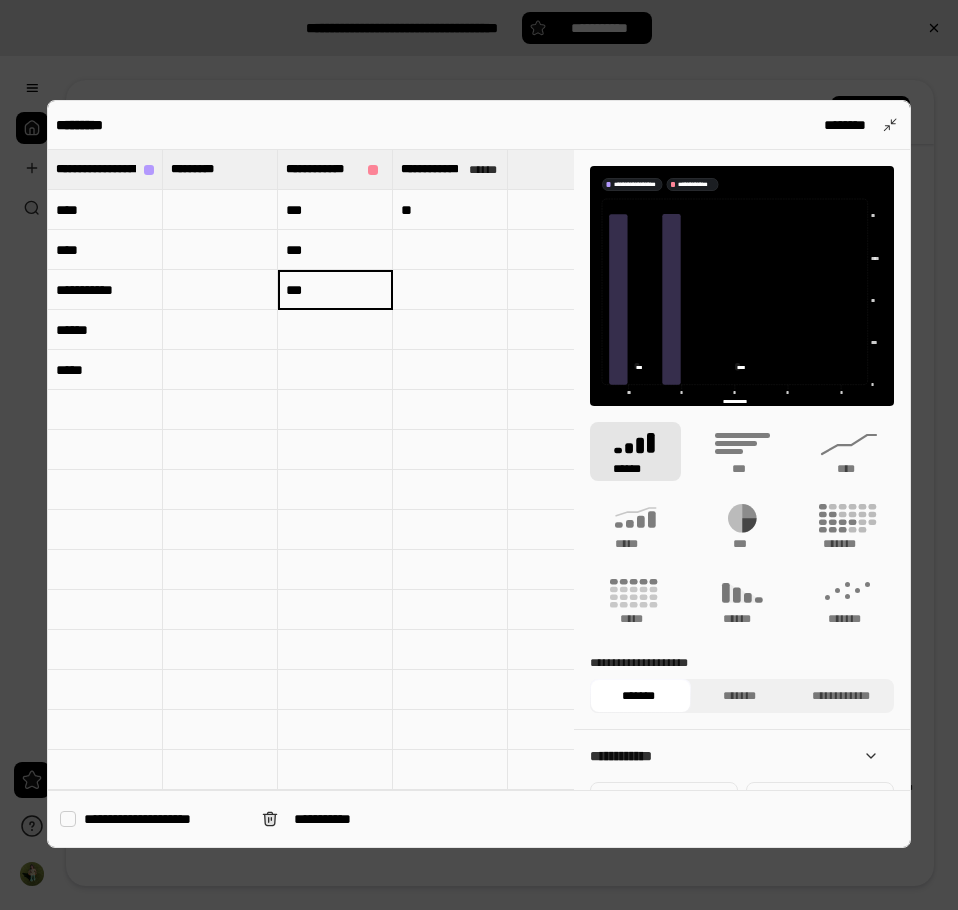 type 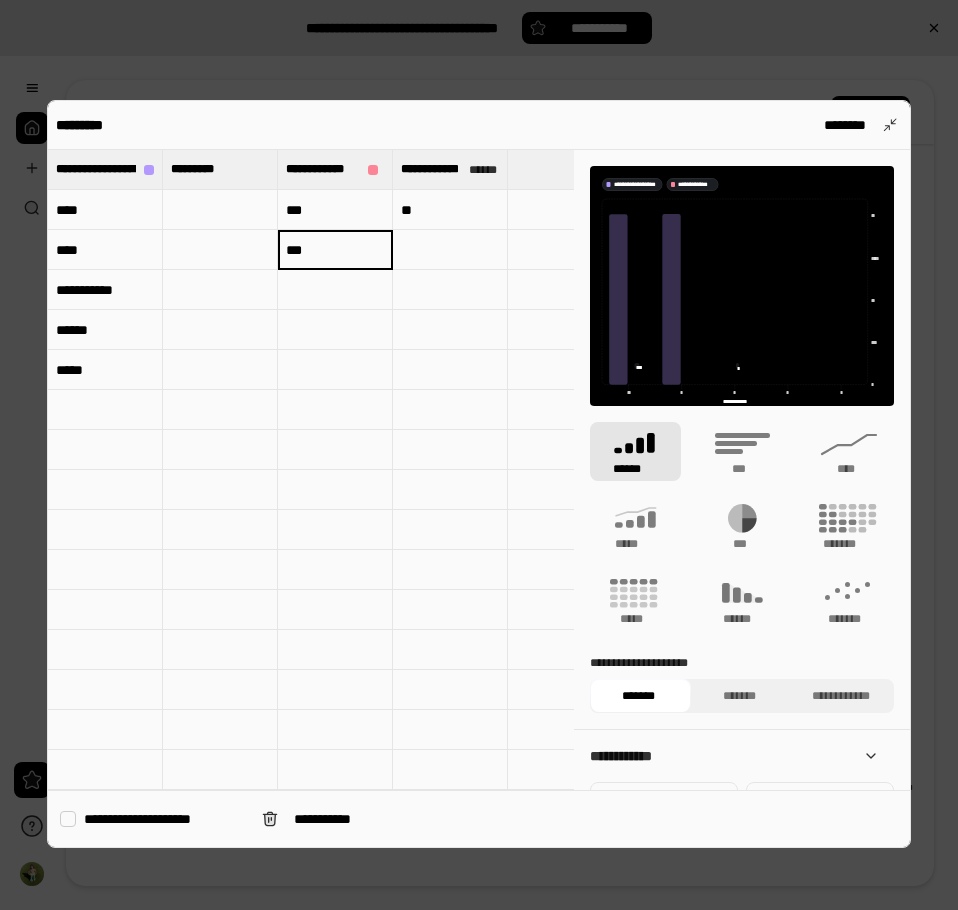 type 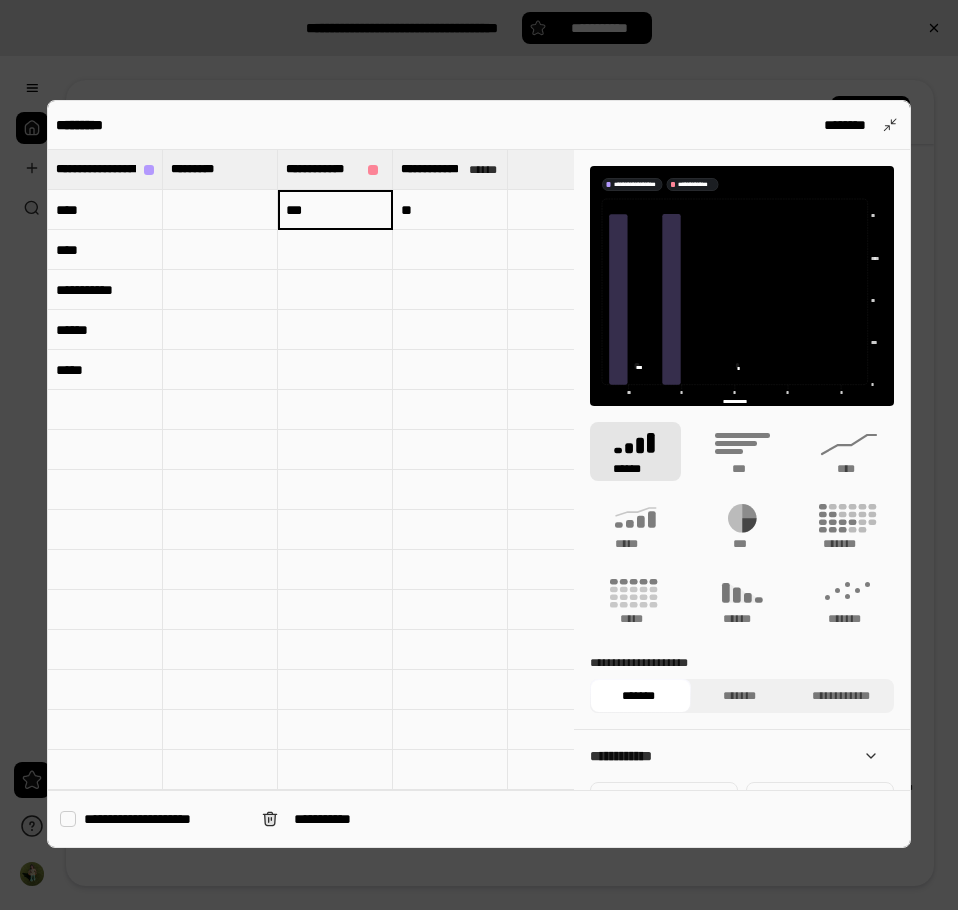 type on "**********" 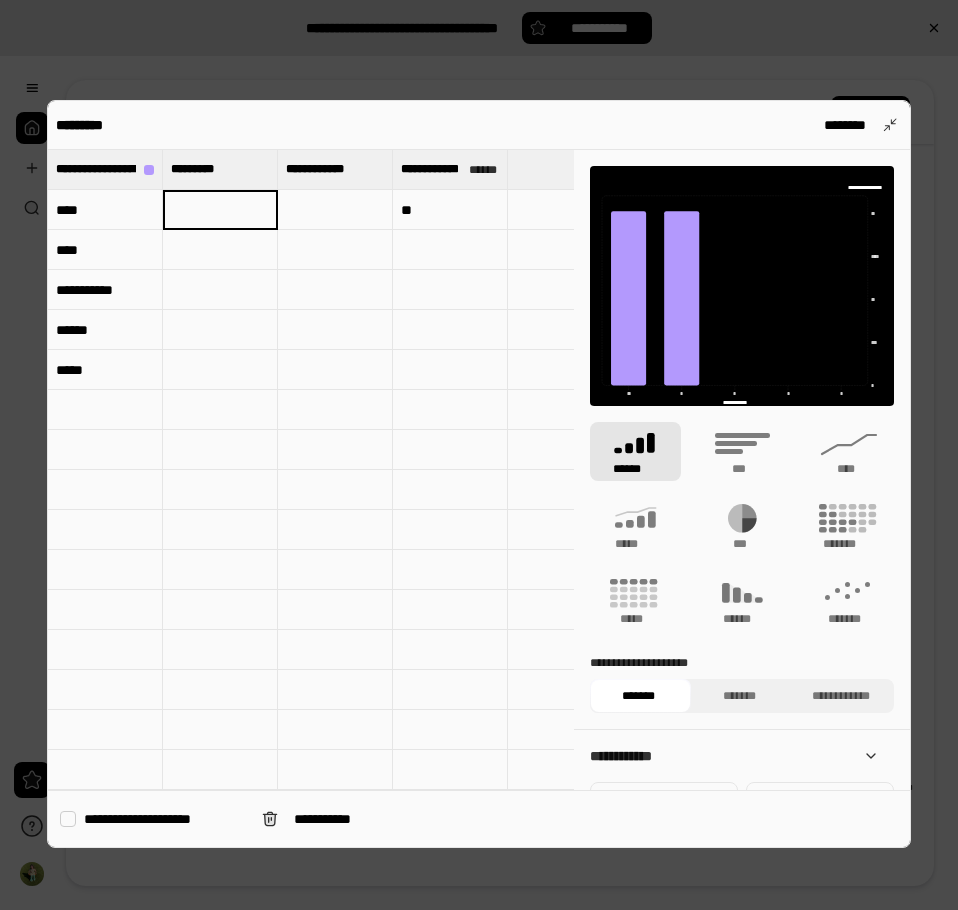 click on "**********" at bounding box center (105, 290) 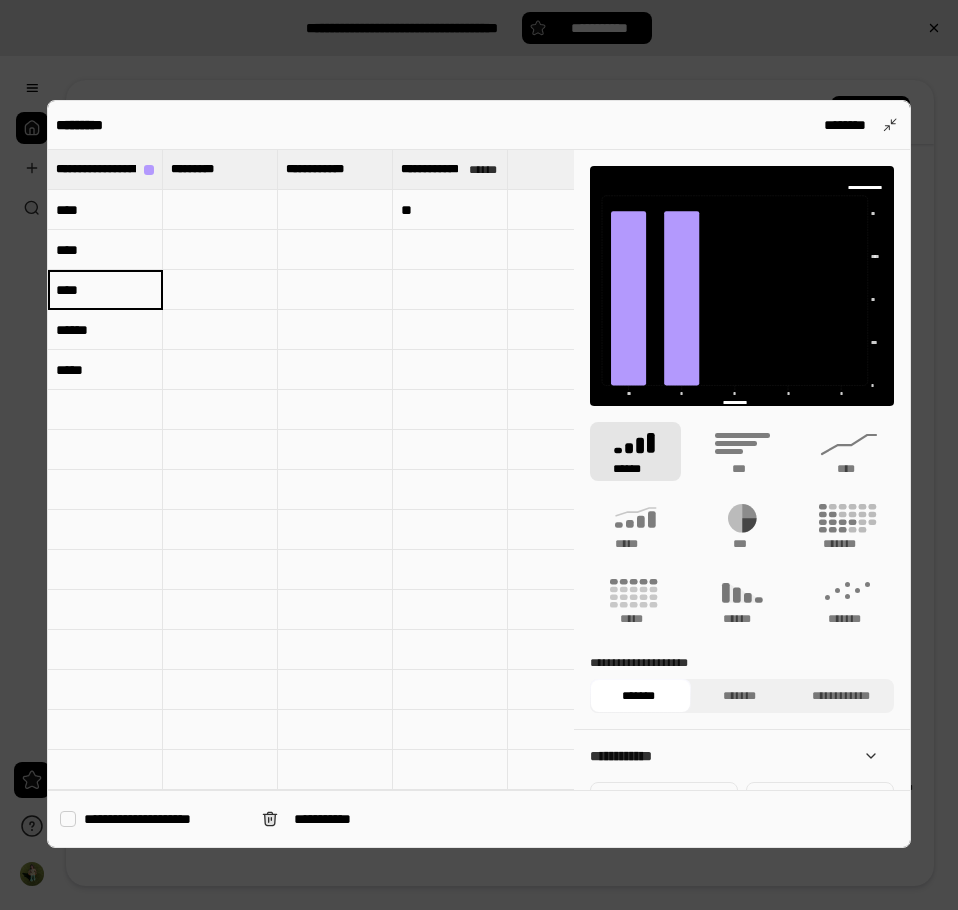 type on "****" 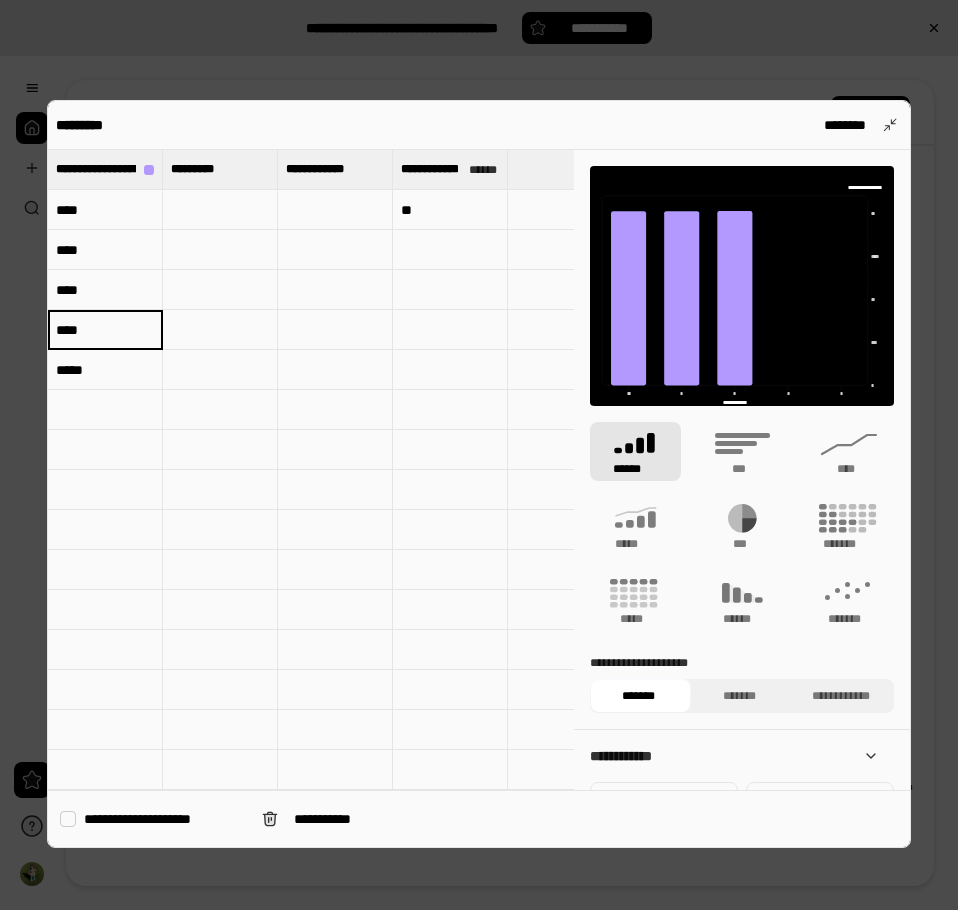 type on "****" 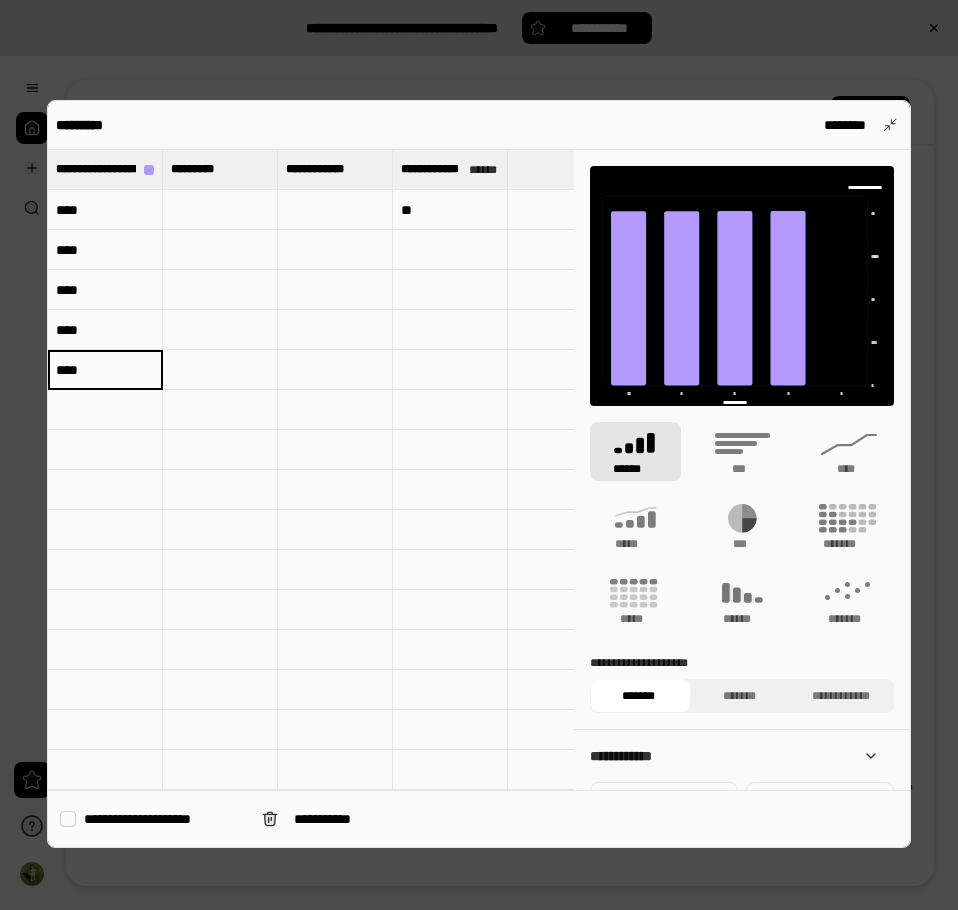 type on "****" 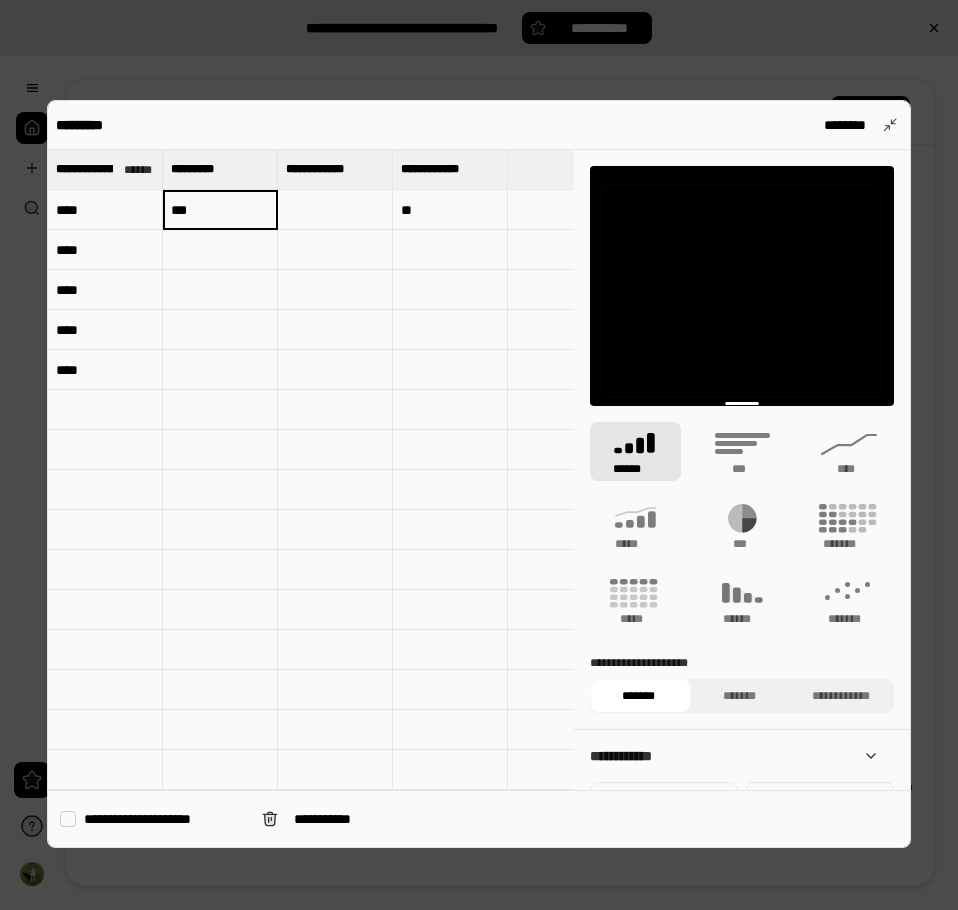 type on "***" 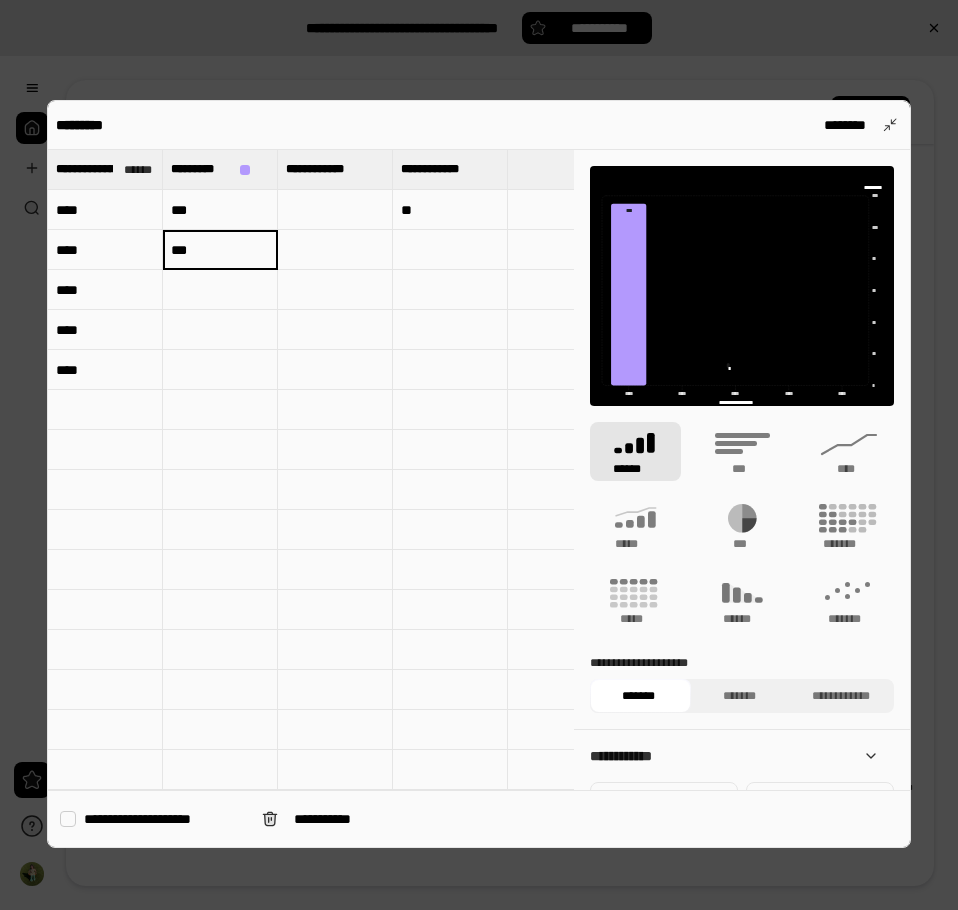 type on "***" 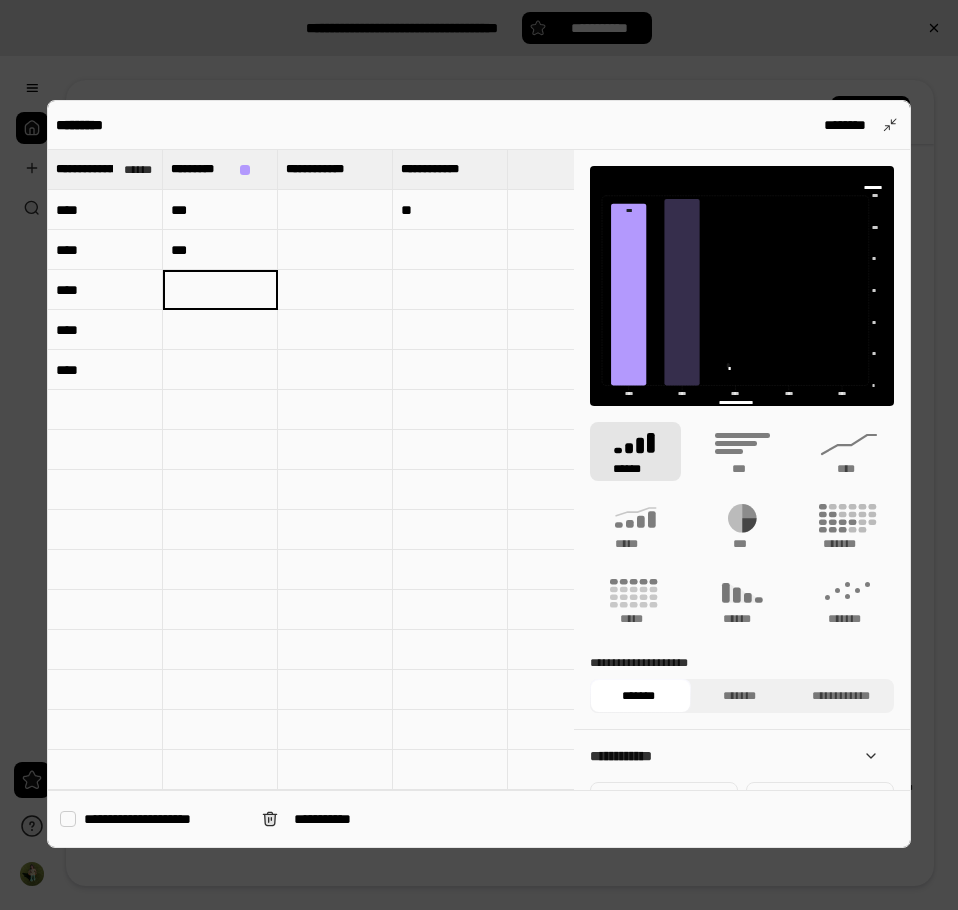 click on "***" at bounding box center [220, 210] 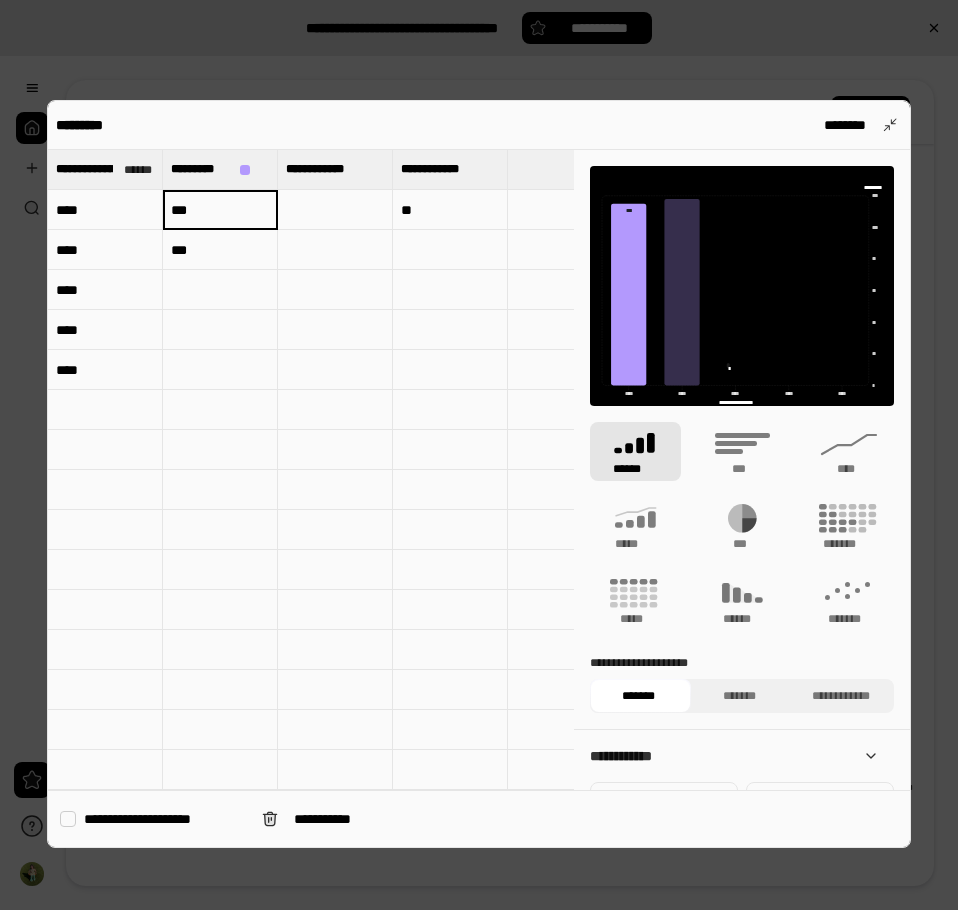 type on "***" 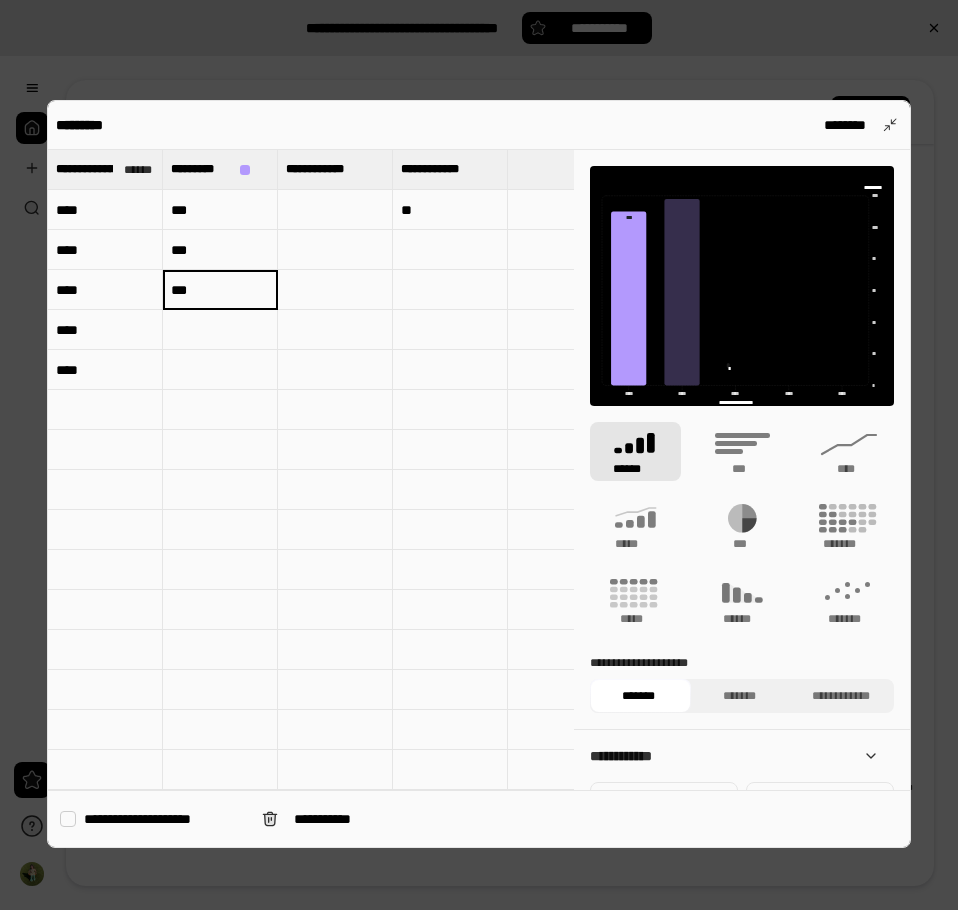 type on "***" 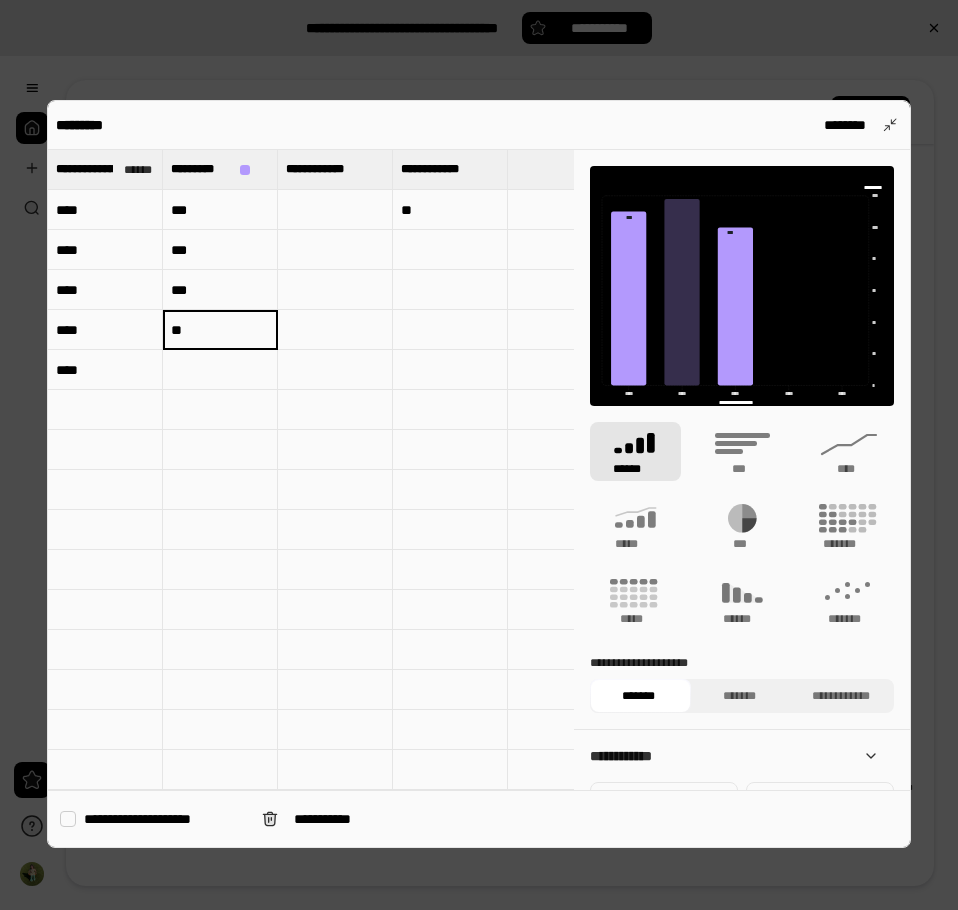 type on "**" 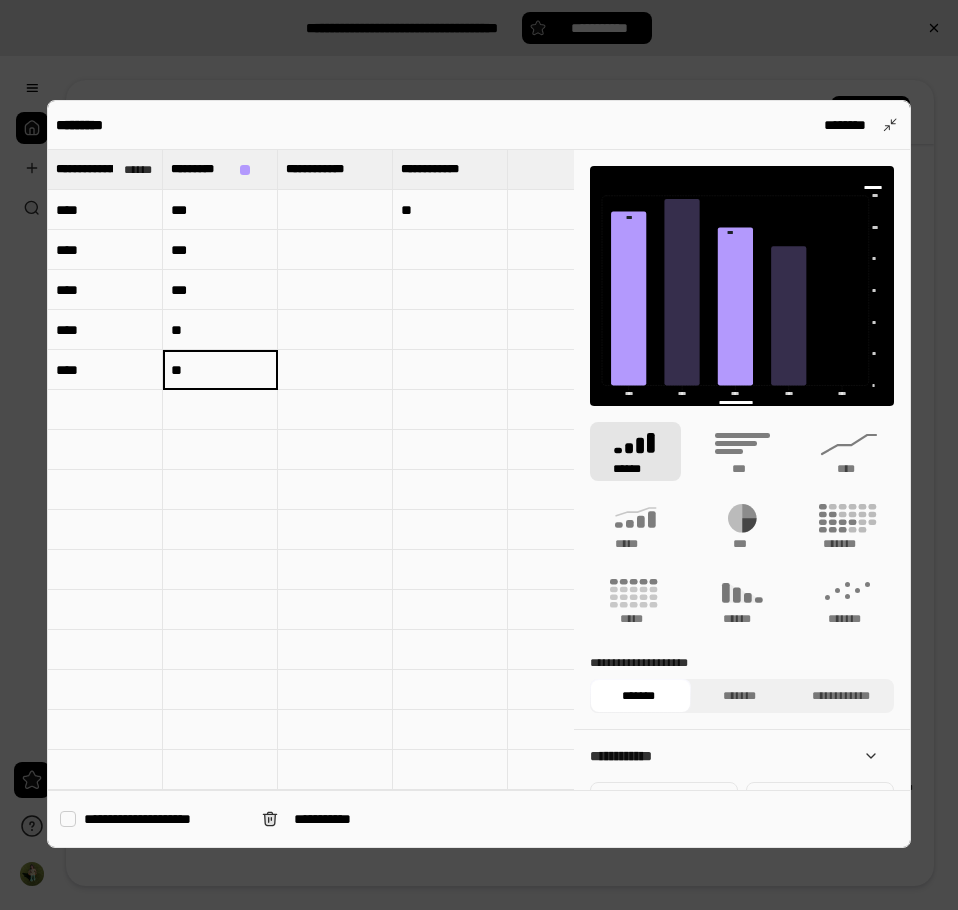 type on "**" 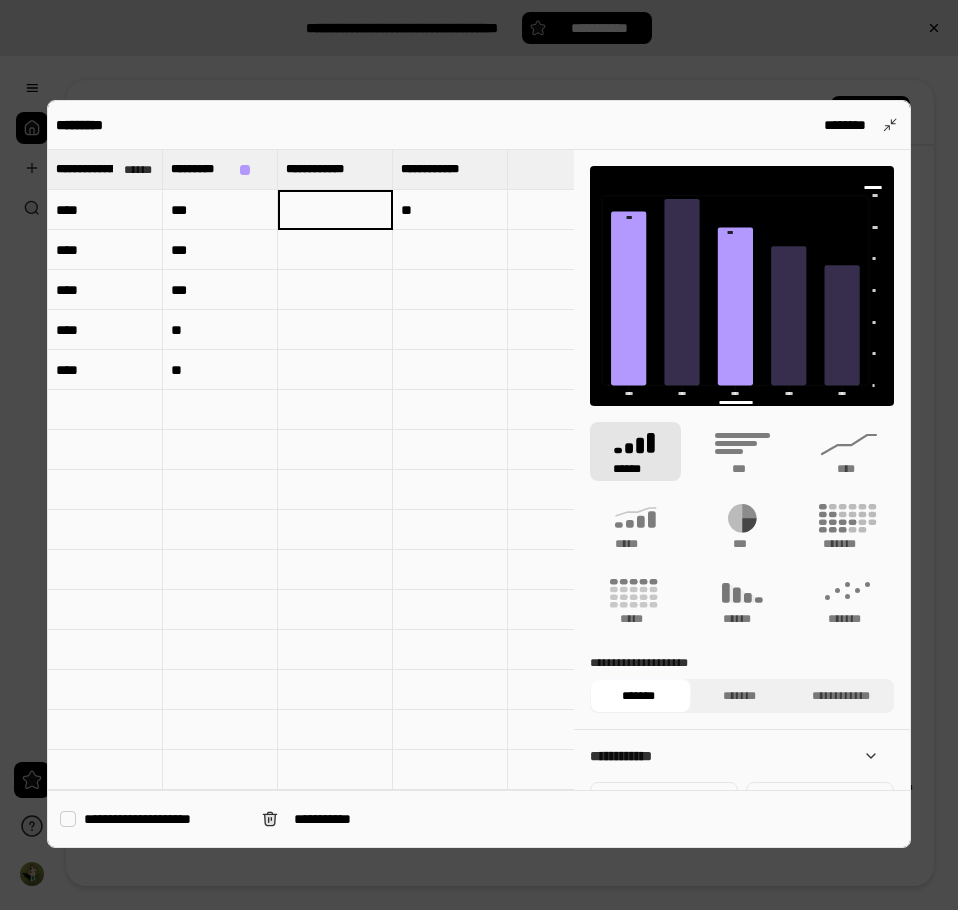 click at bounding box center [335, 250] 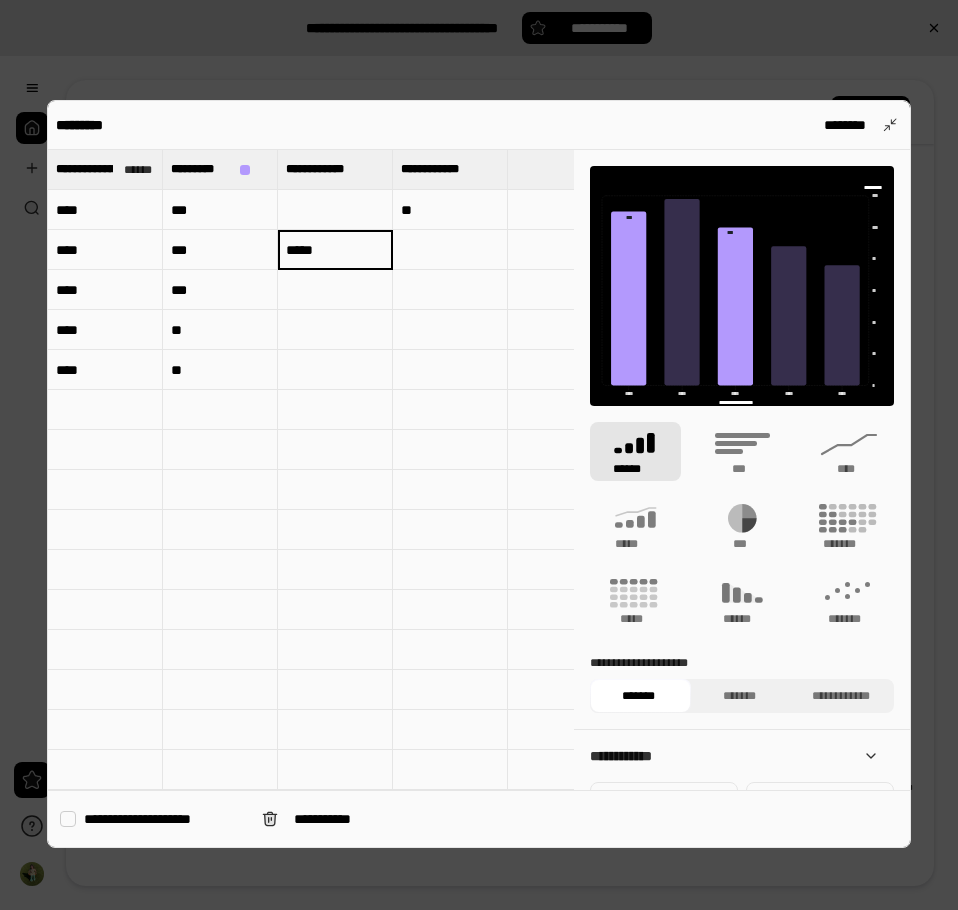type on "*****" 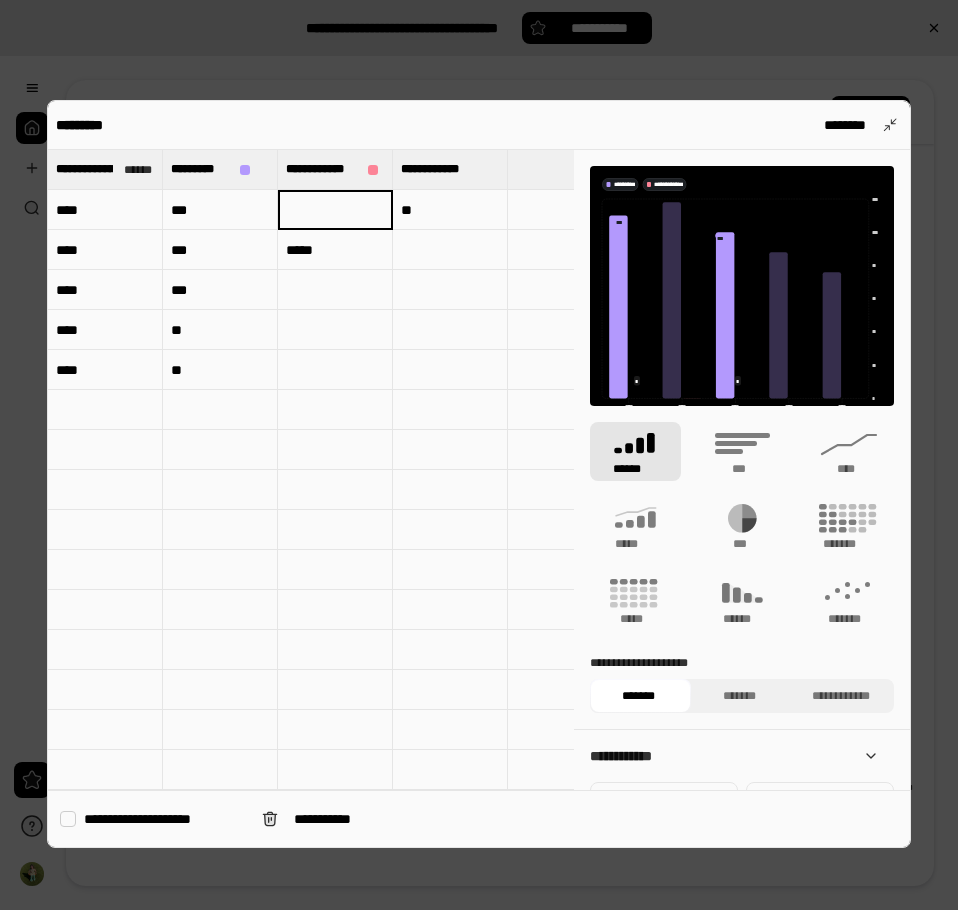 type 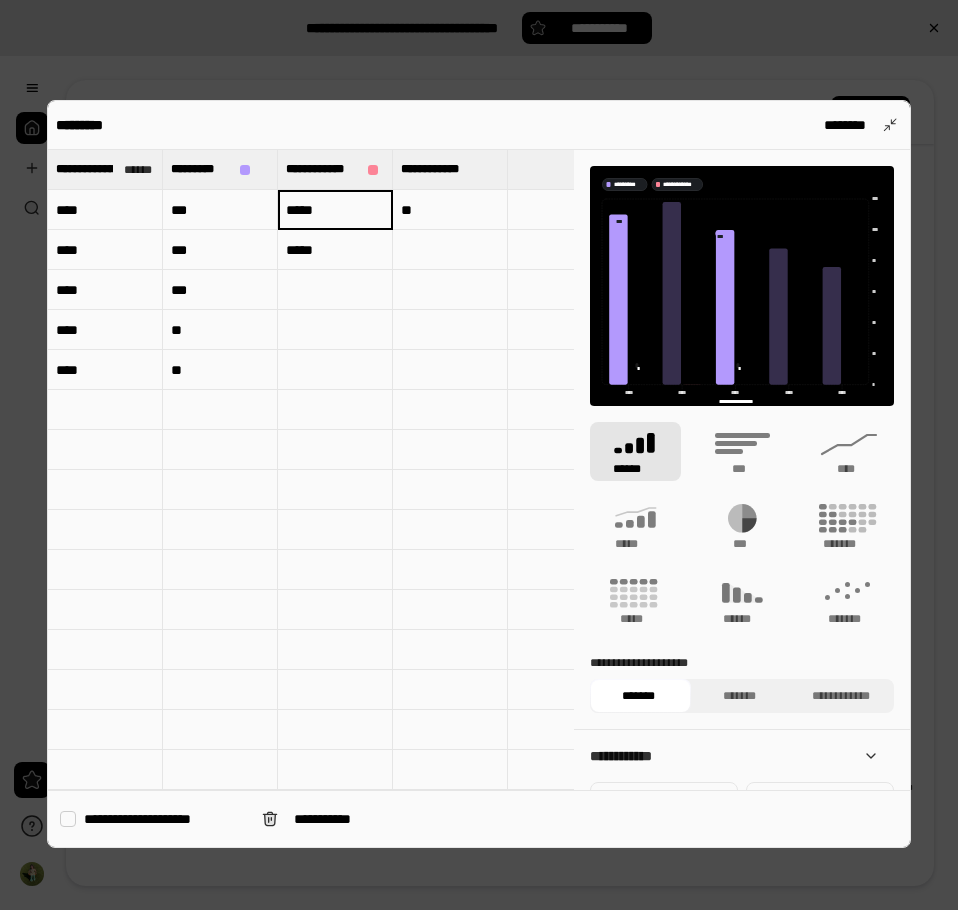 type on "*****" 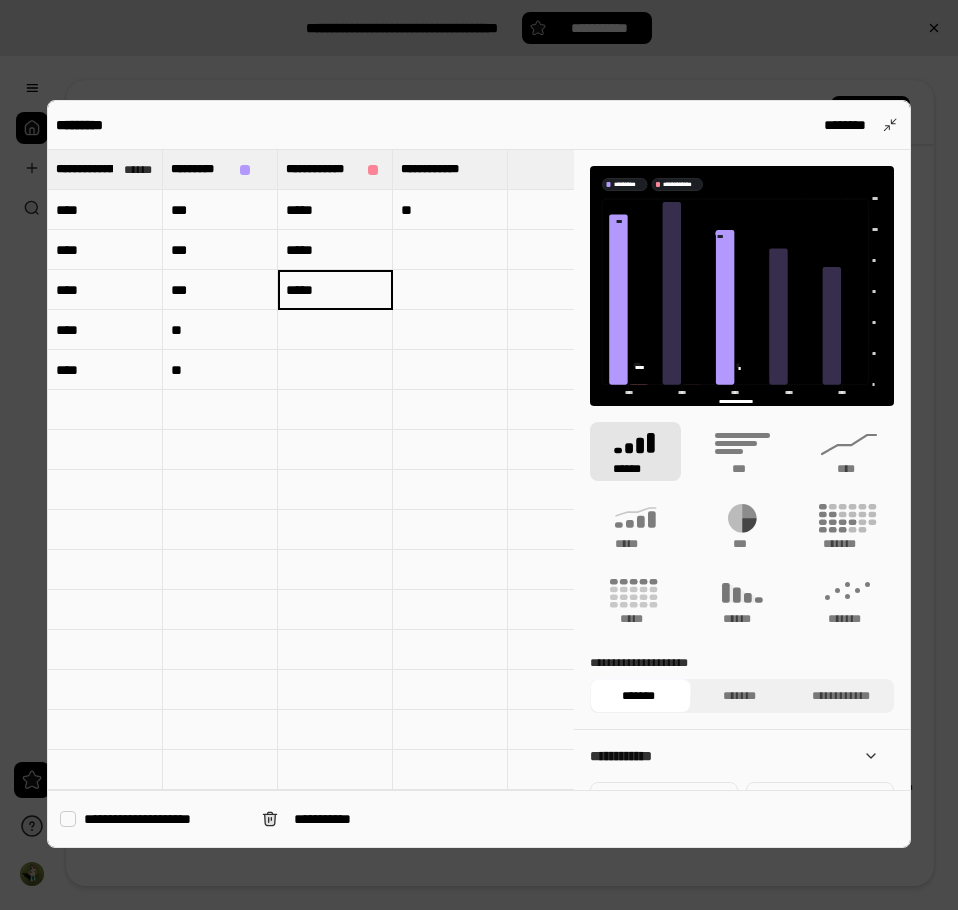 type on "*****" 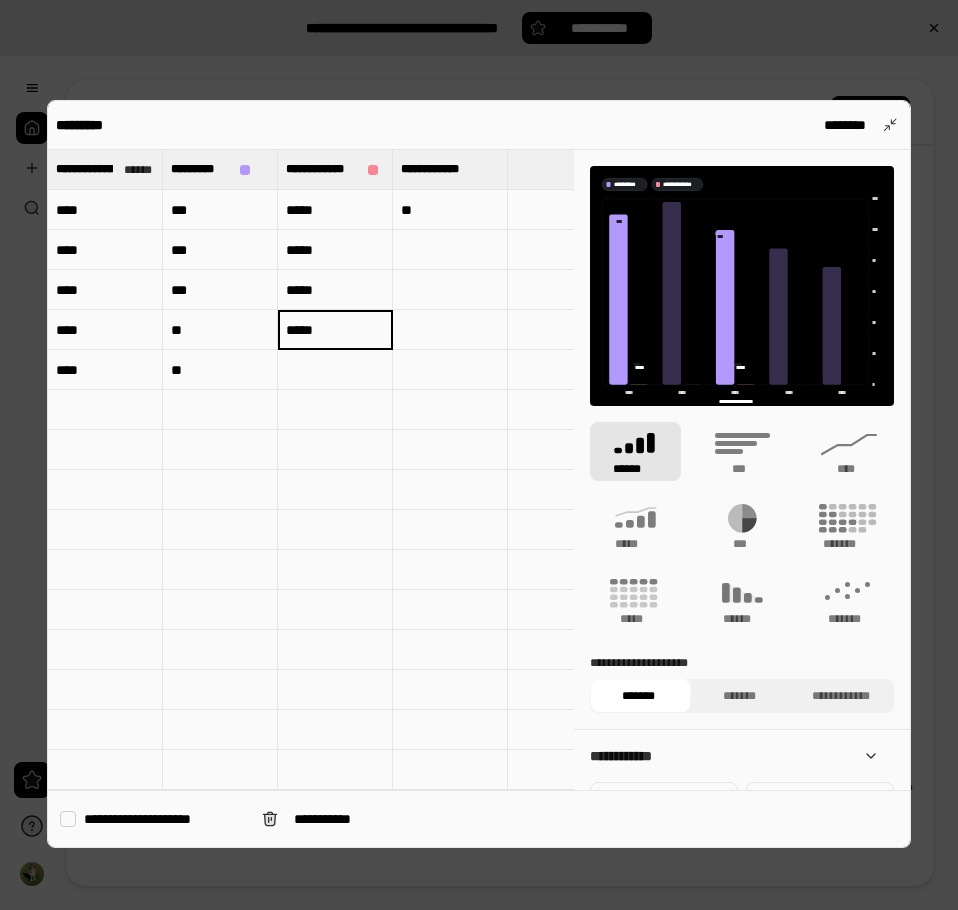 type on "*****" 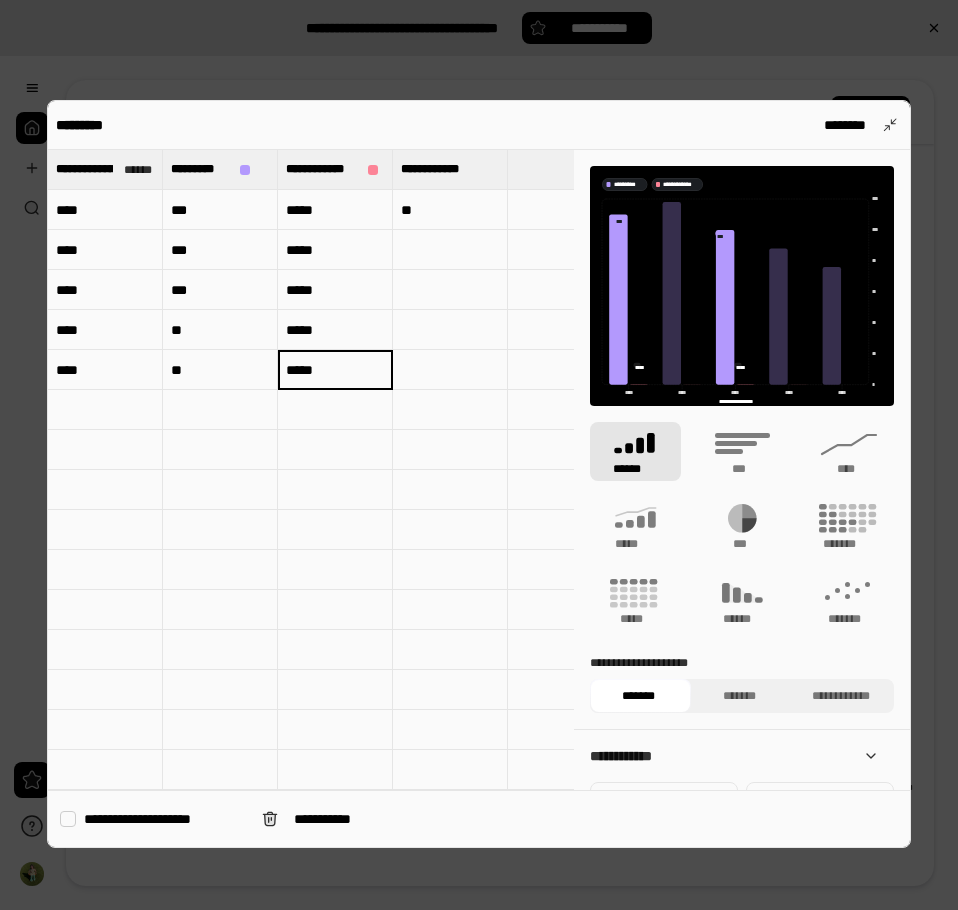 type on "*****" 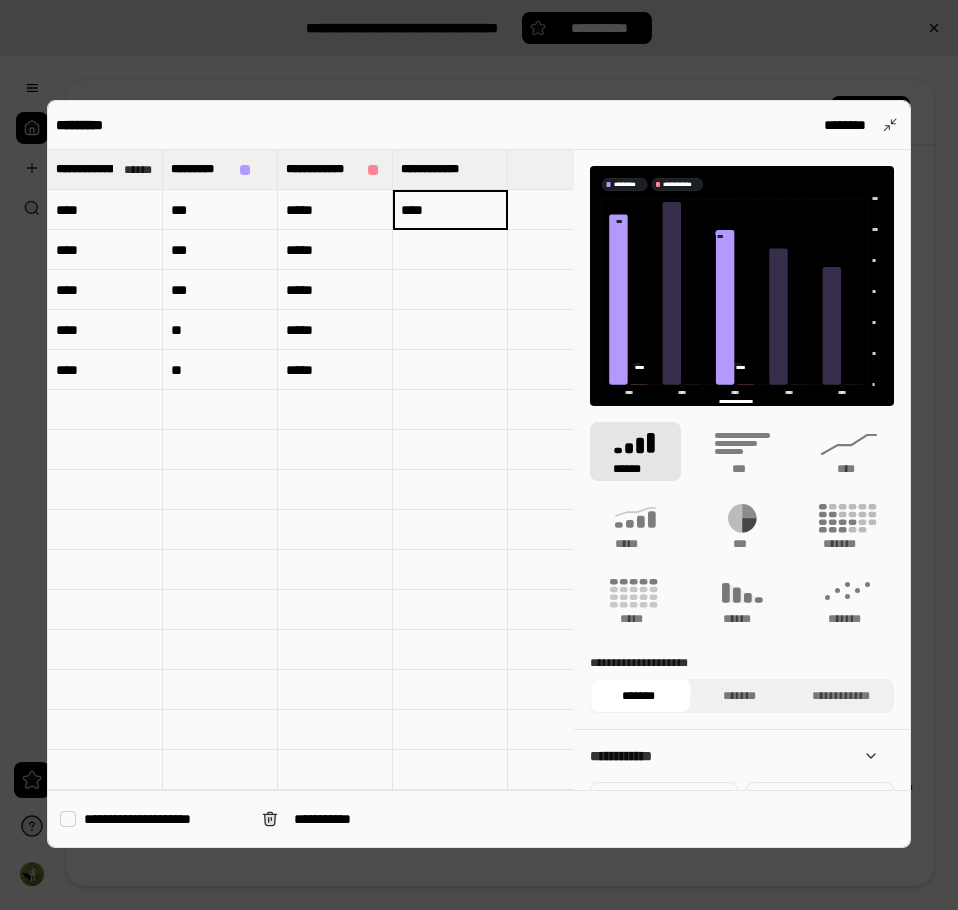 type on "****" 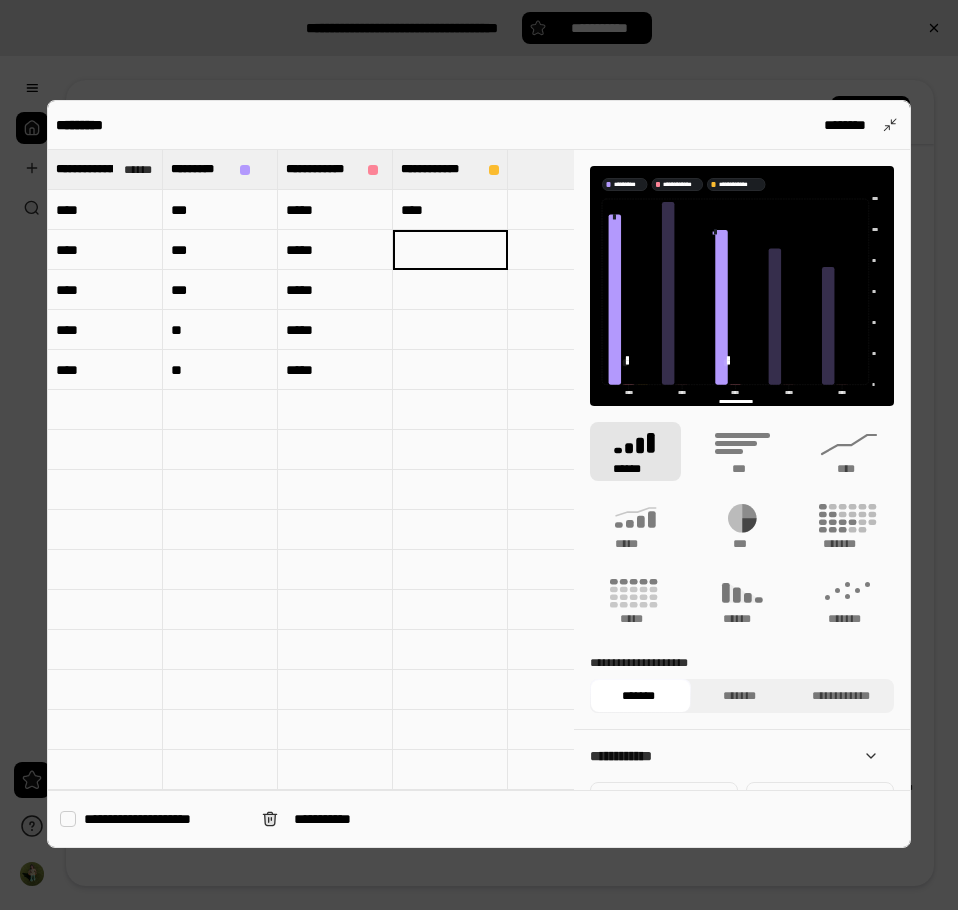click at bounding box center (450, 250) 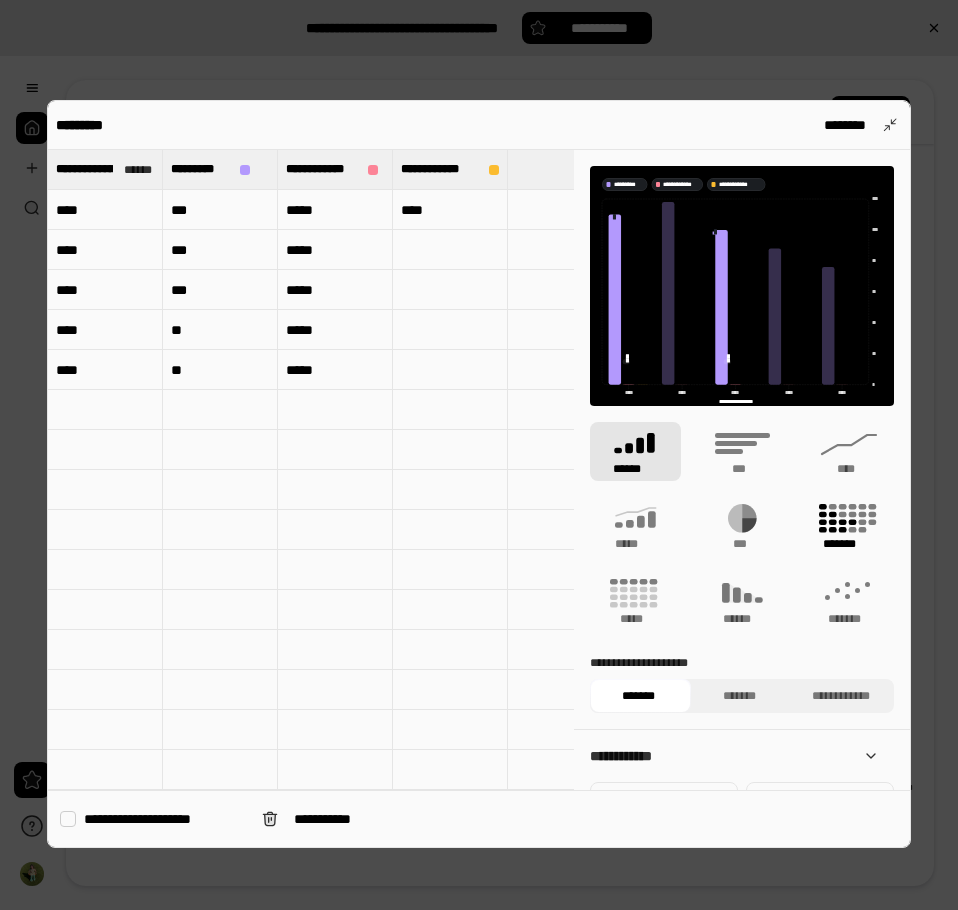 click 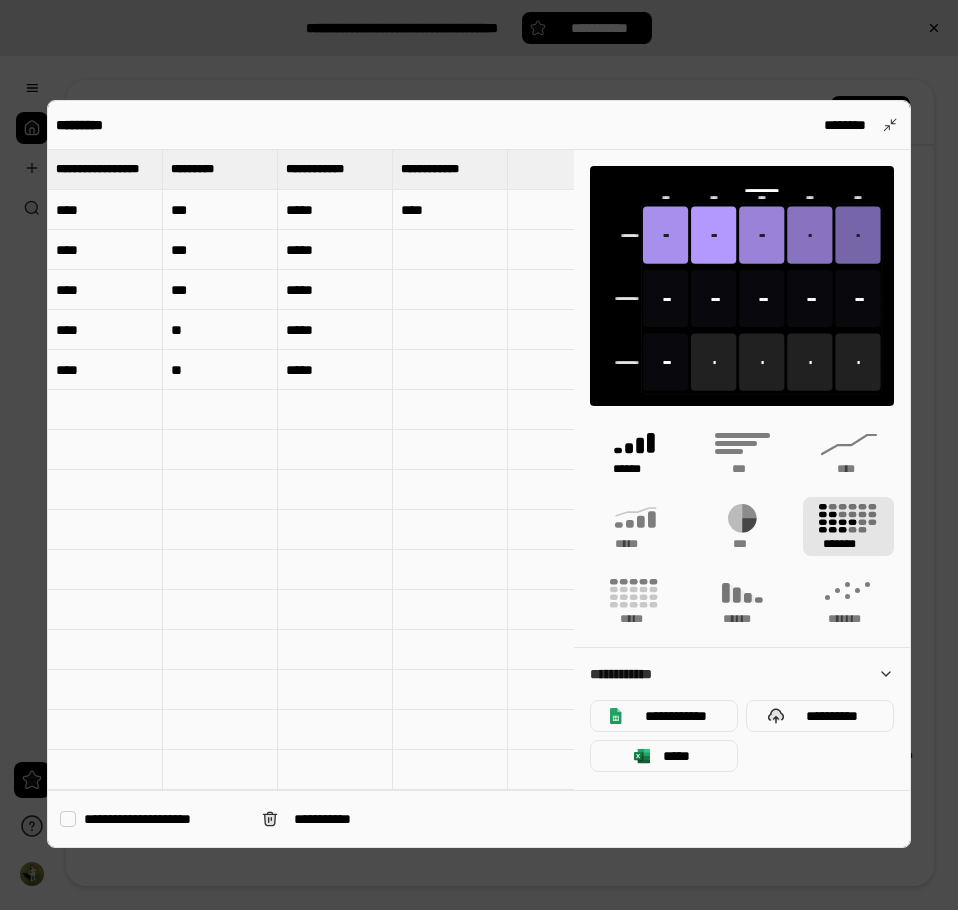 click 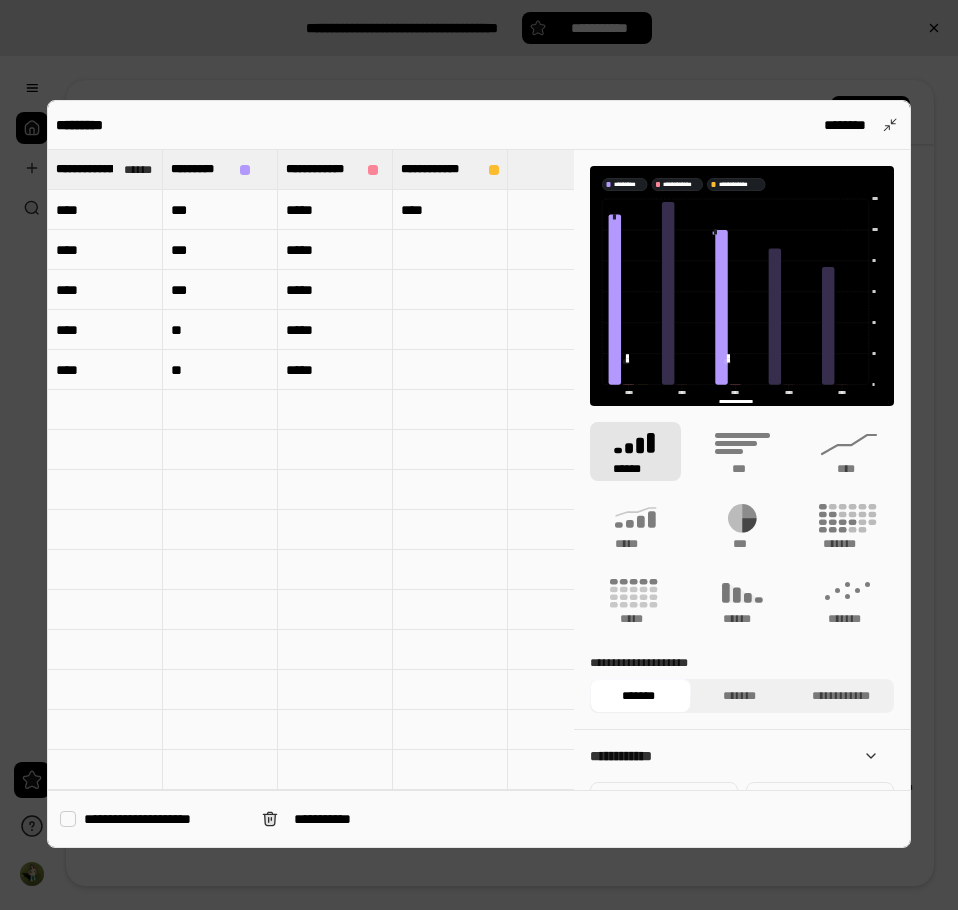 click at bounding box center [450, 250] 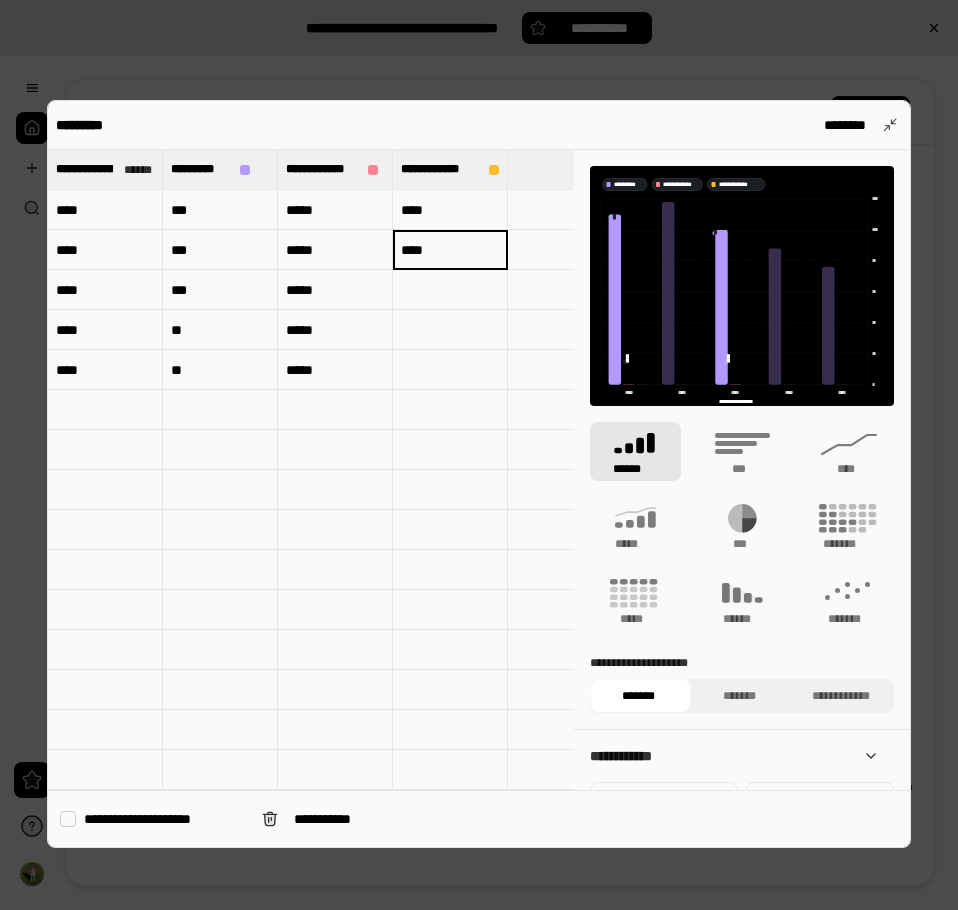 type on "****" 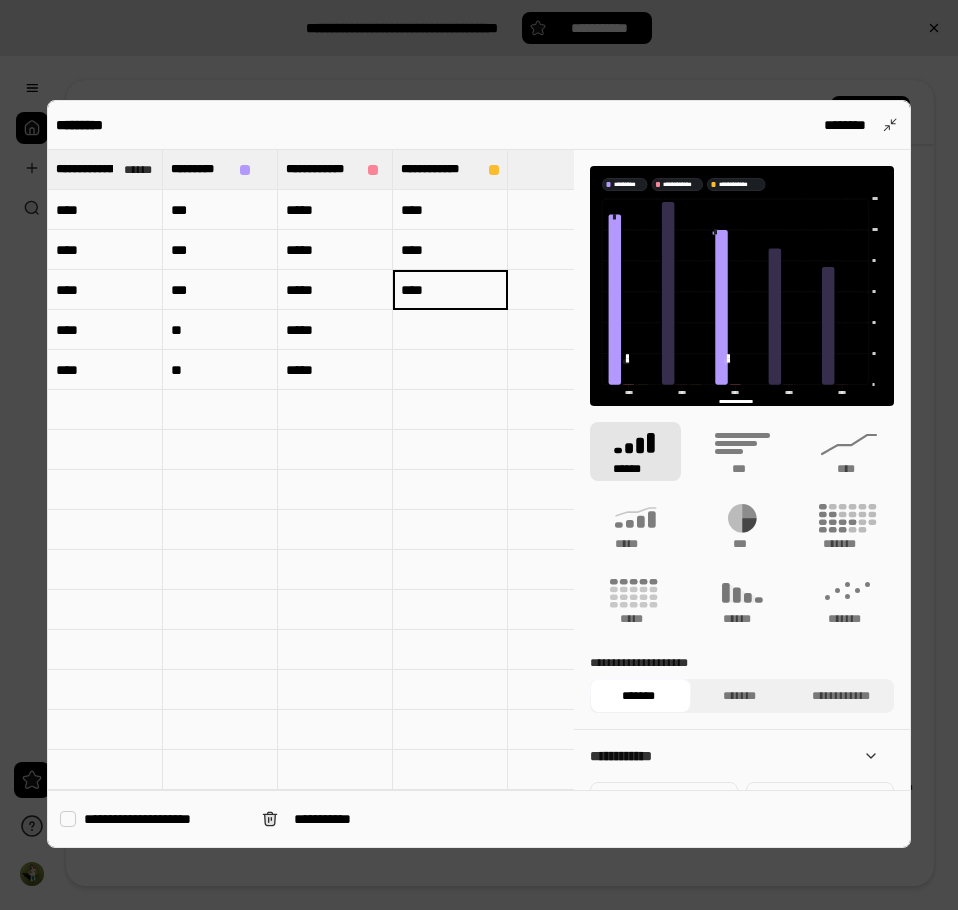 type on "****" 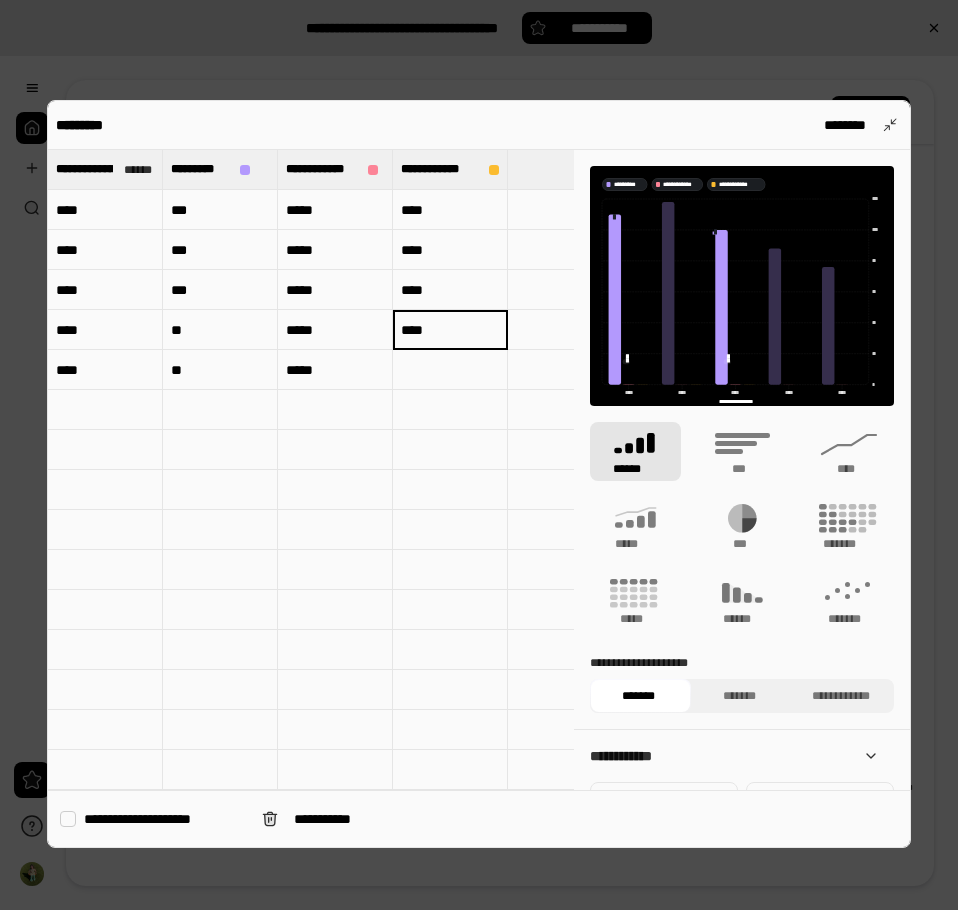 type on "****" 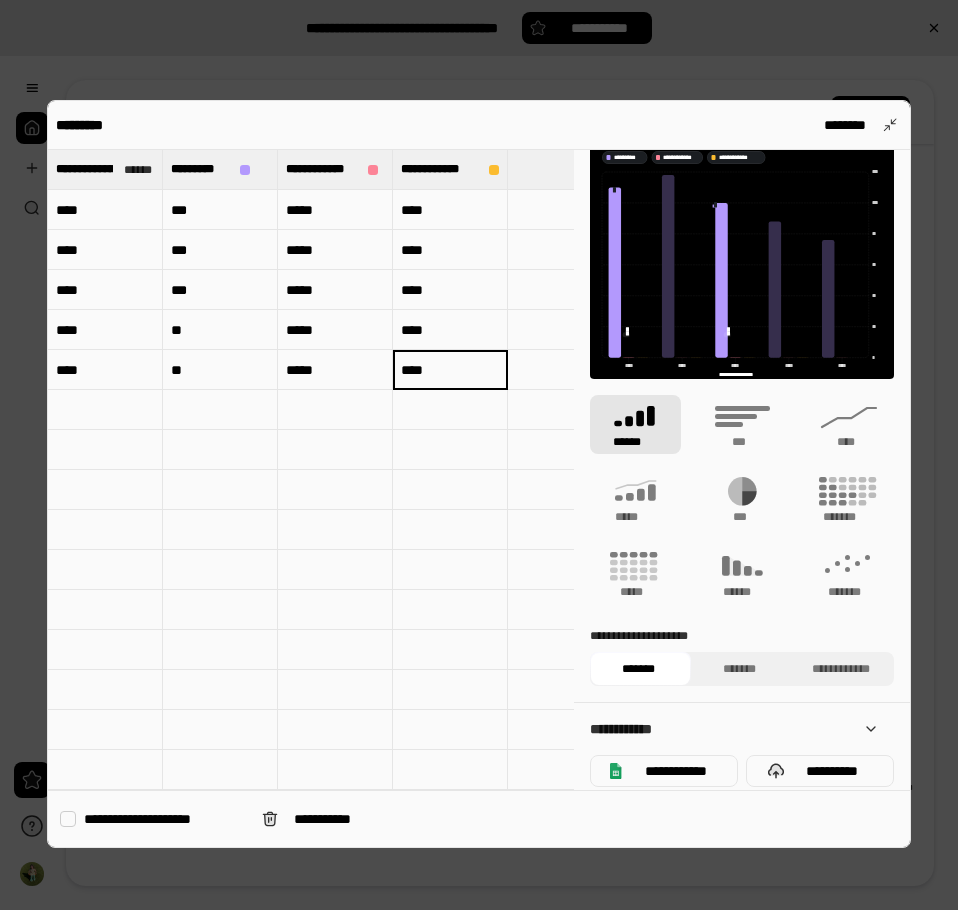 scroll, scrollTop: 0, scrollLeft: 0, axis: both 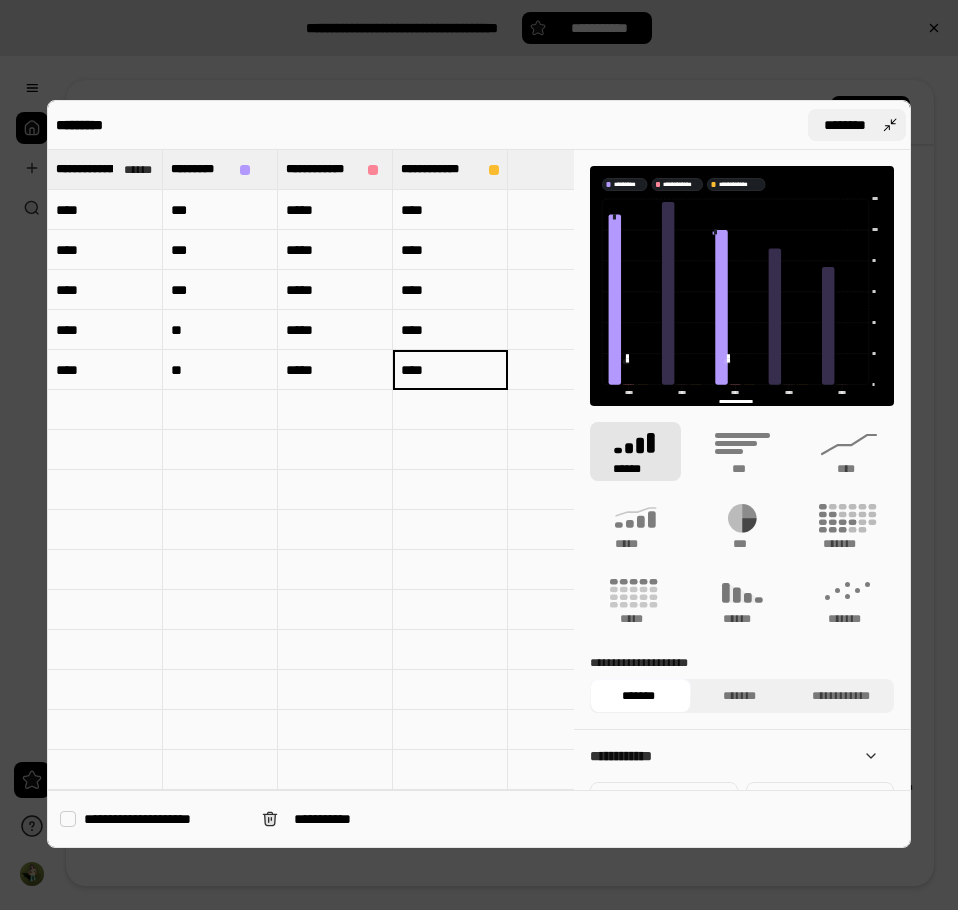 type on "****" 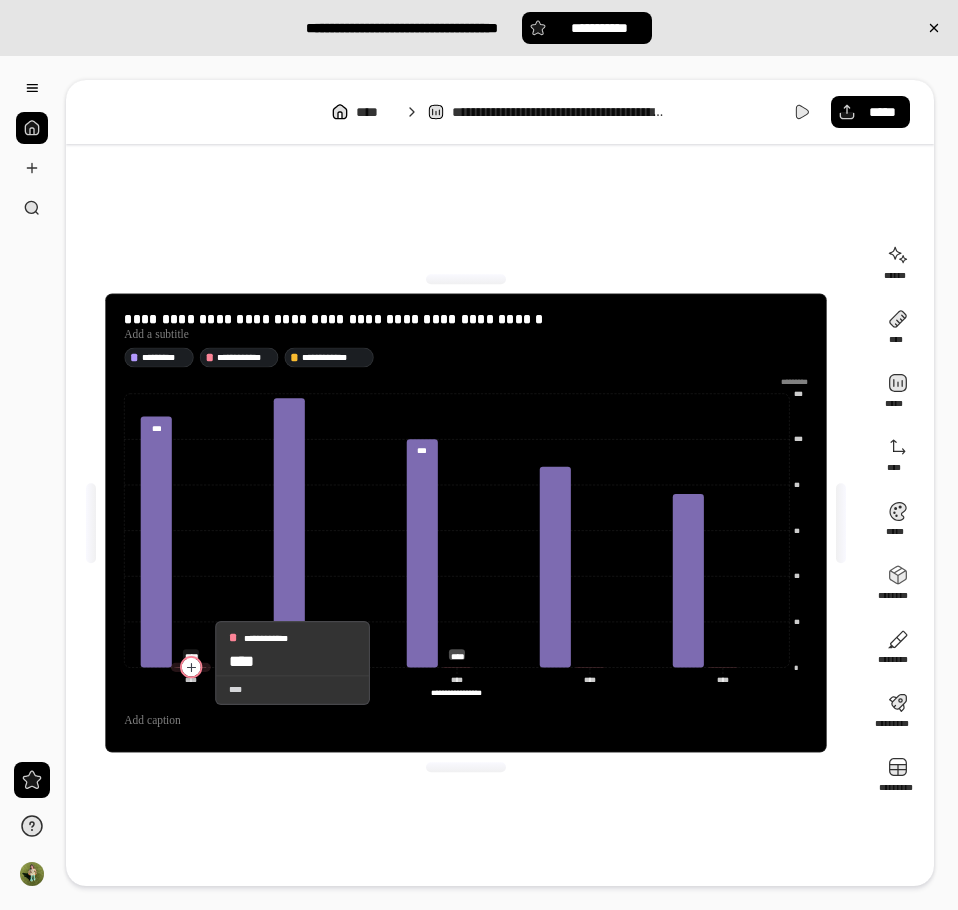 click 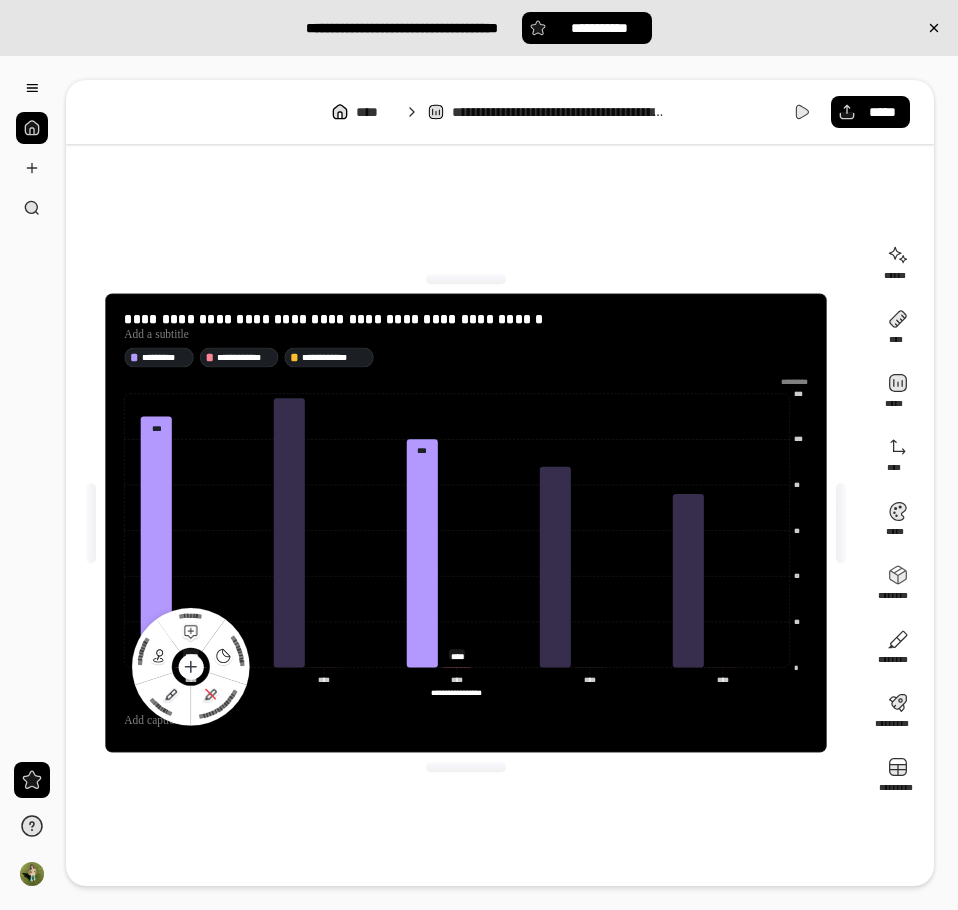 click 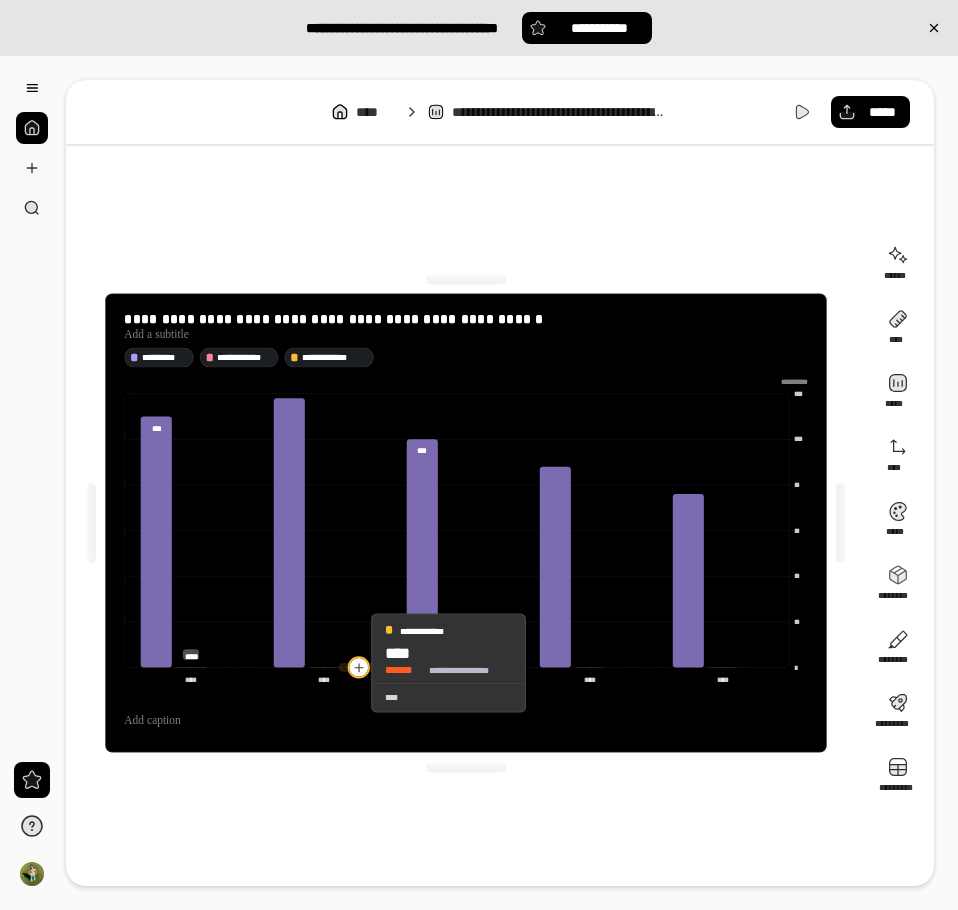 click 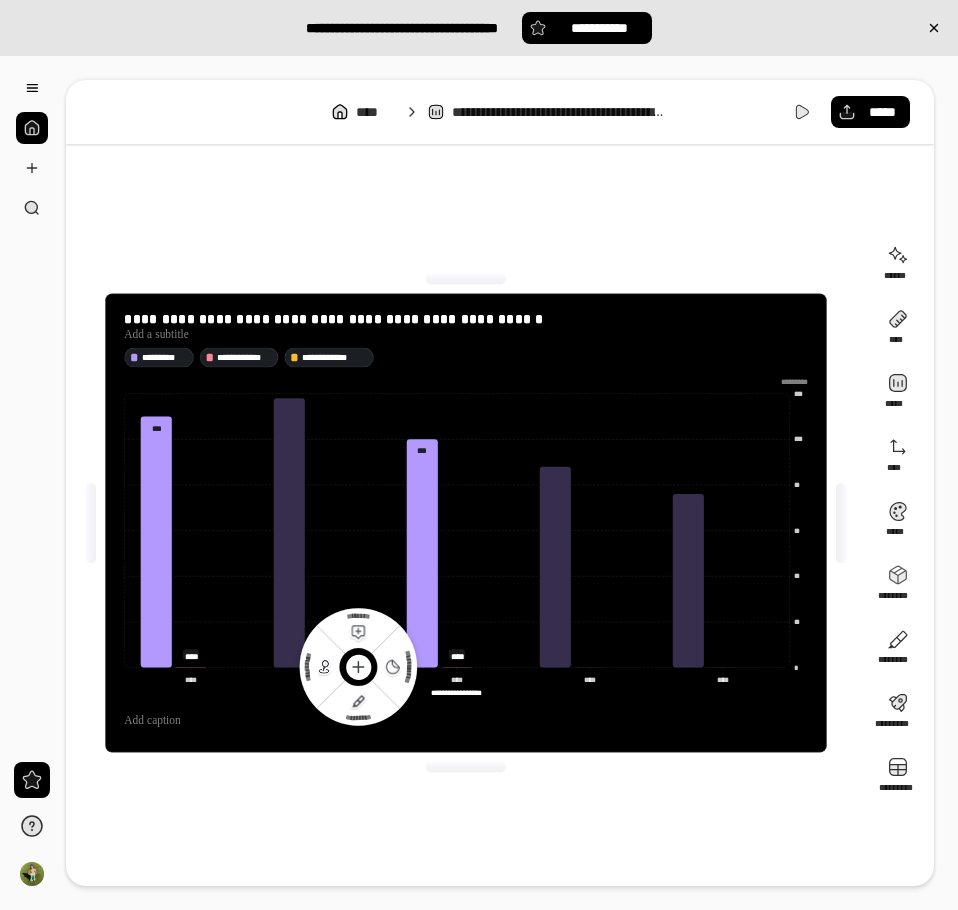 drag, startPoint x: 354, startPoint y: 668, endPoint x: 360, endPoint y: 547, distance: 121.14867 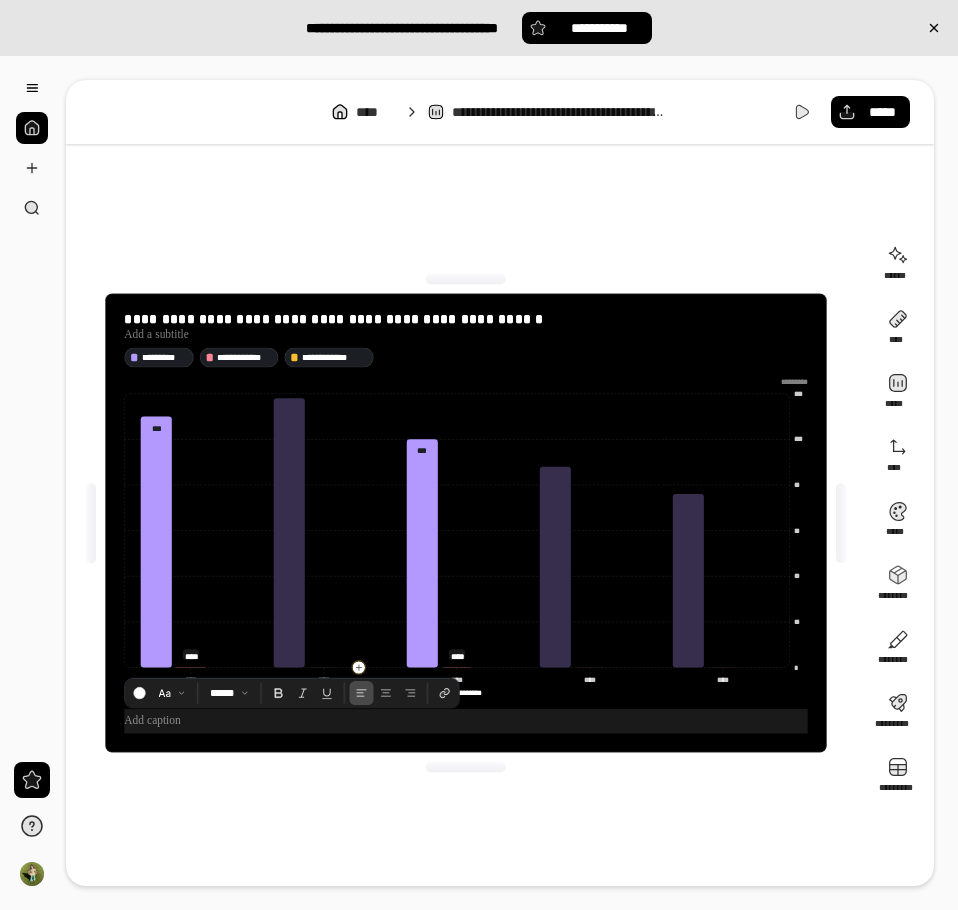 click at bounding box center [465, 721] 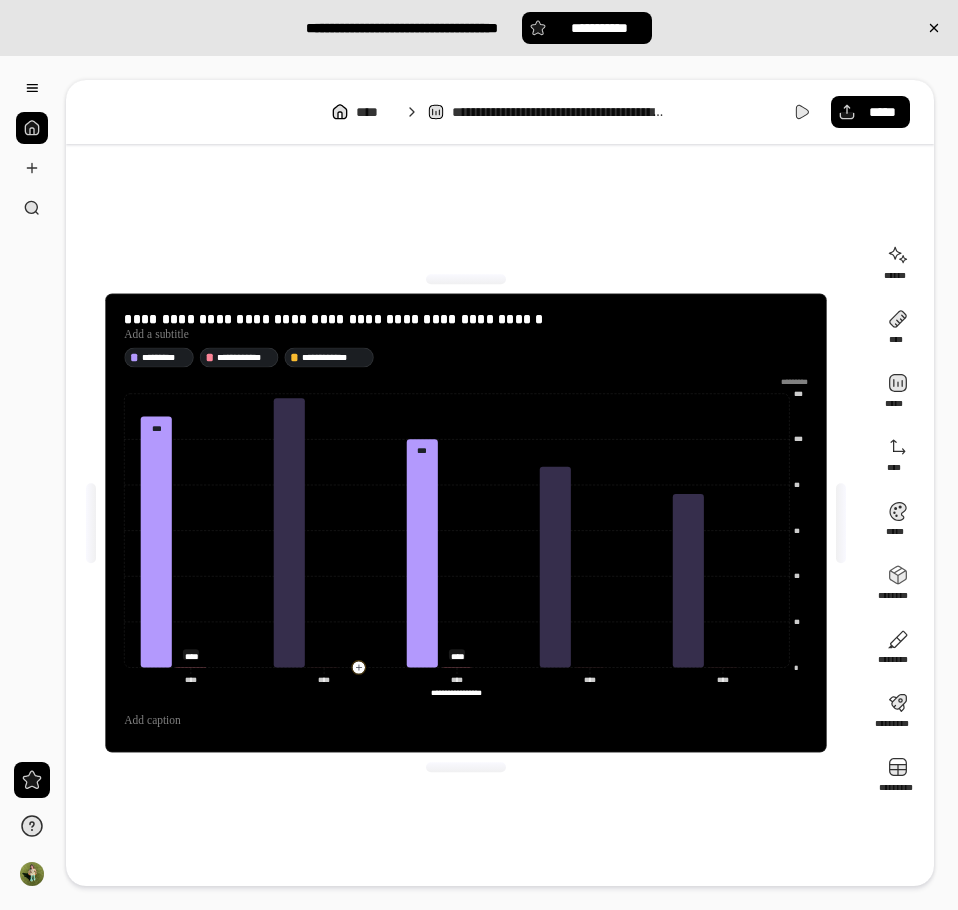 click at bounding box center (465, 715) 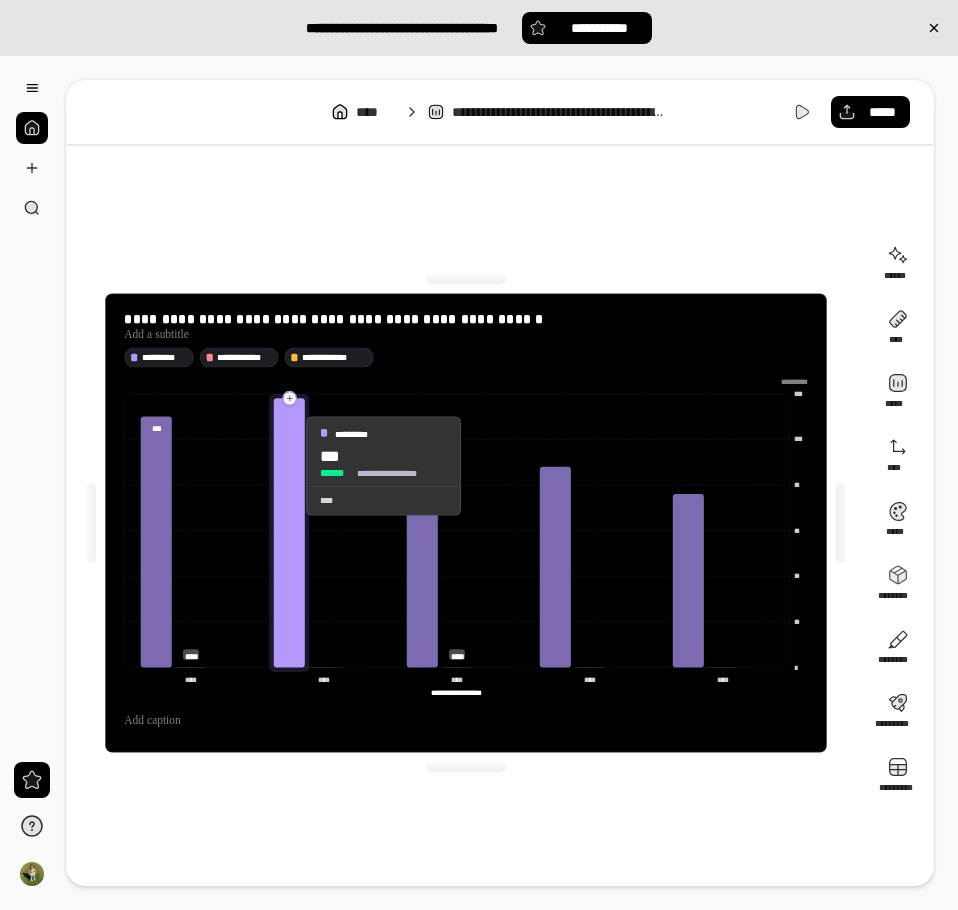 click 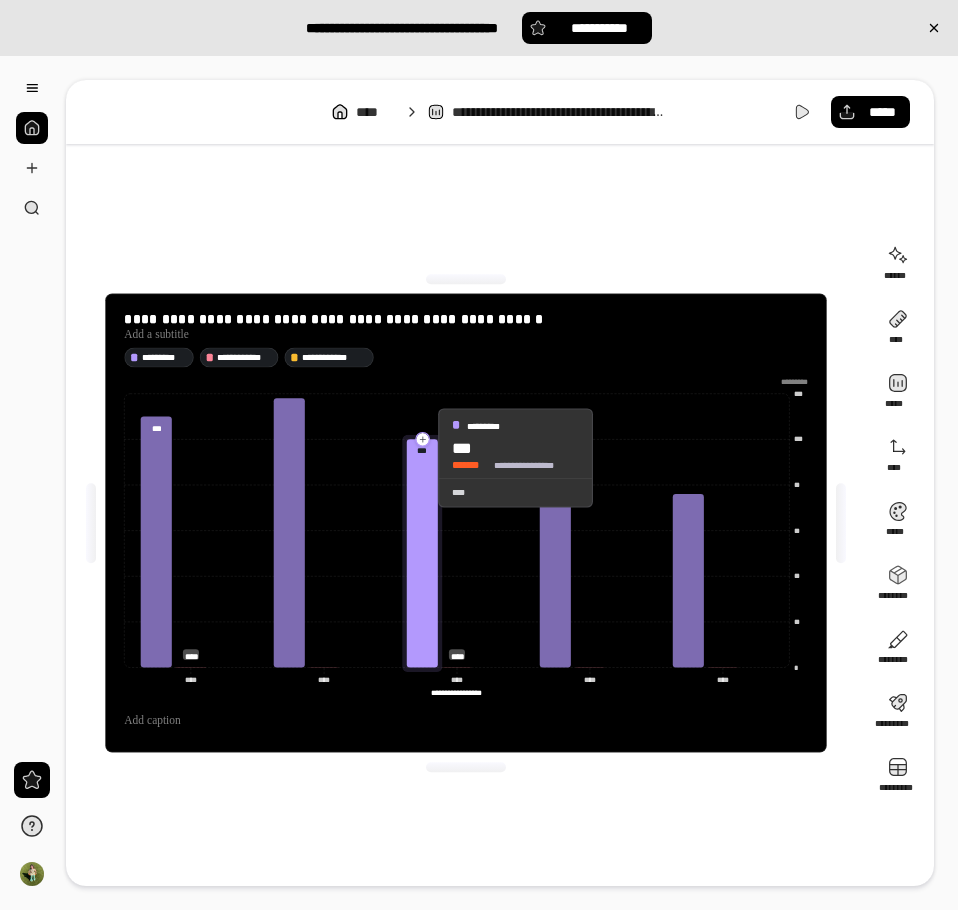 click 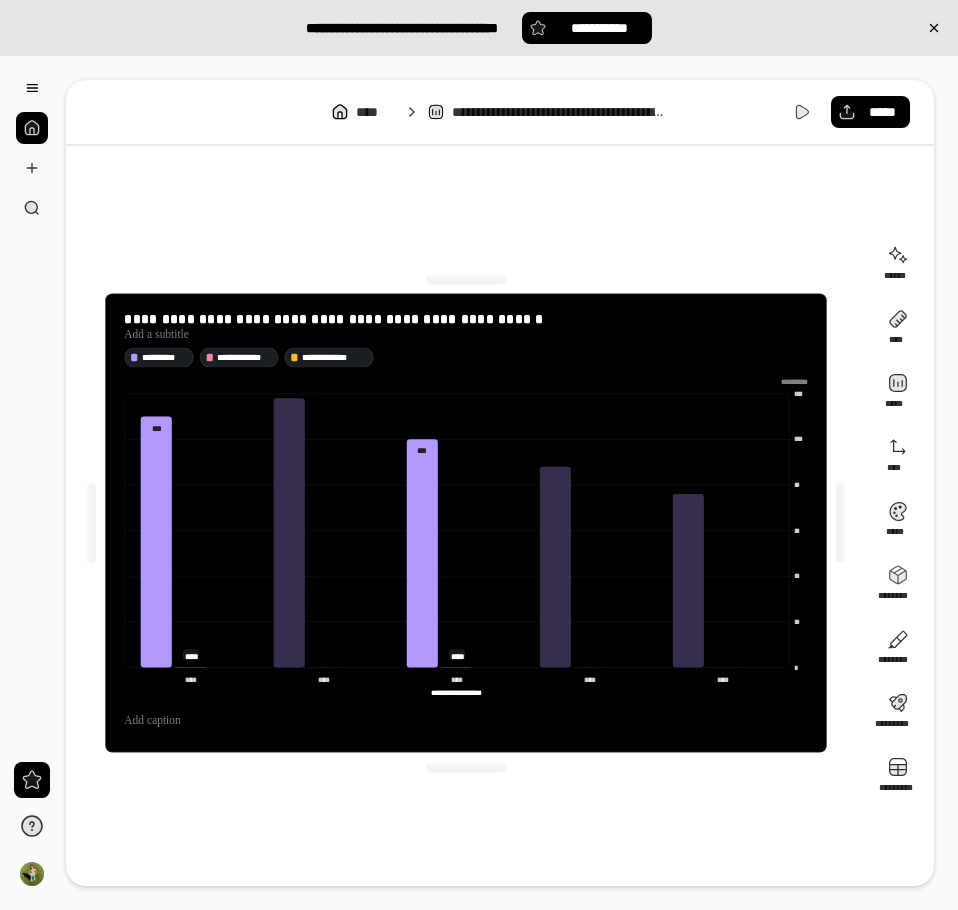 click on "**********" 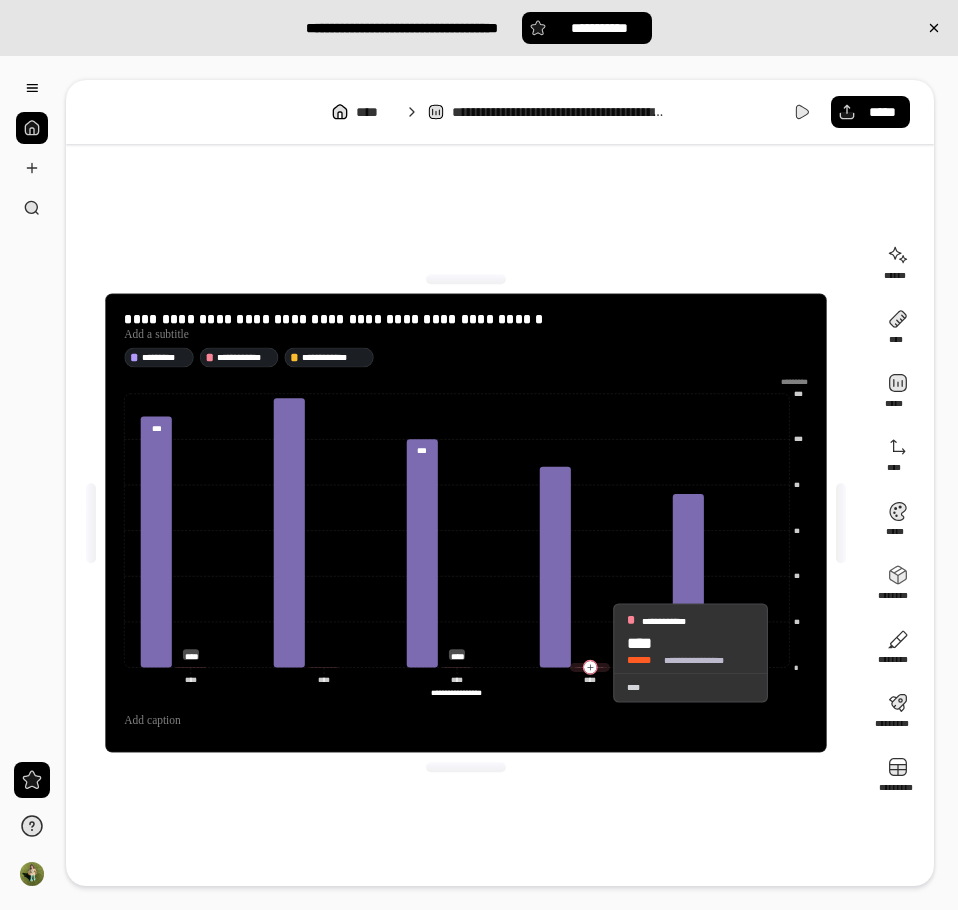 click 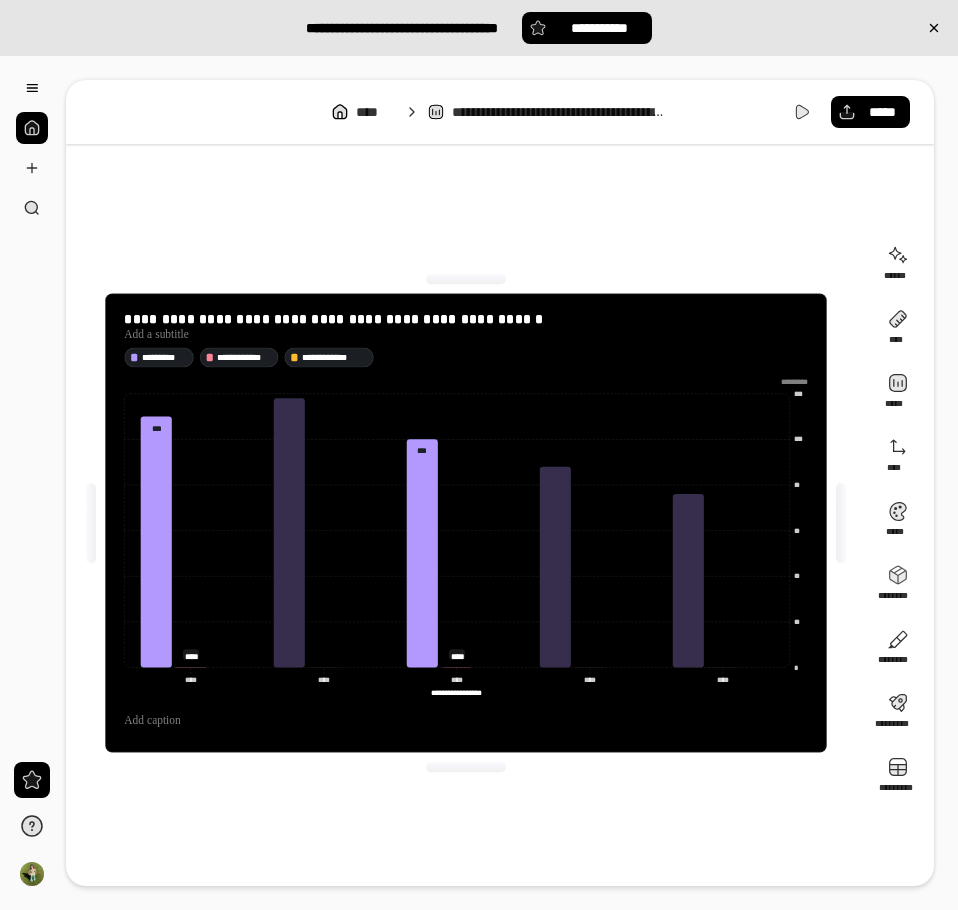 click on "**********" 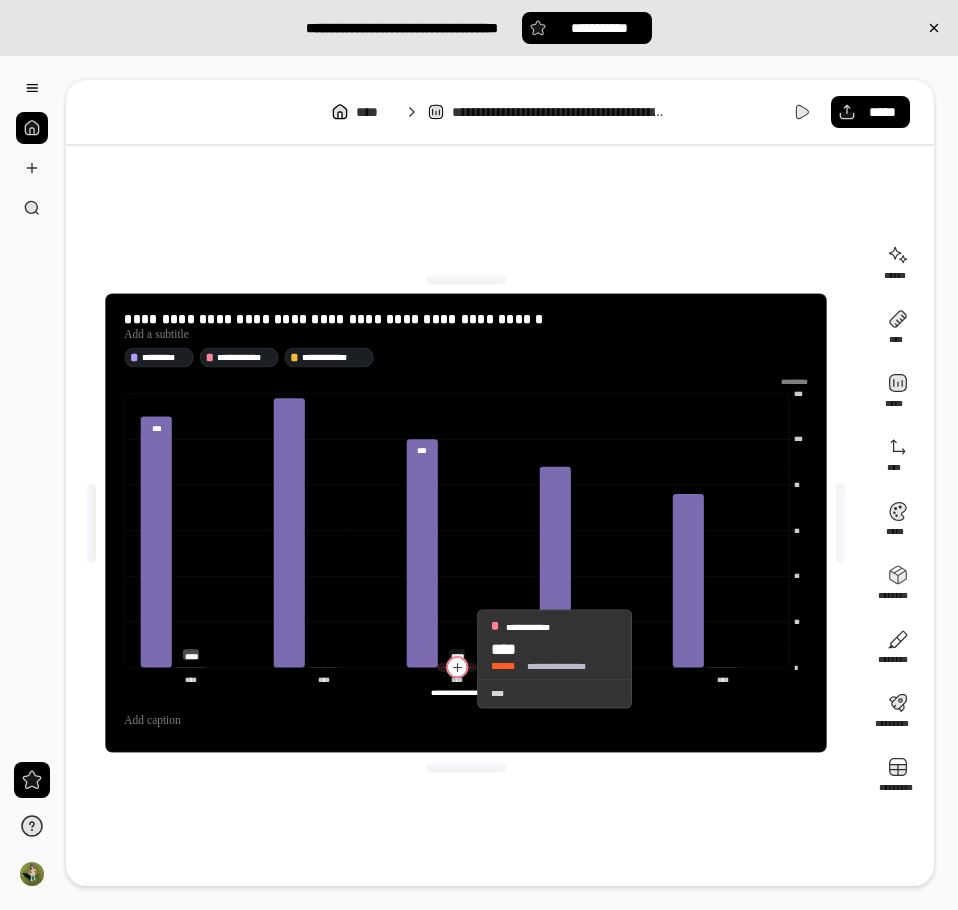 click 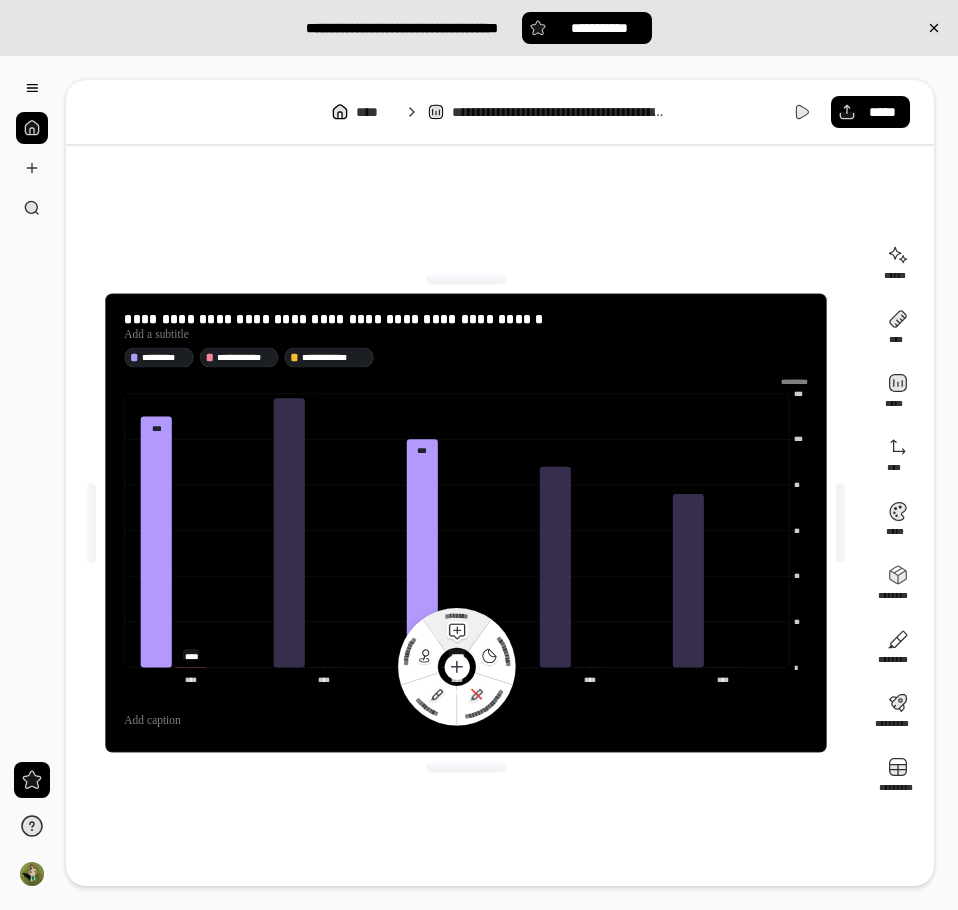 click 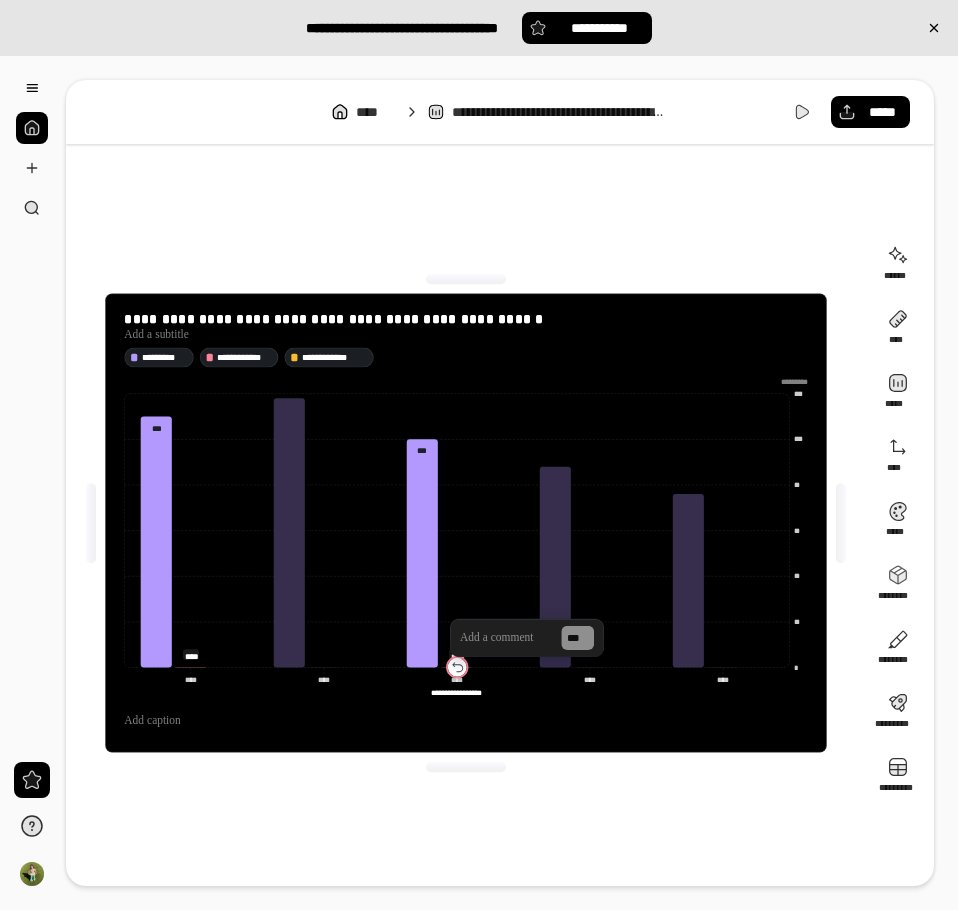 click 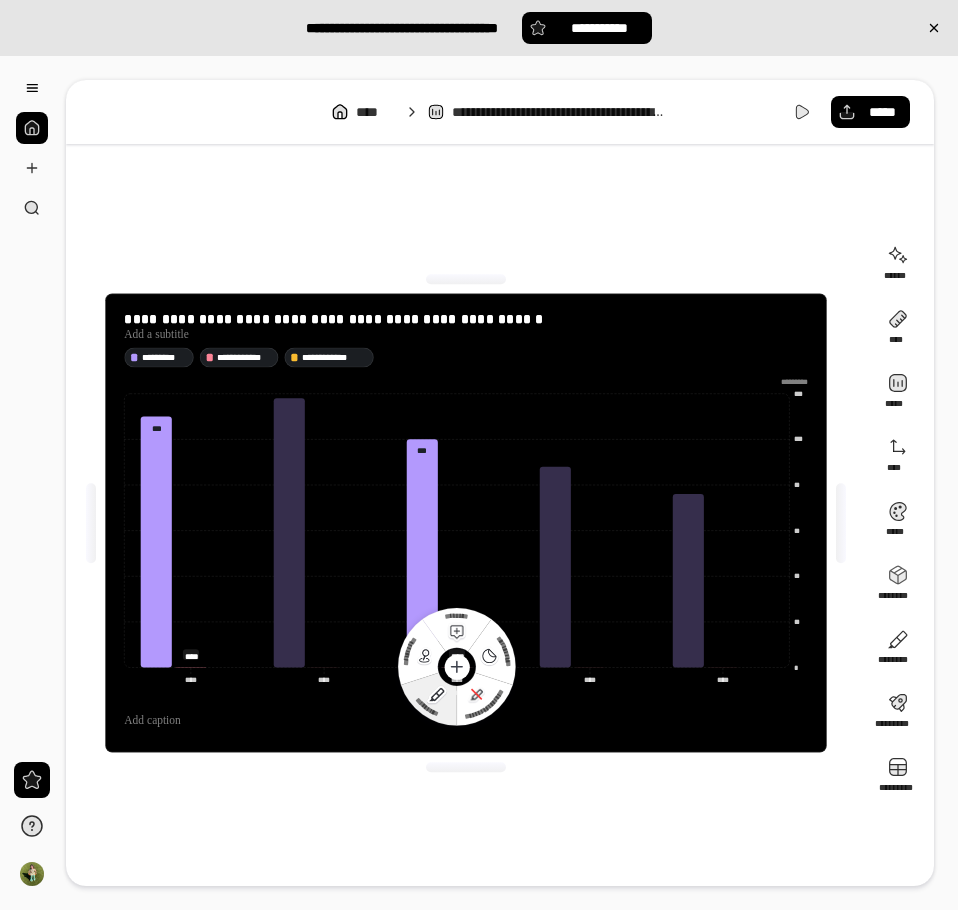 click 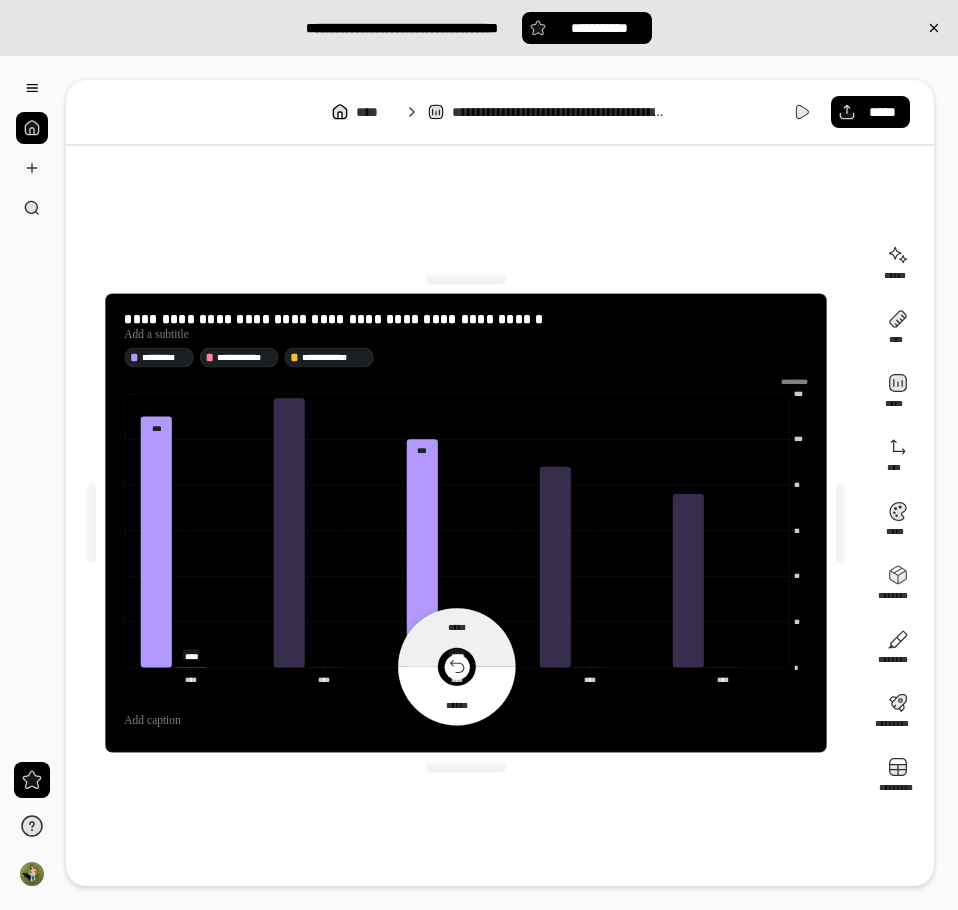 click 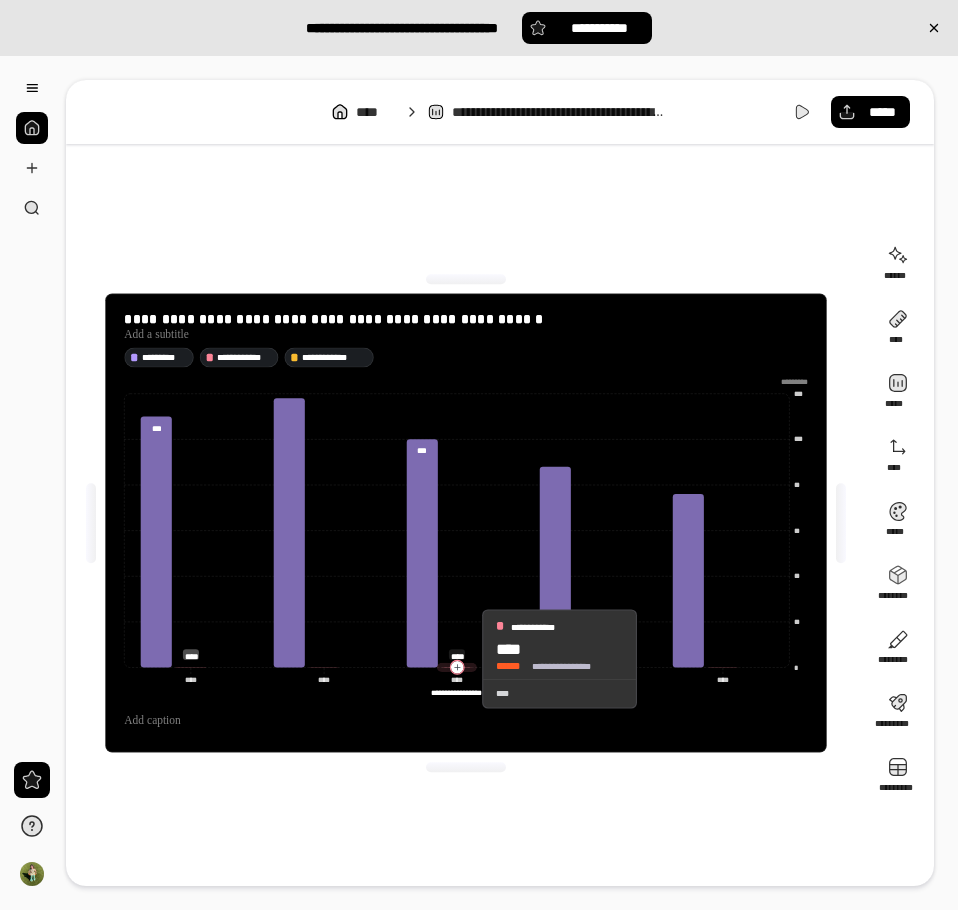 click 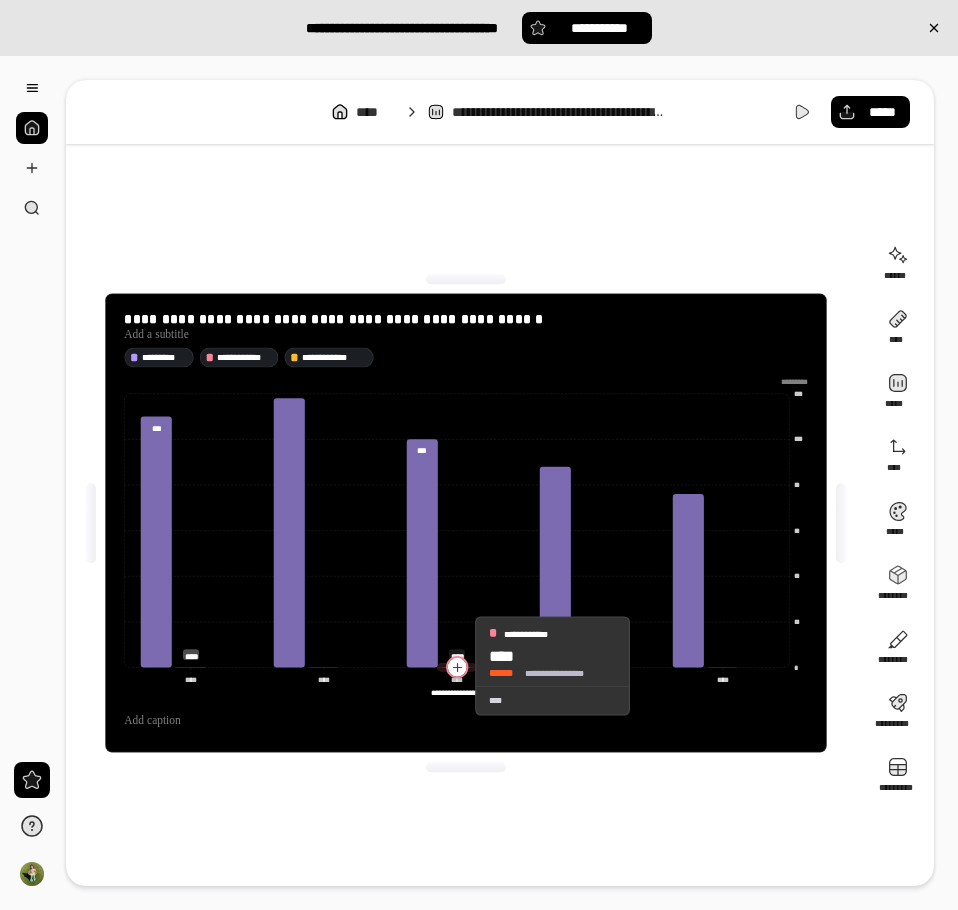 click 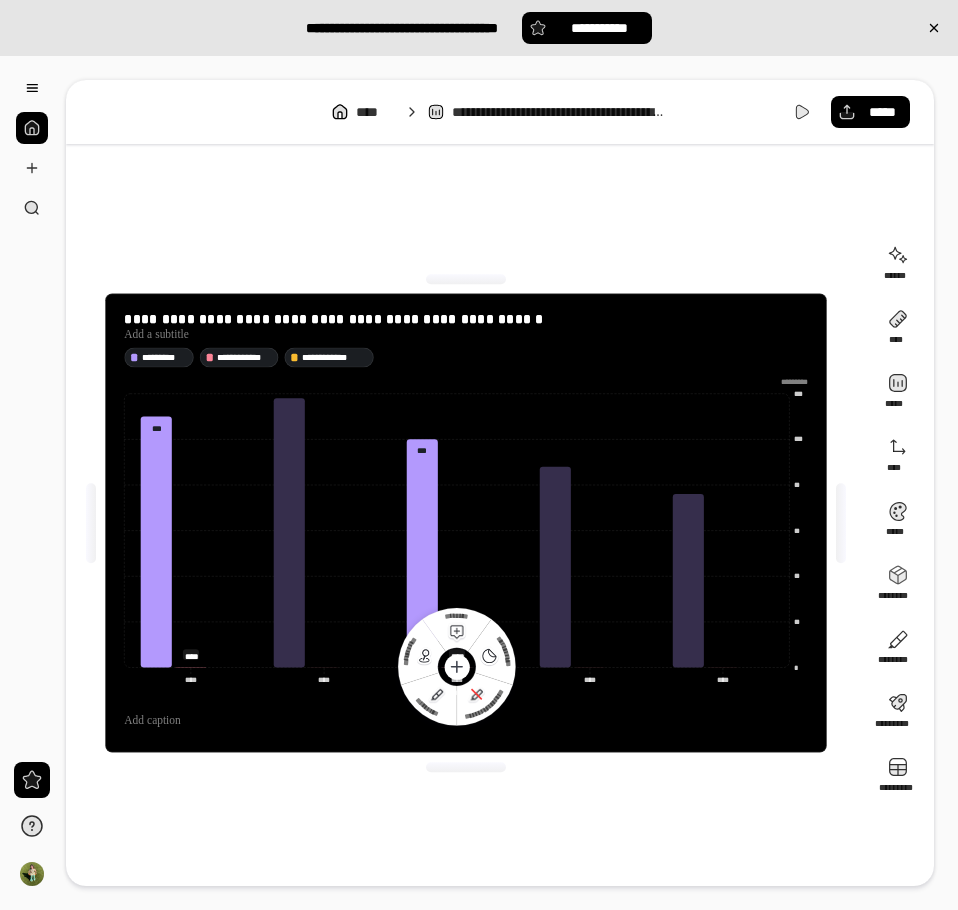 click on "**********" at bounding box center (456, 692) 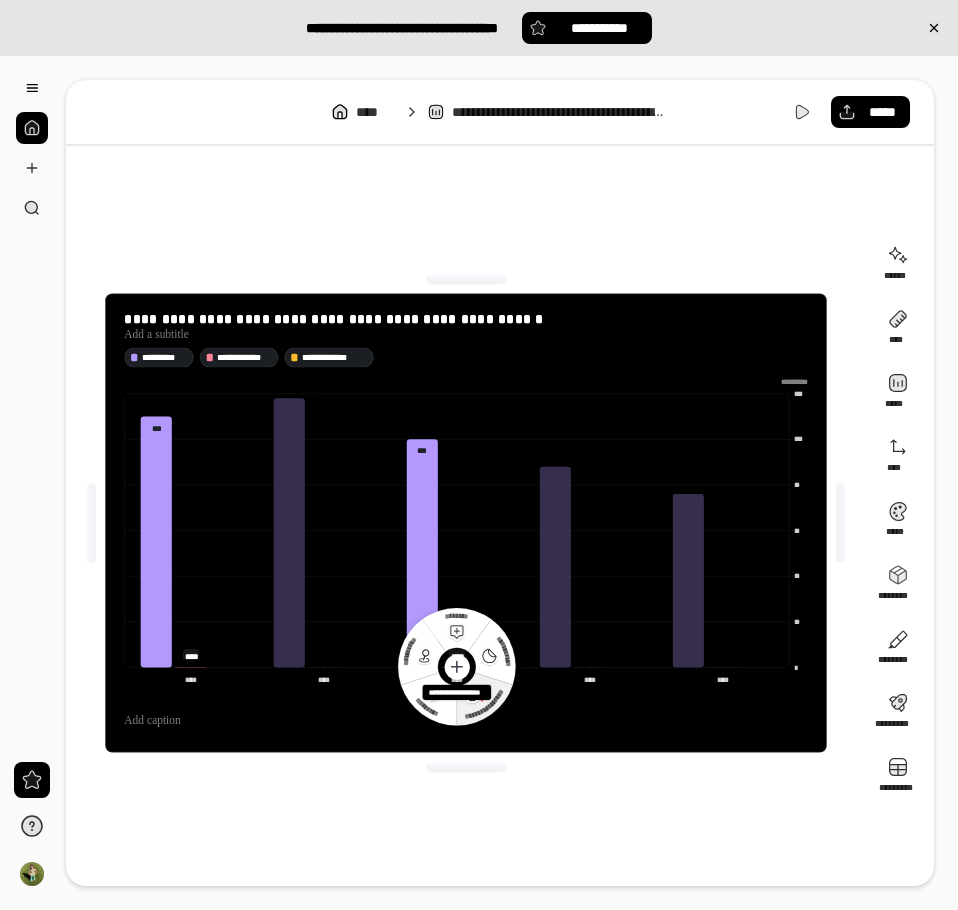 click 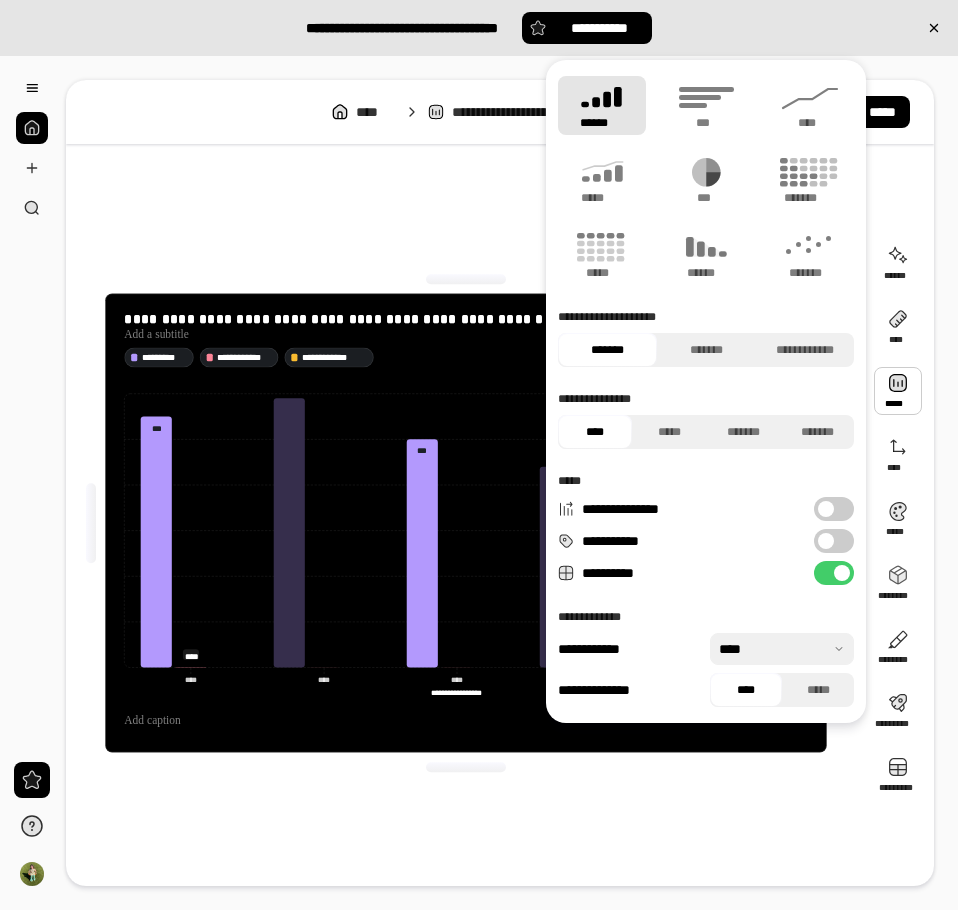 click on "**********" at bounding box center [466, 523] 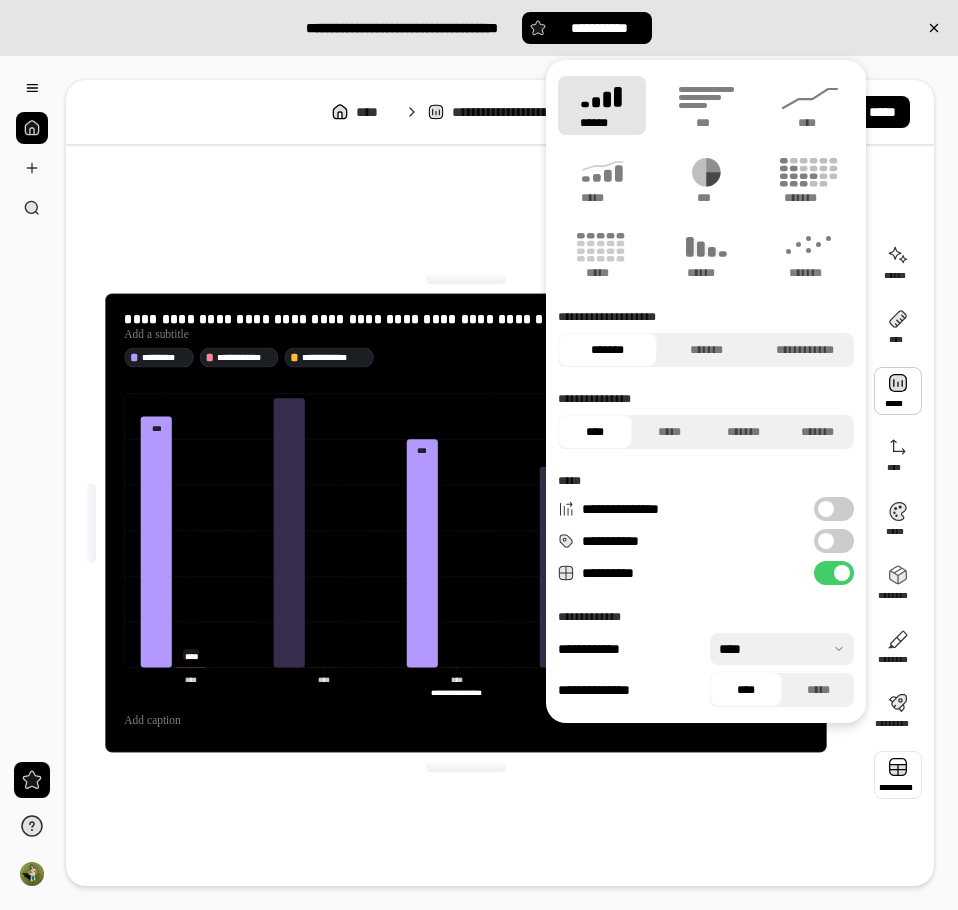 click at bounding box center (898, 775) 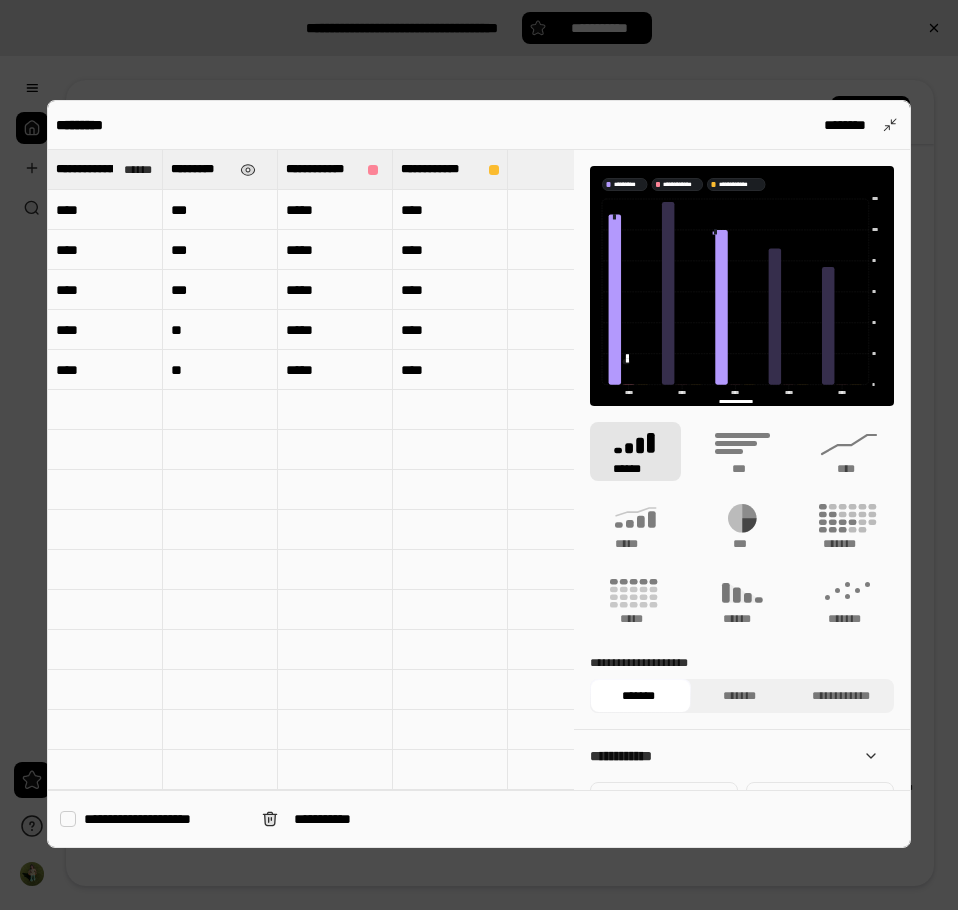 click on "*********" at bounding box center (201, 169) 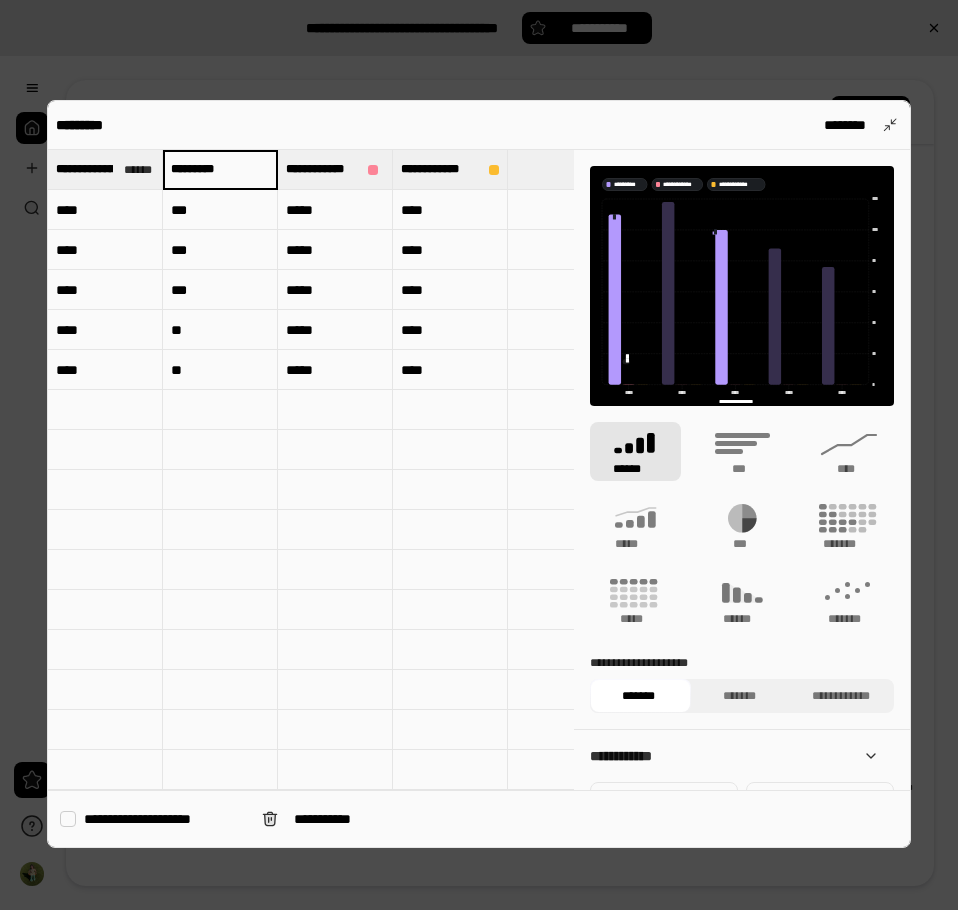 click on "*********" at bounding box center [220, 169] 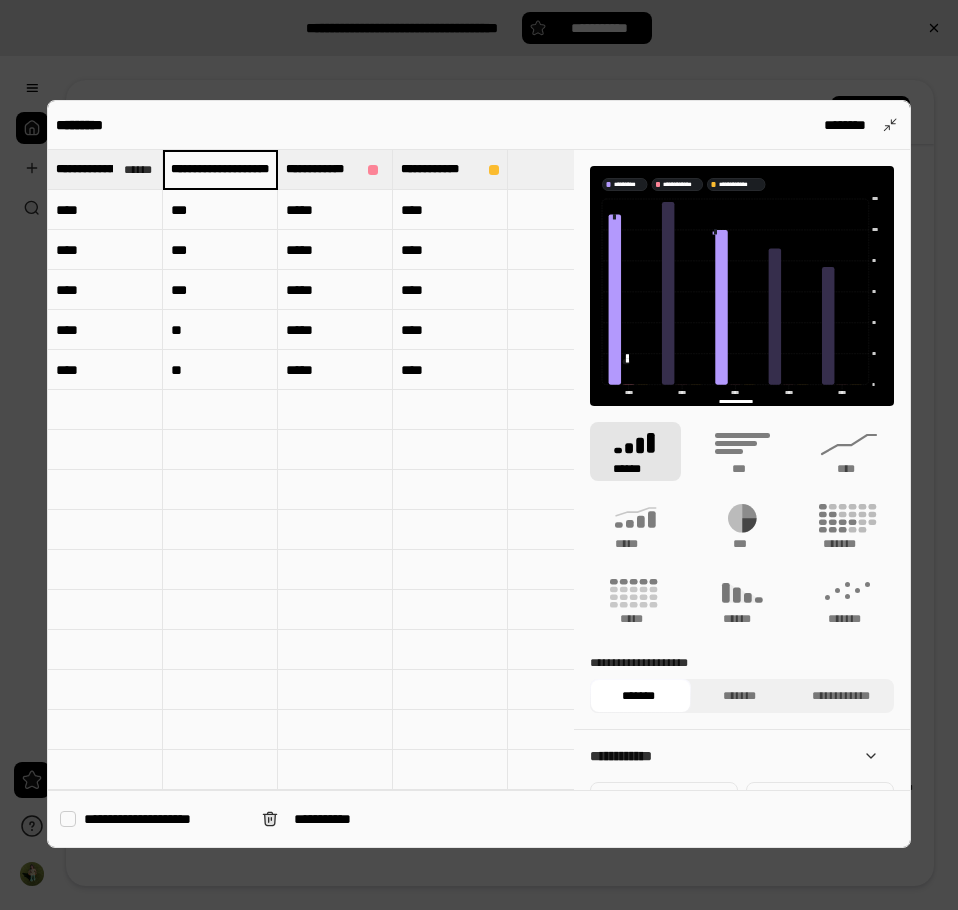 scroll, scrollTop: 0, scrollLeft: 26, axis: horizontal 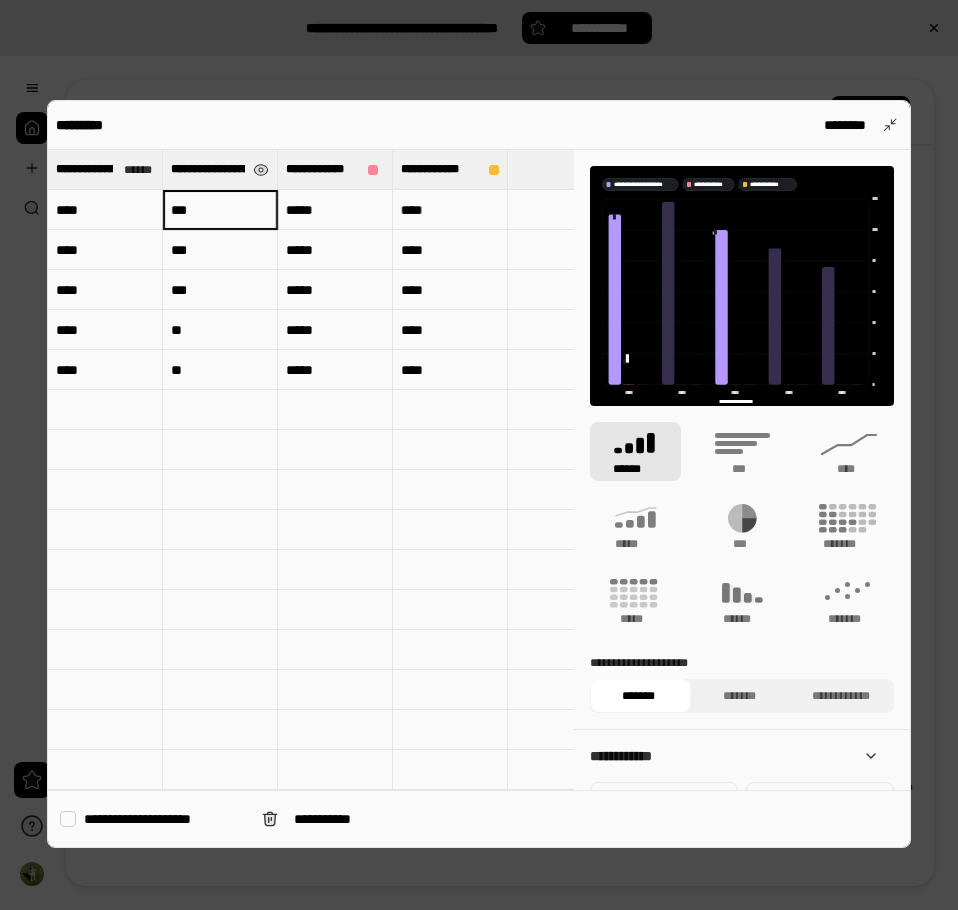 click on "***" at bounding box center [220, 210] 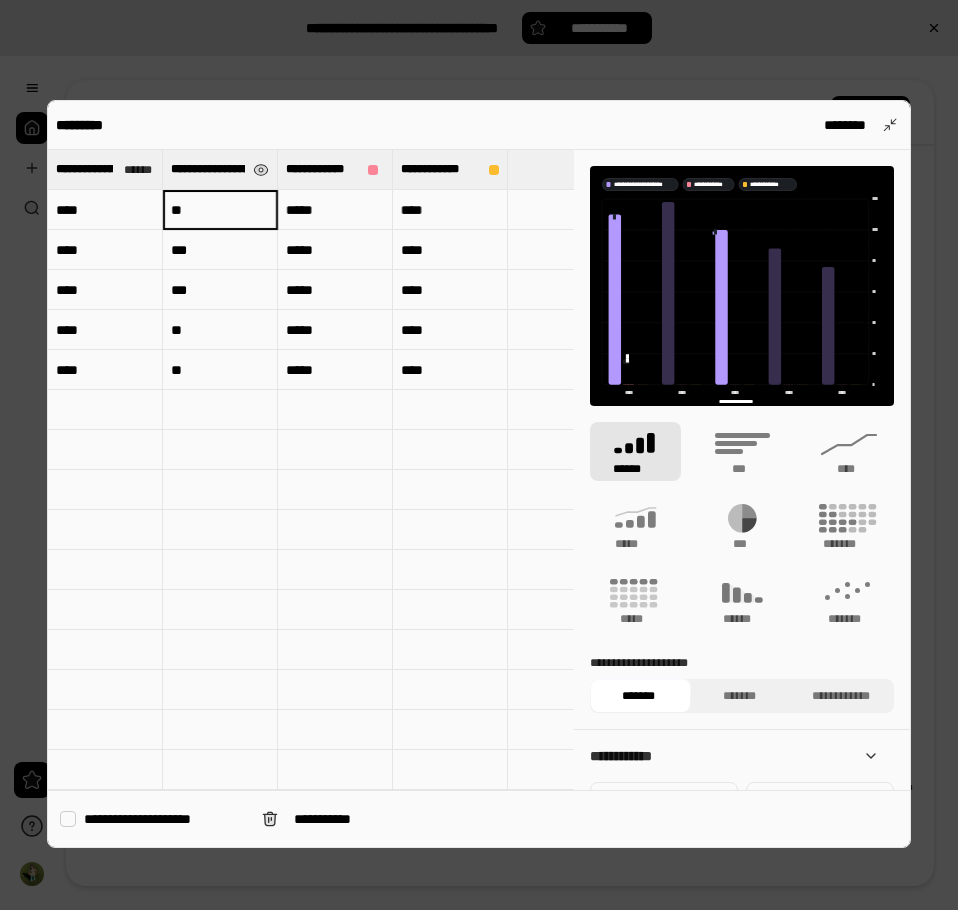 type on "**" 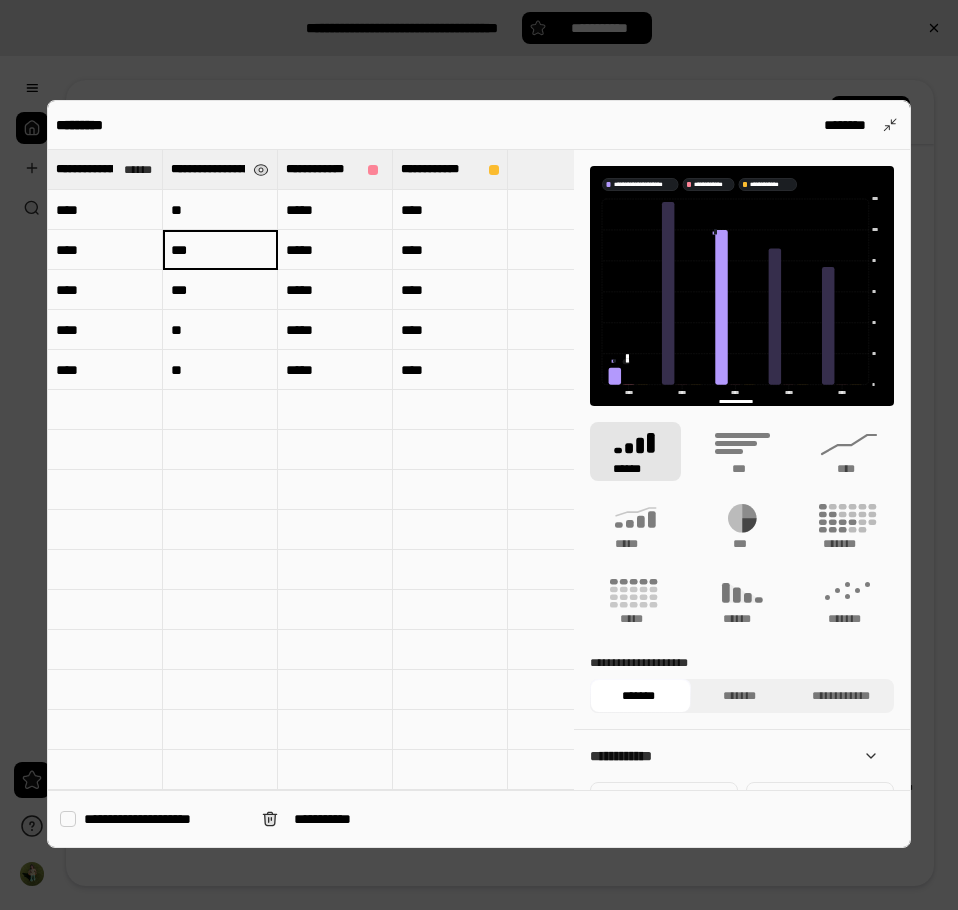 click on "***" at bounding box center (220, 250) 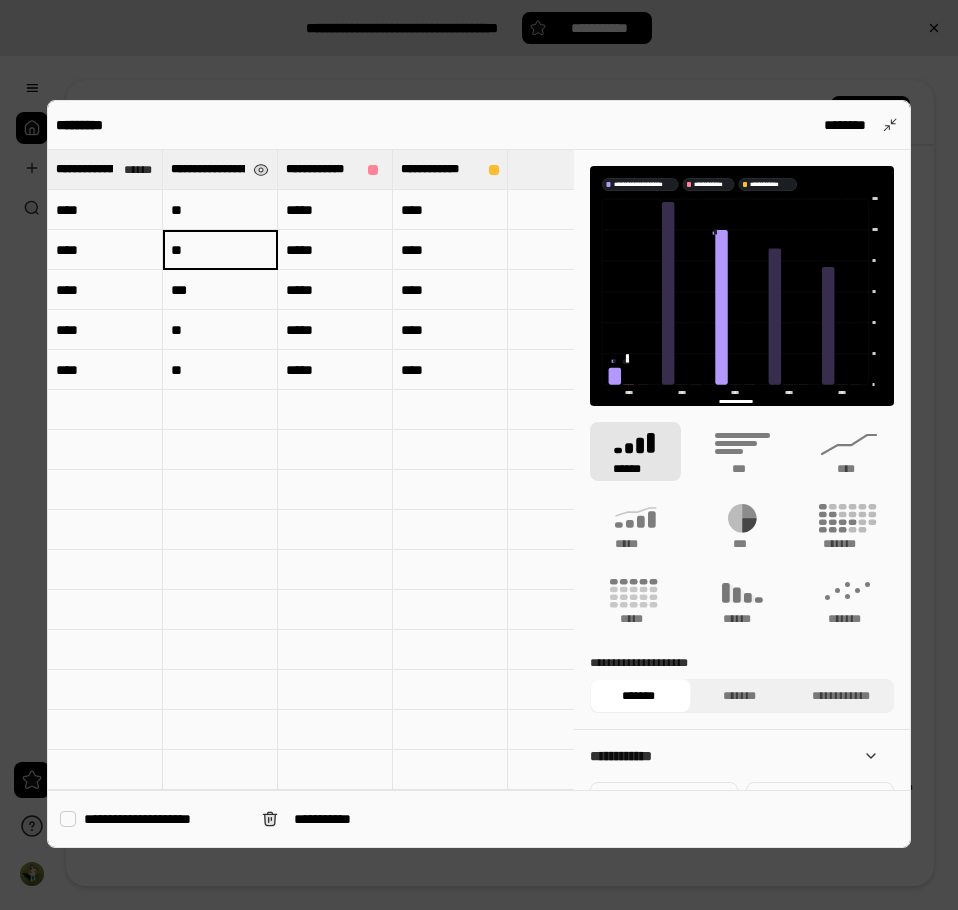 type on "**" 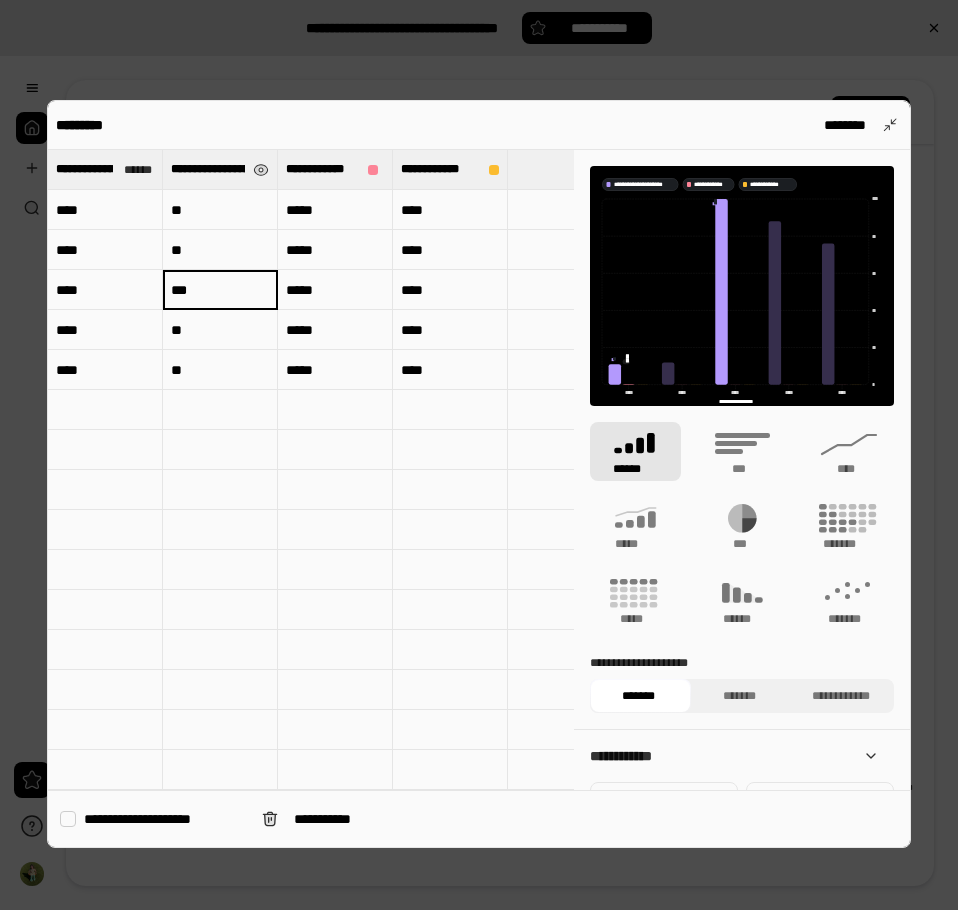click on "***" at bounding box center [220, 290] 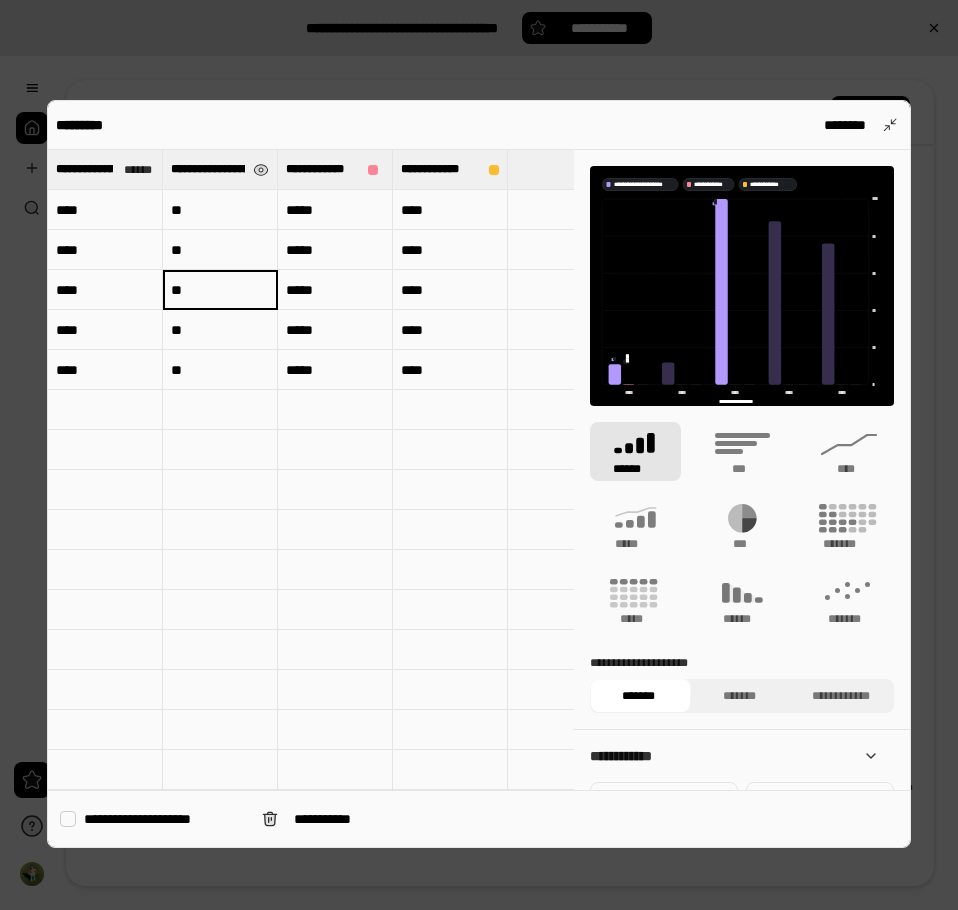 type on "**" 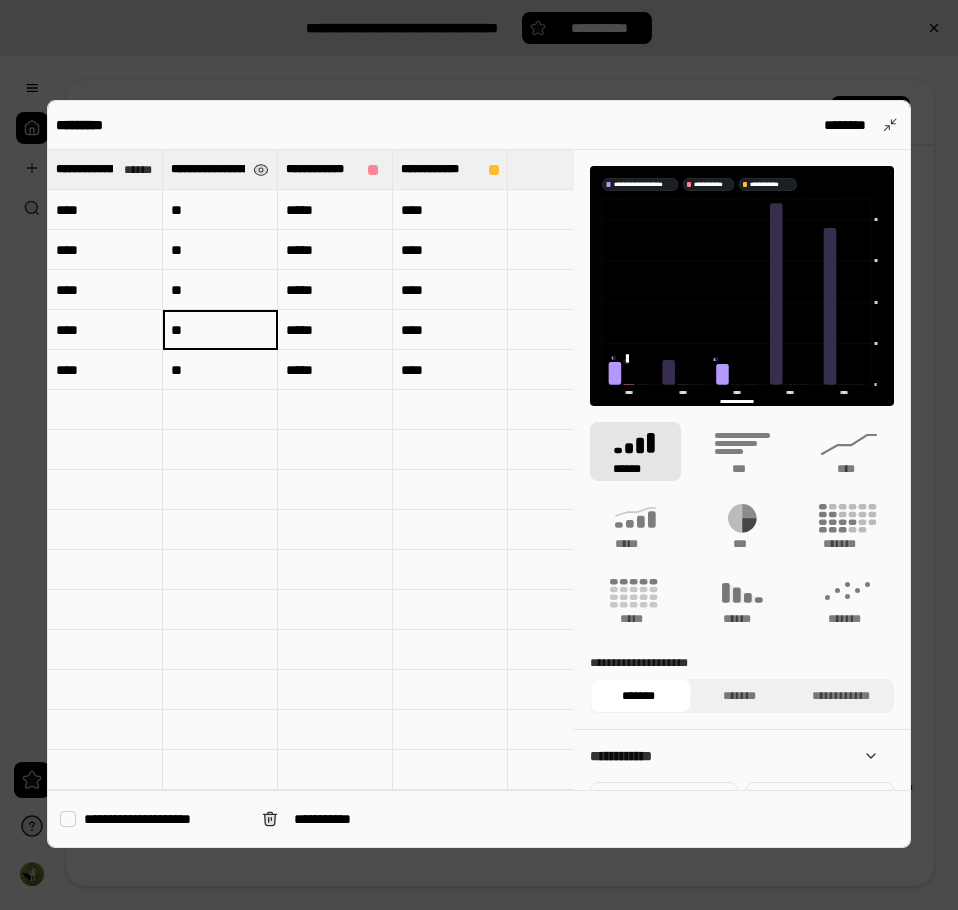 click on "**" at bounding box center [220, 329] 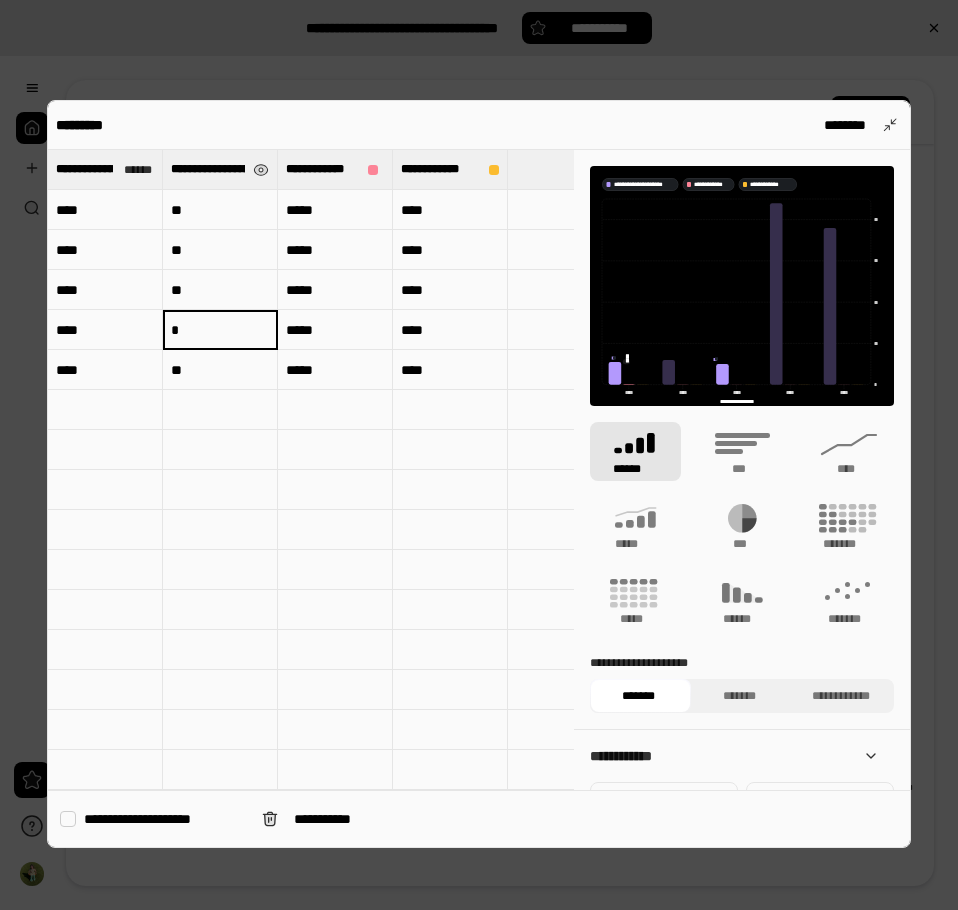 type on "*" 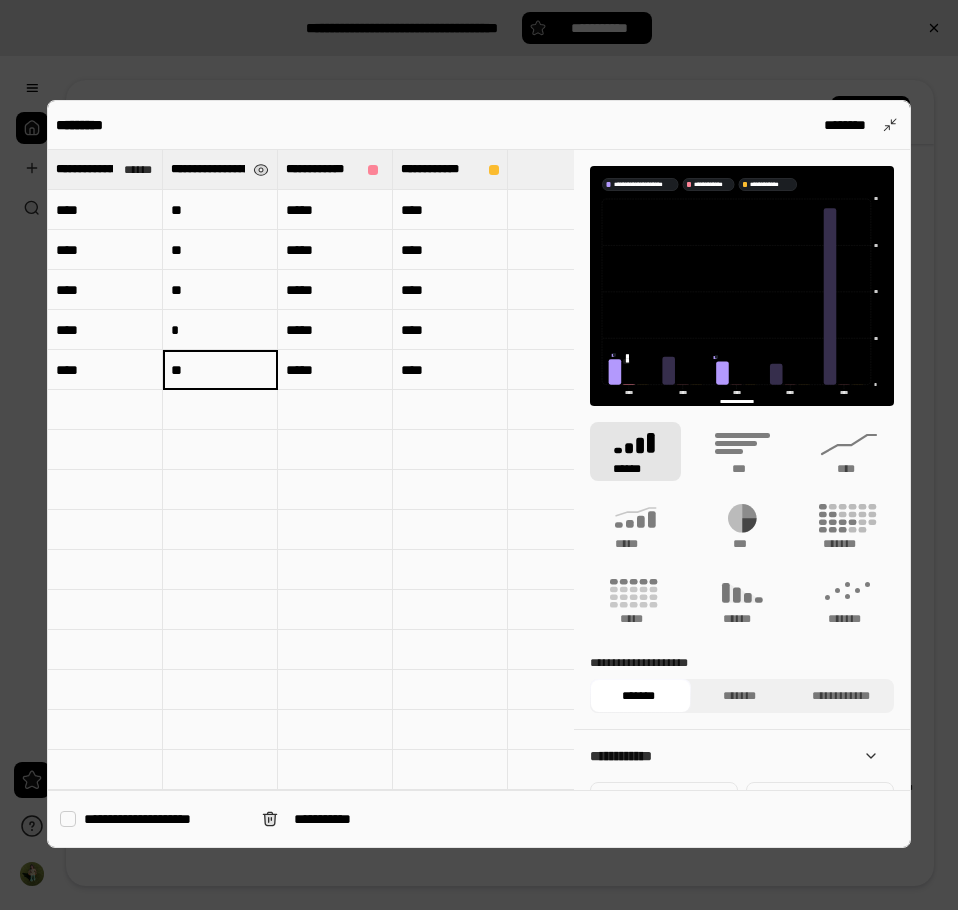 click on "**" at bounding box center [220, 370] 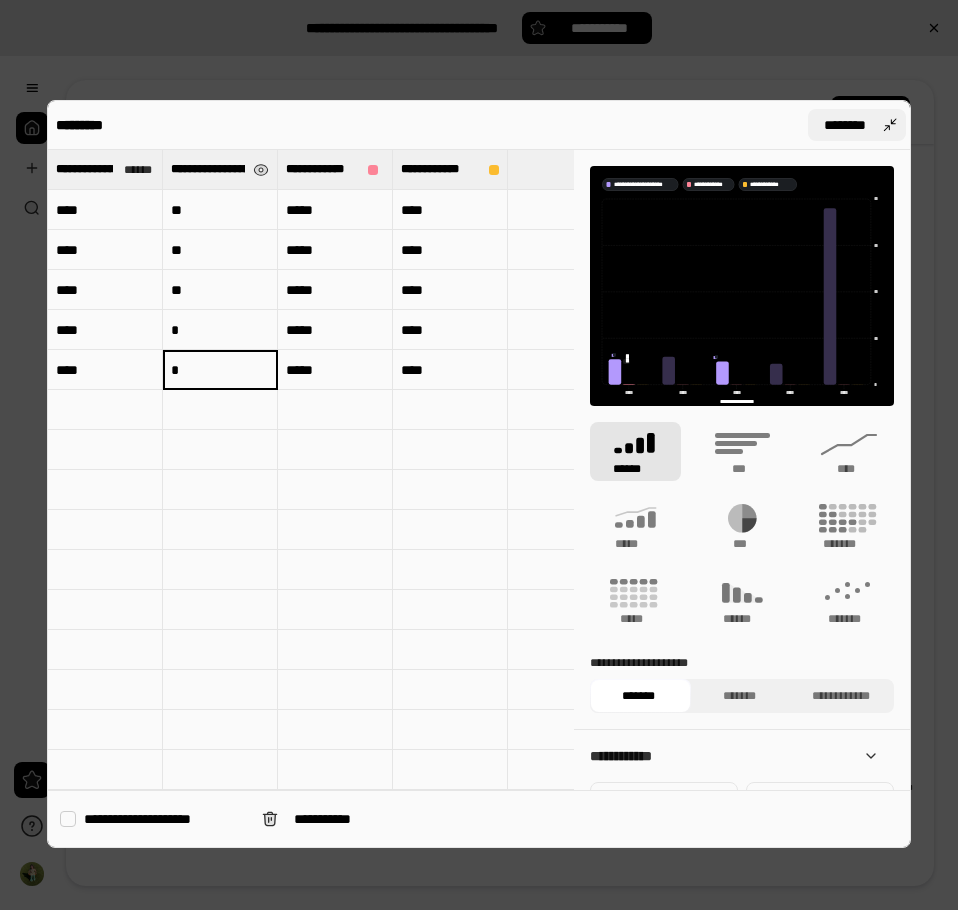 type on "*" 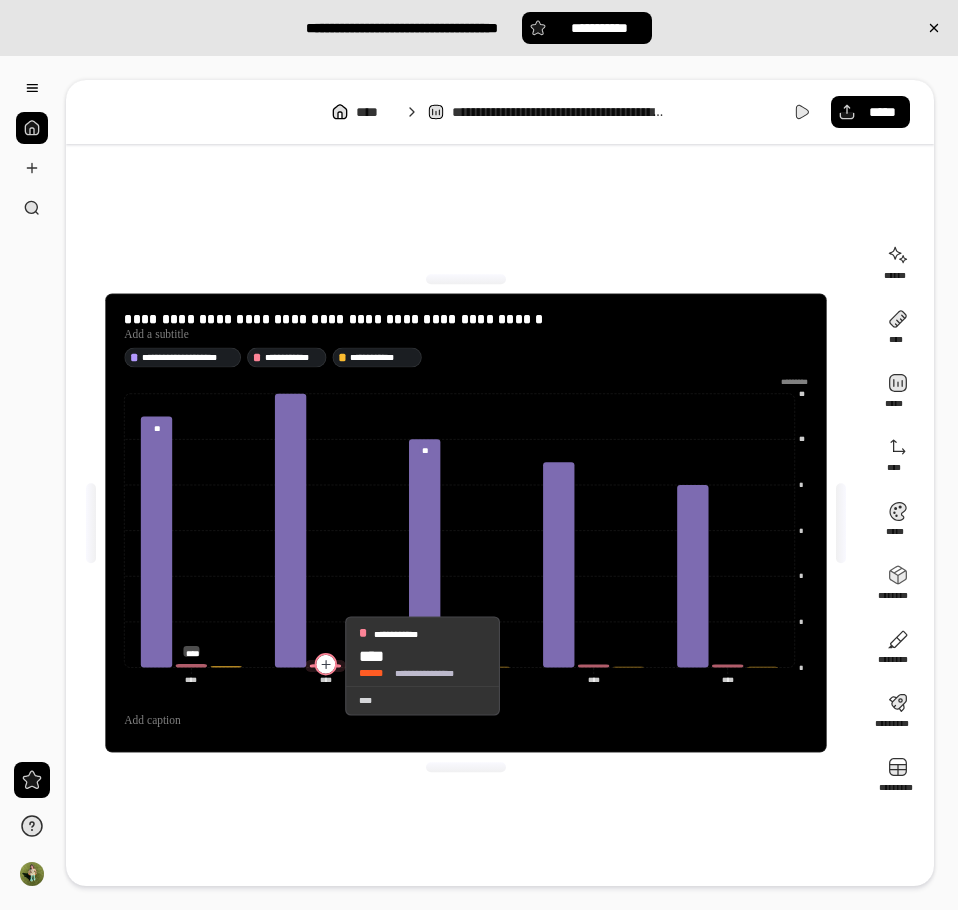 click 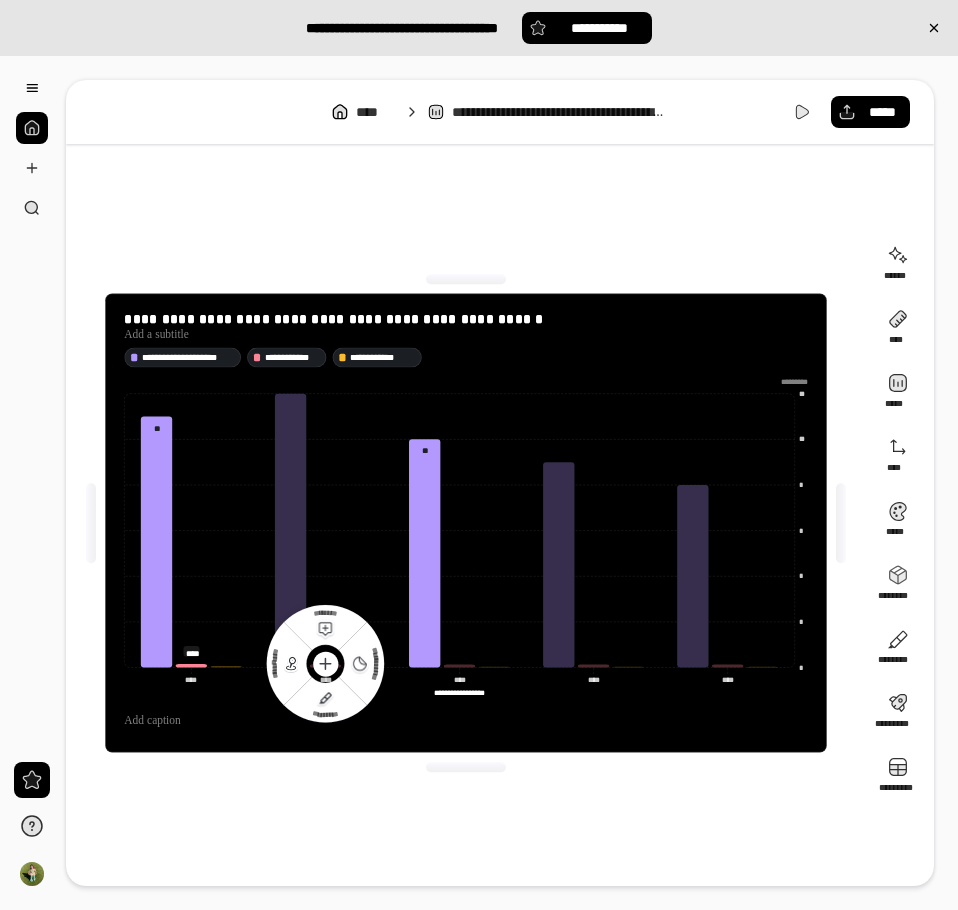click 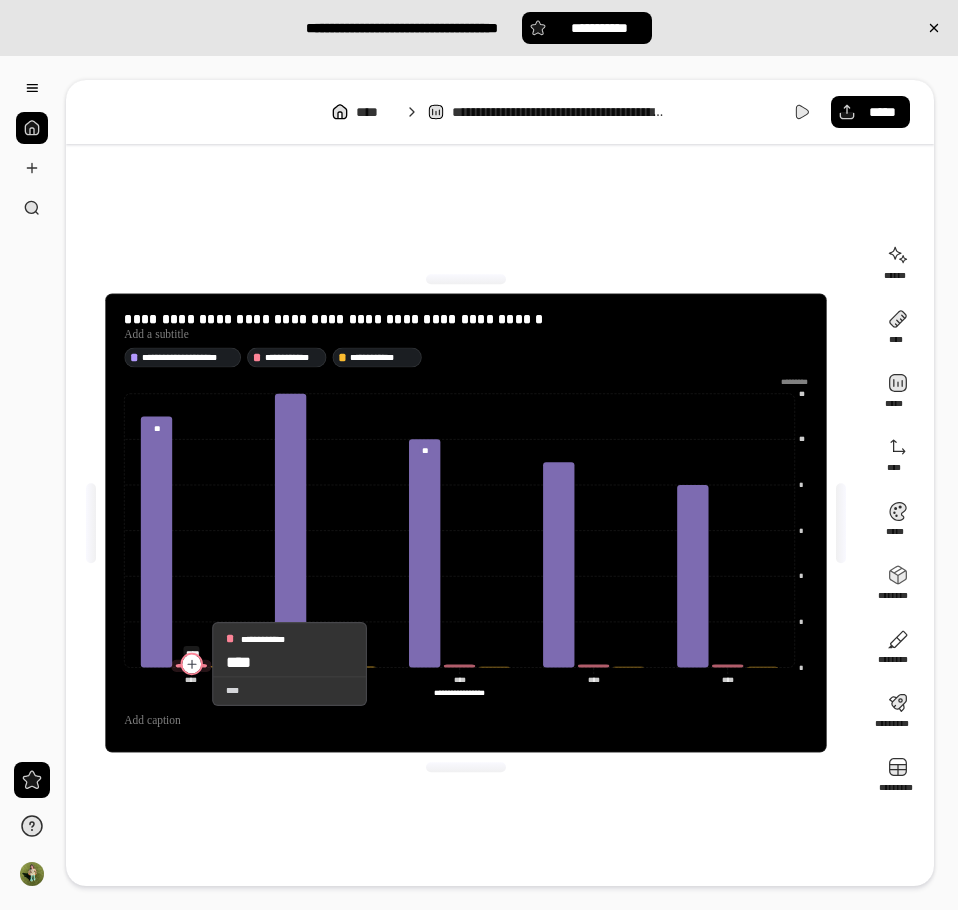 click 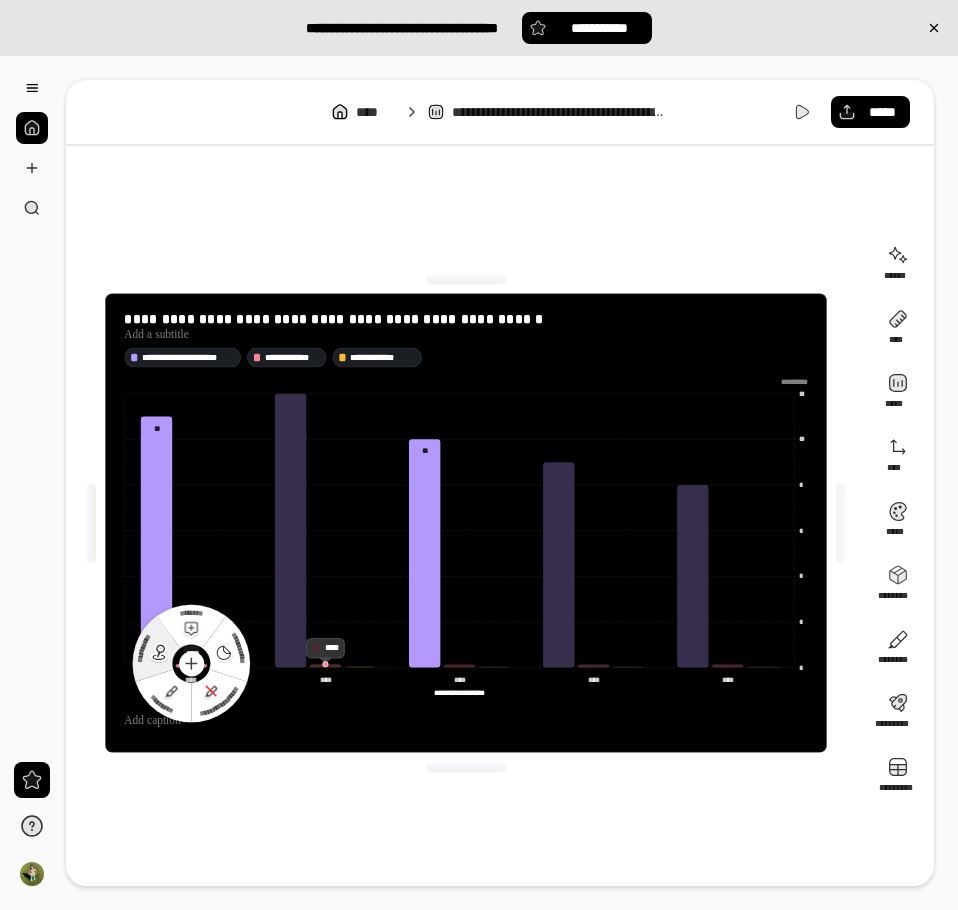 click 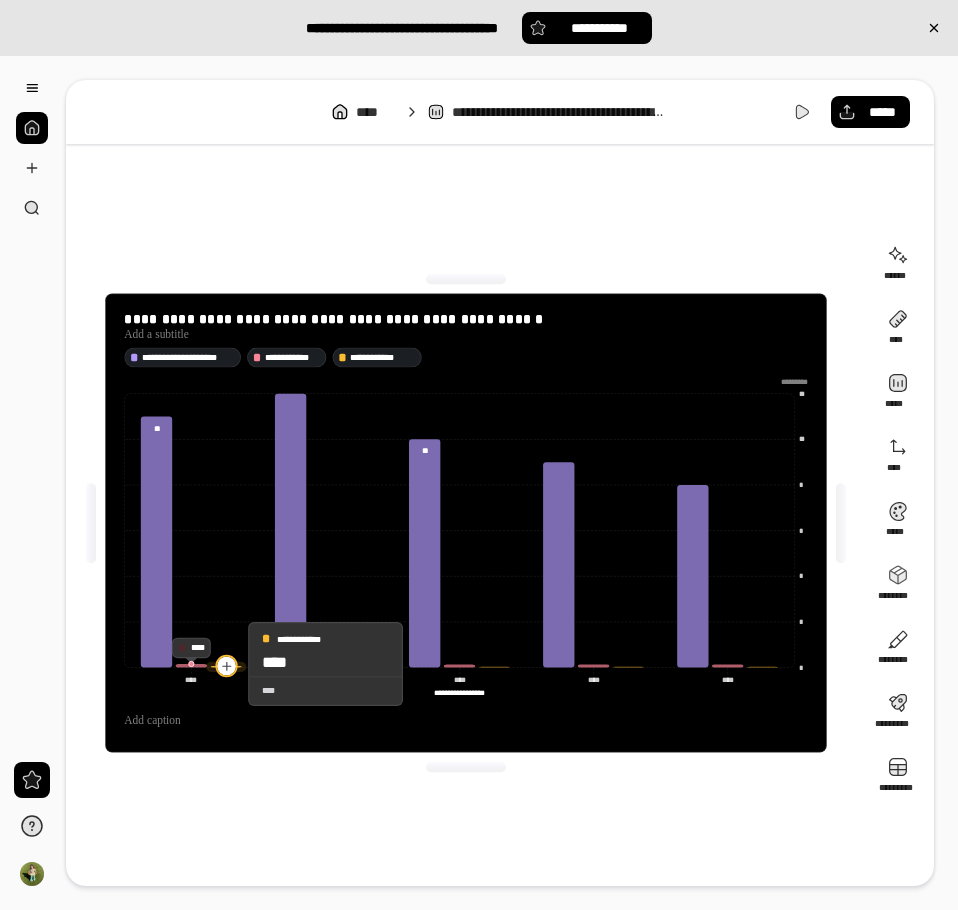 click 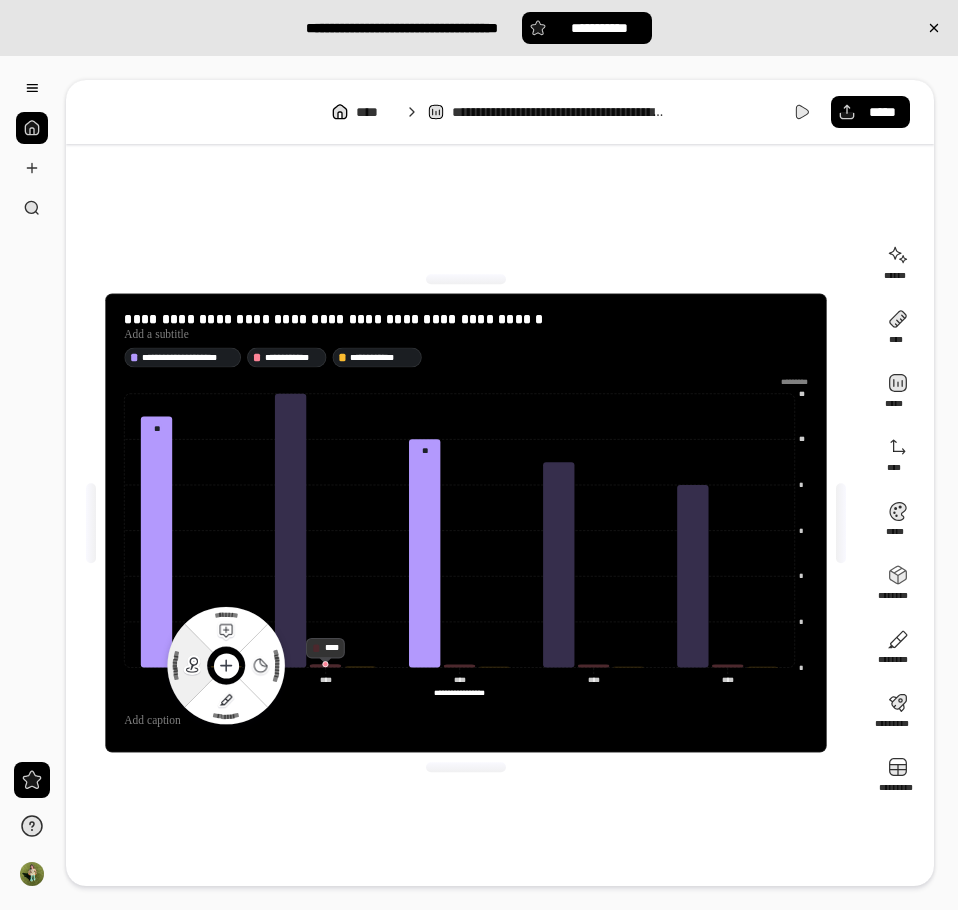 click 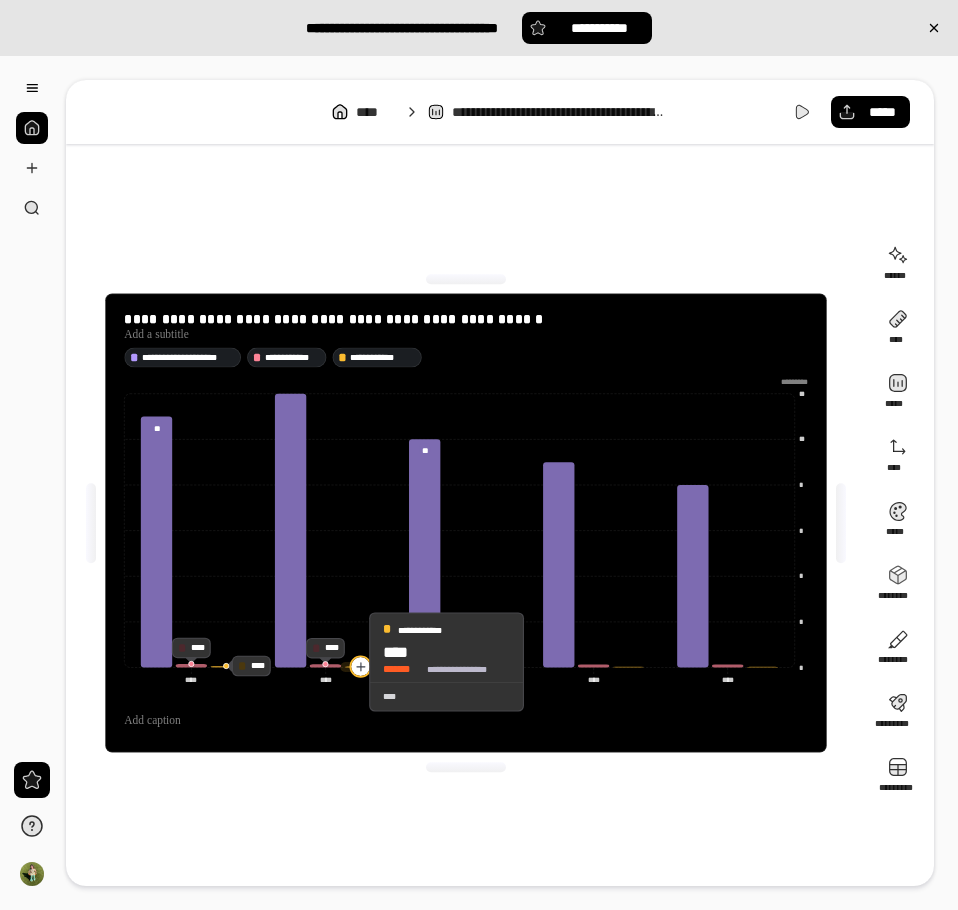 click 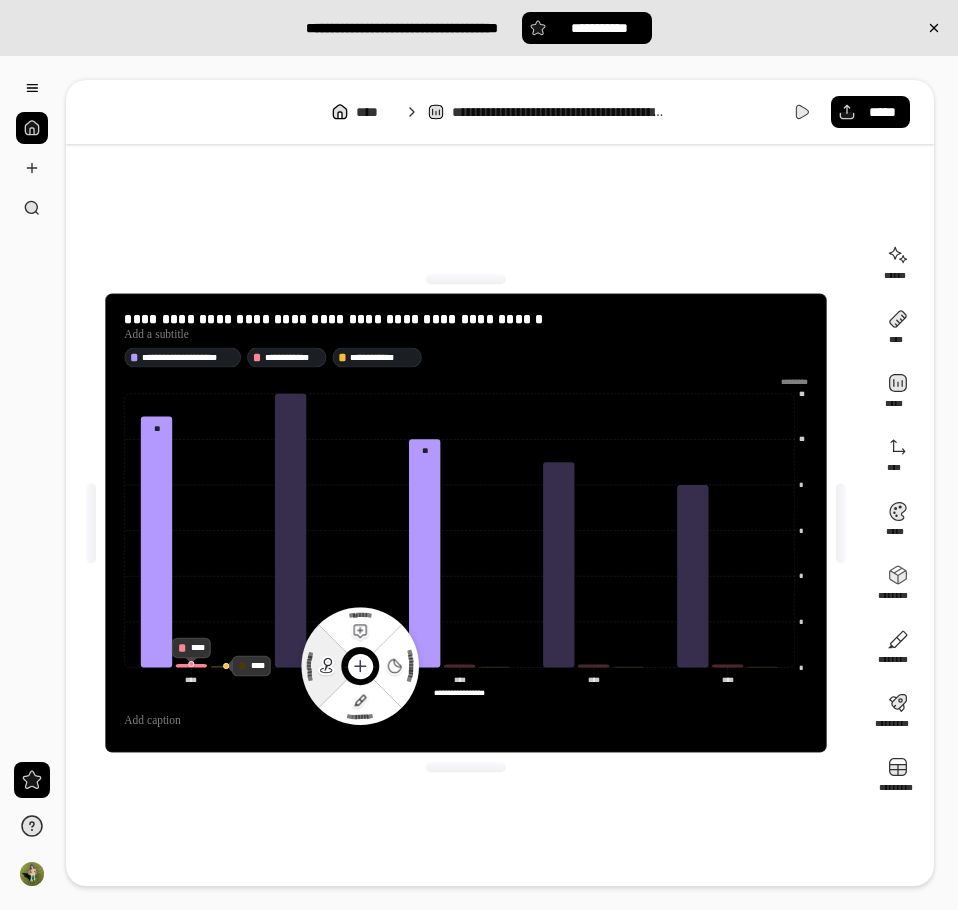 click 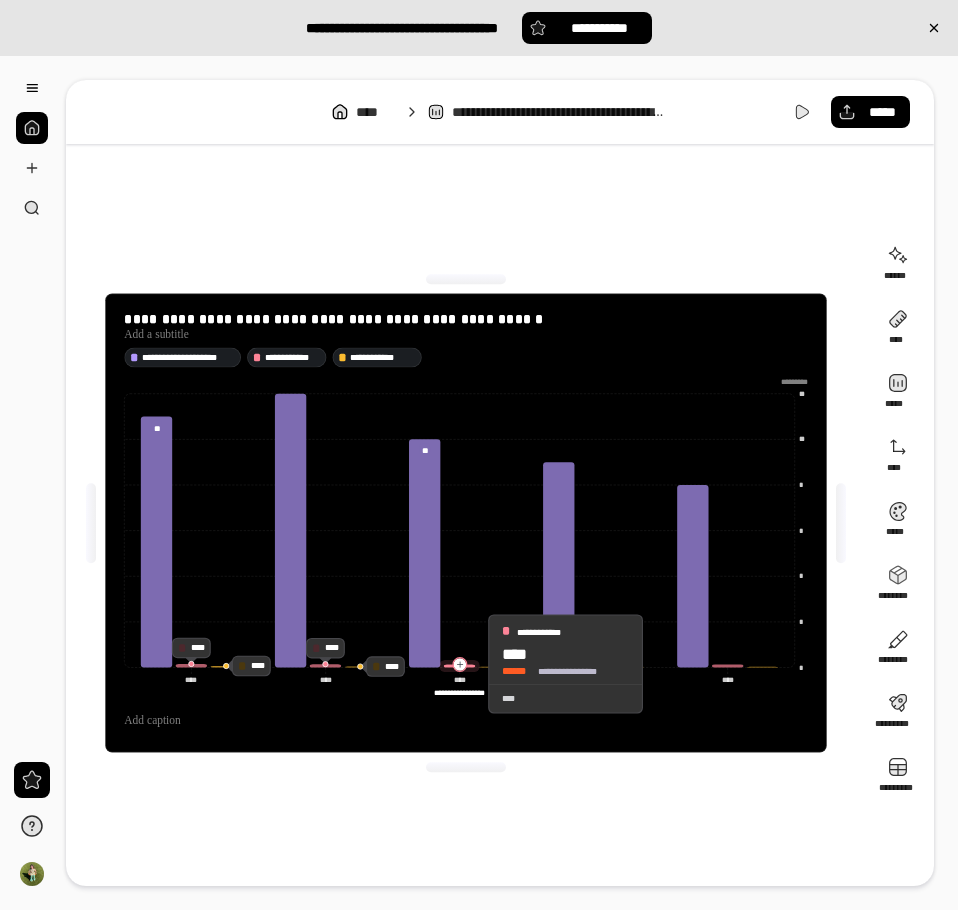 click 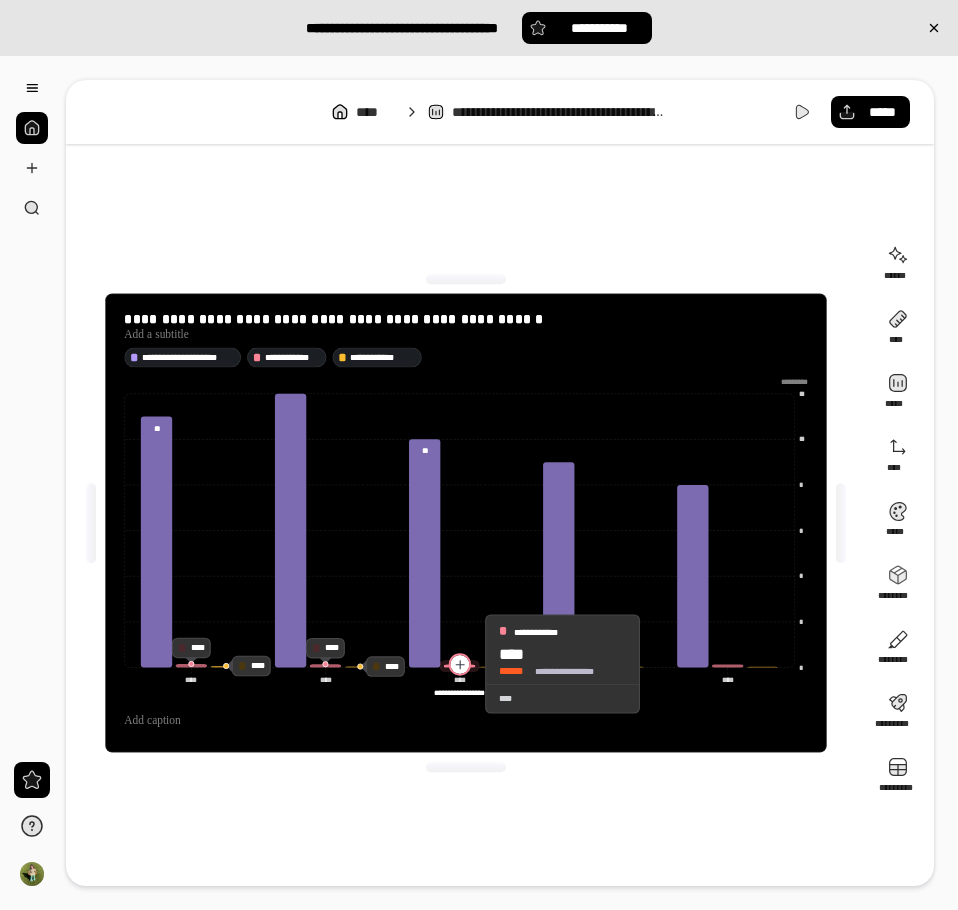 click 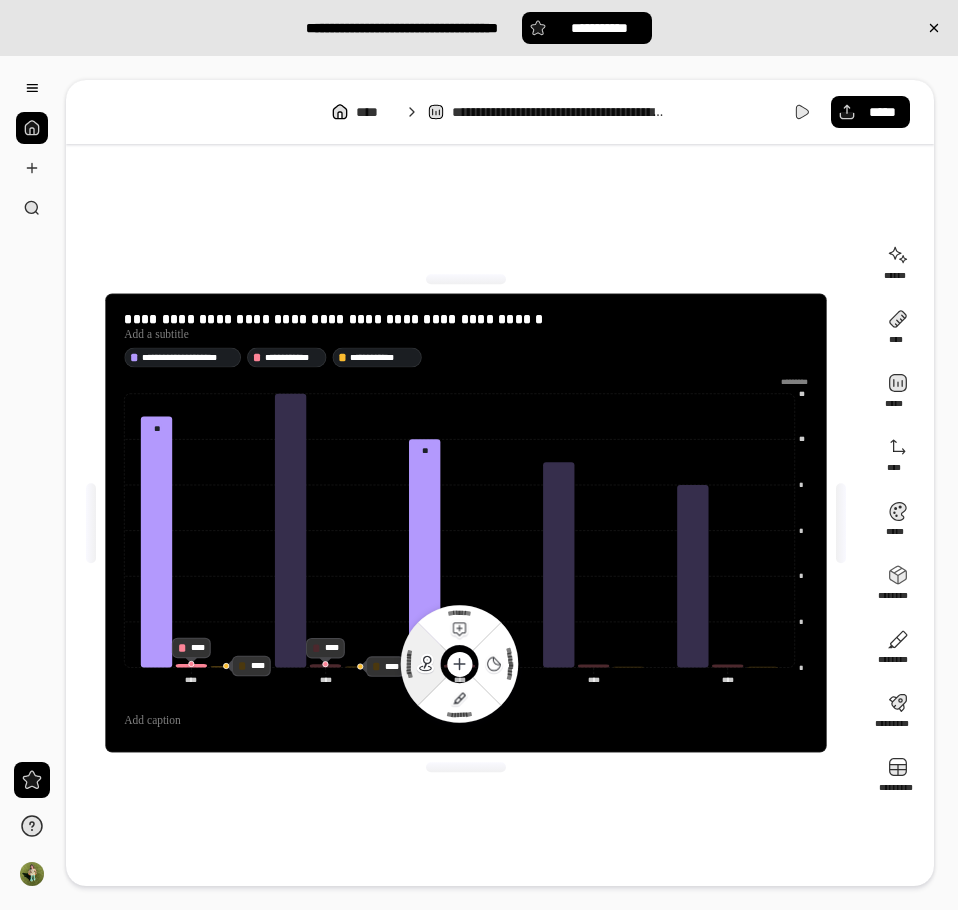click 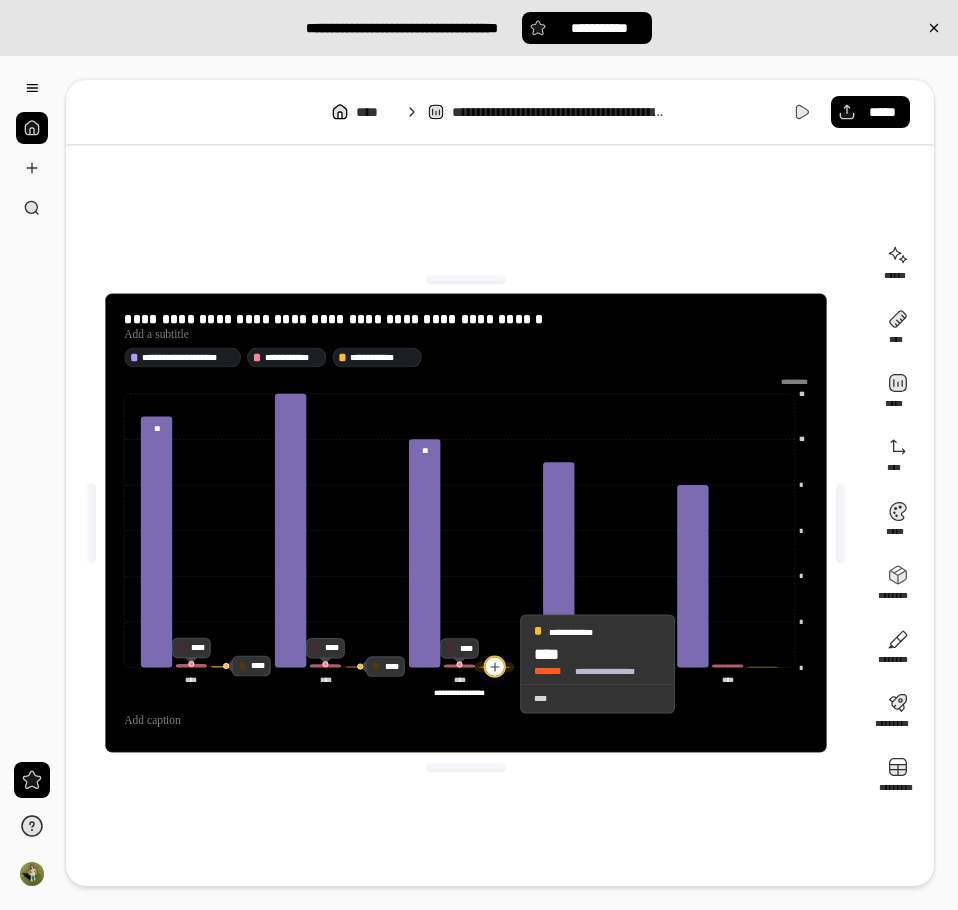 click 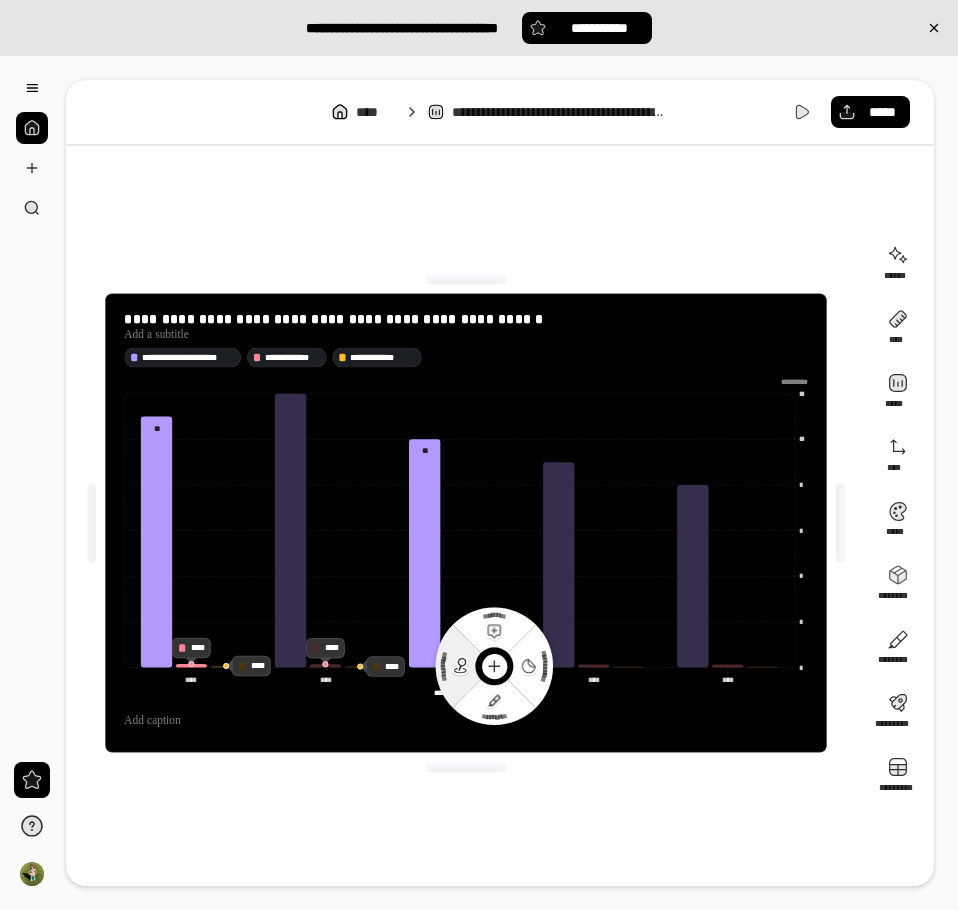 click 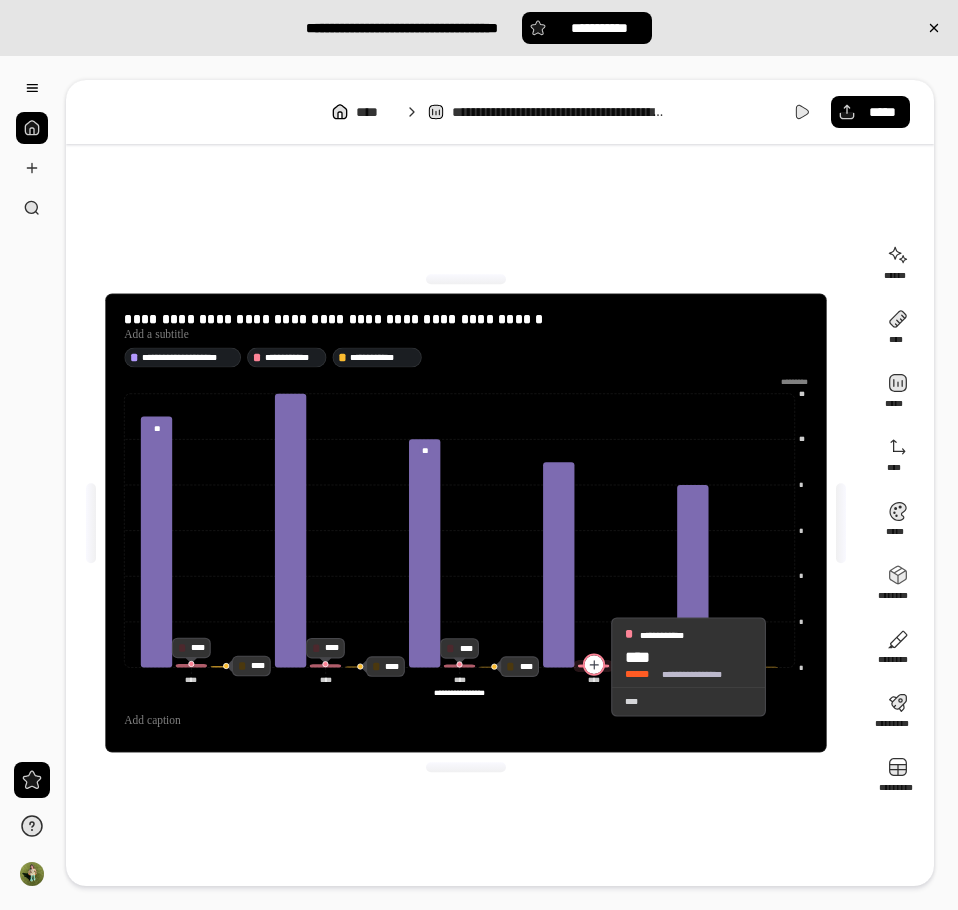 click 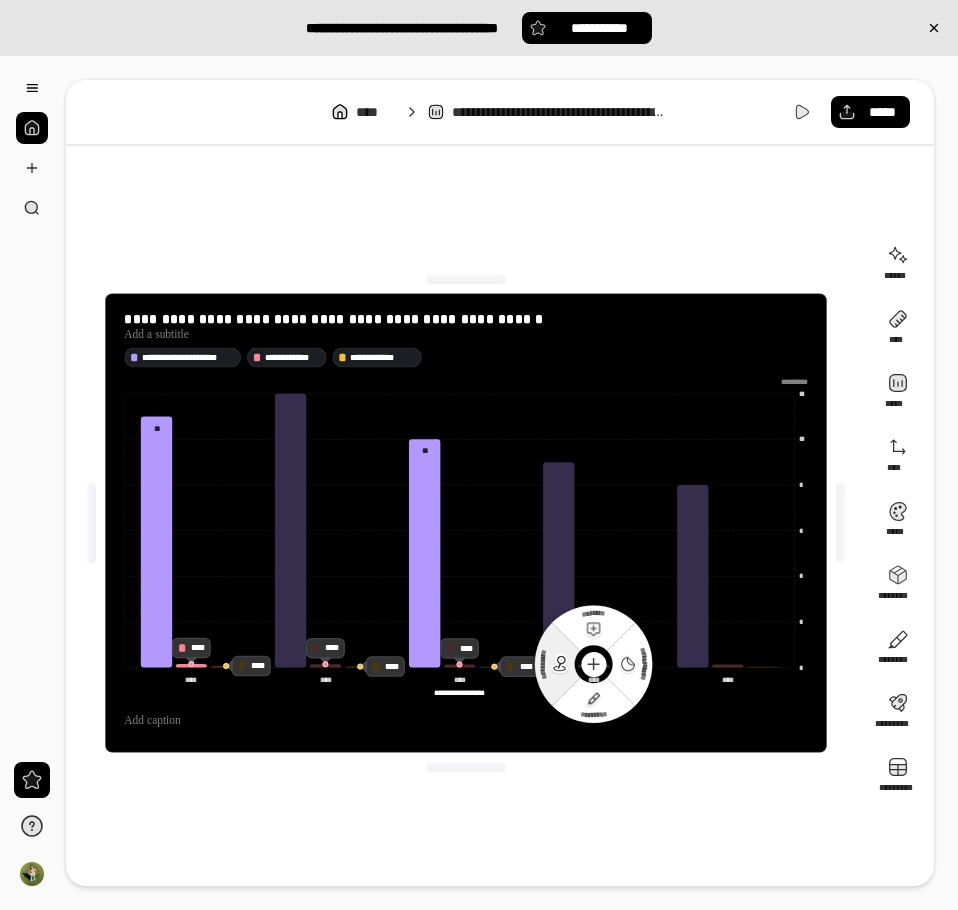 click 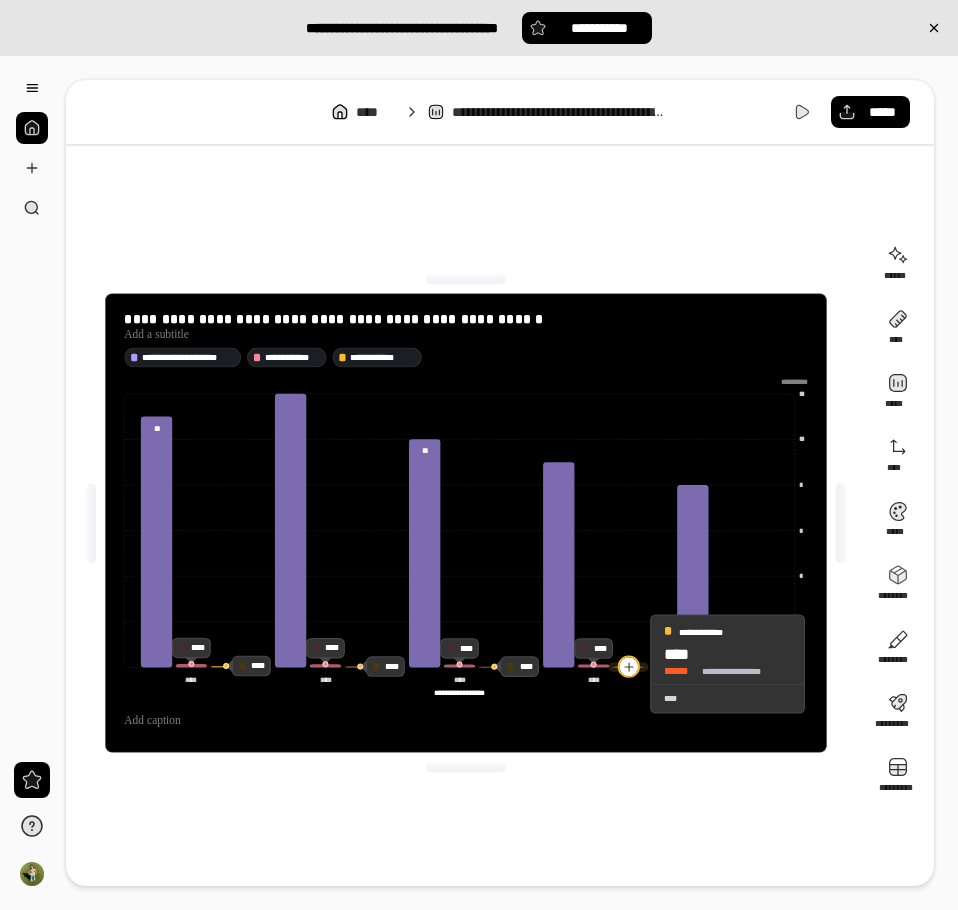 click 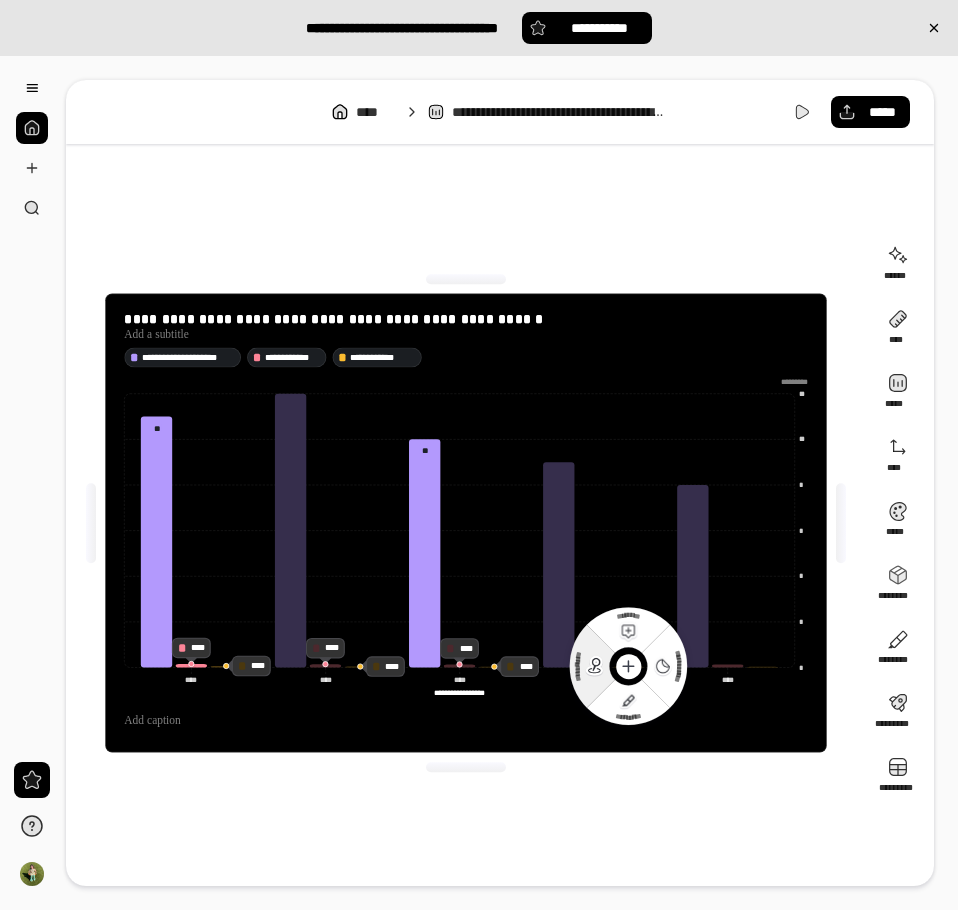 click 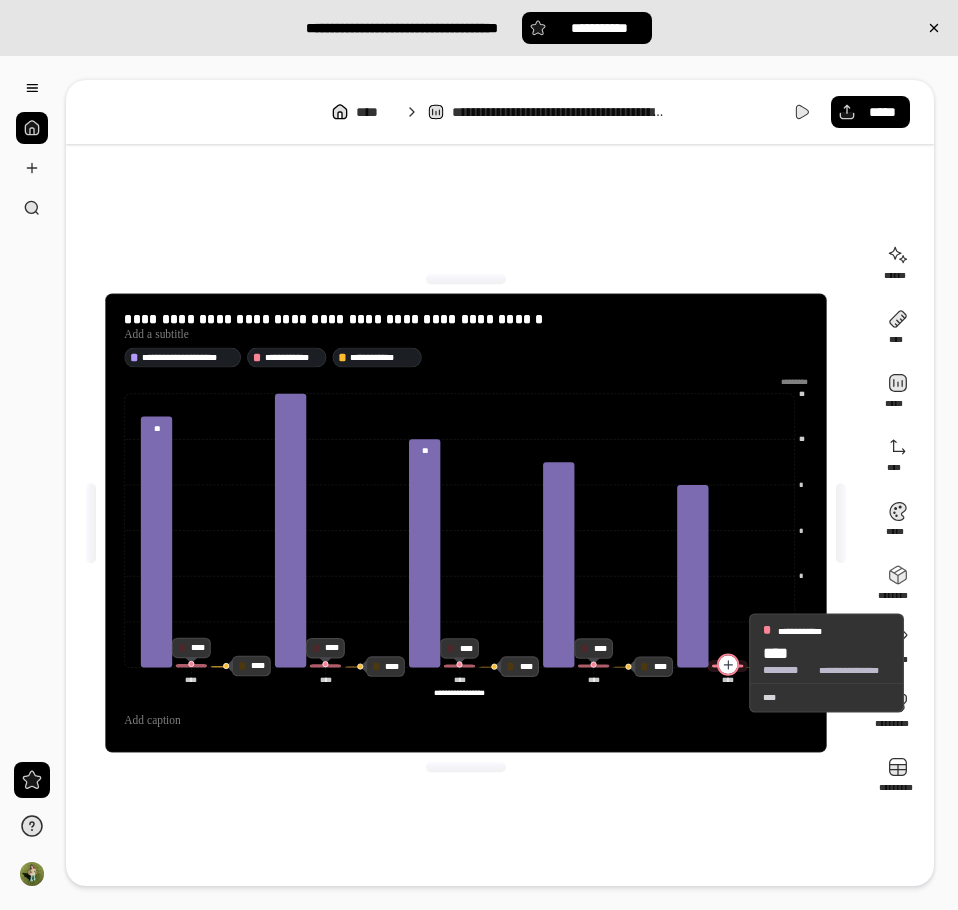 click 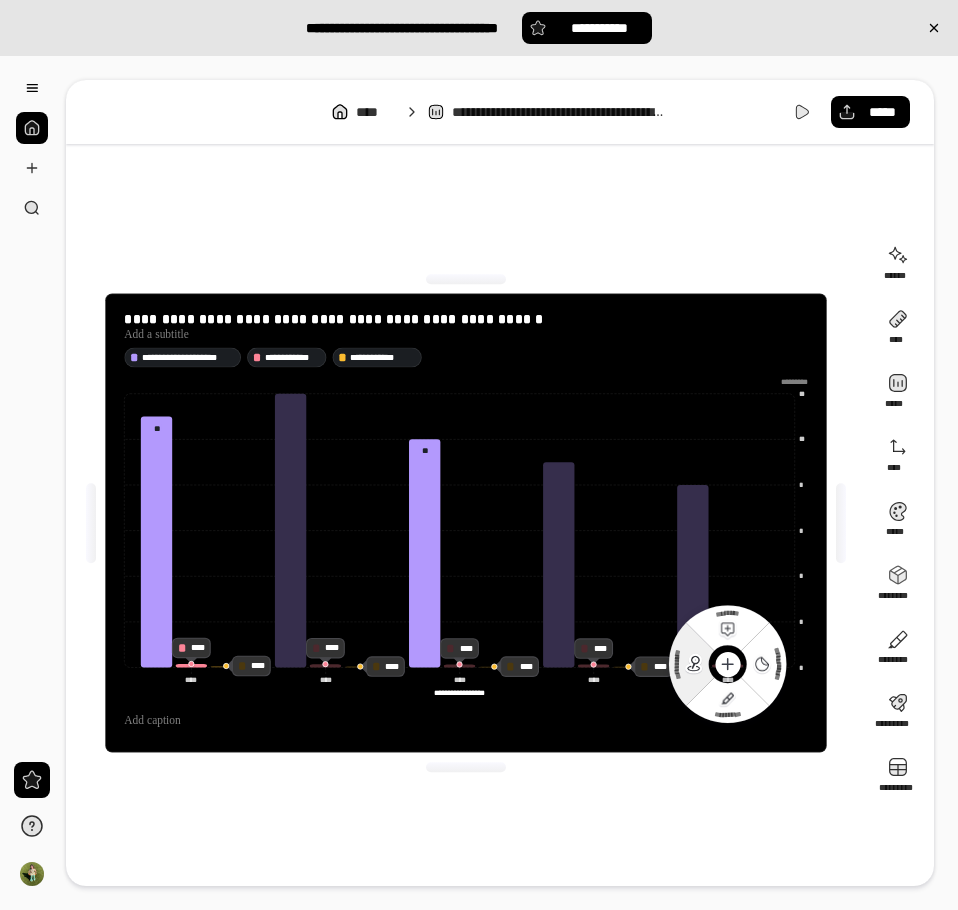 click 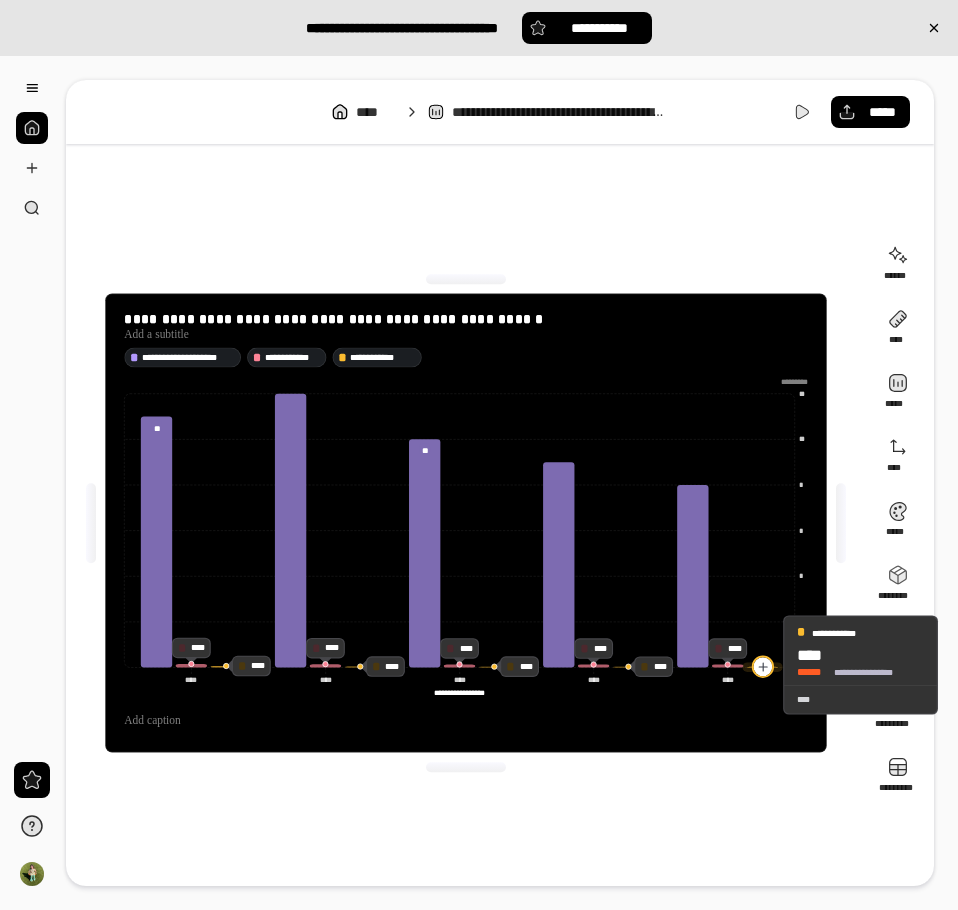 click 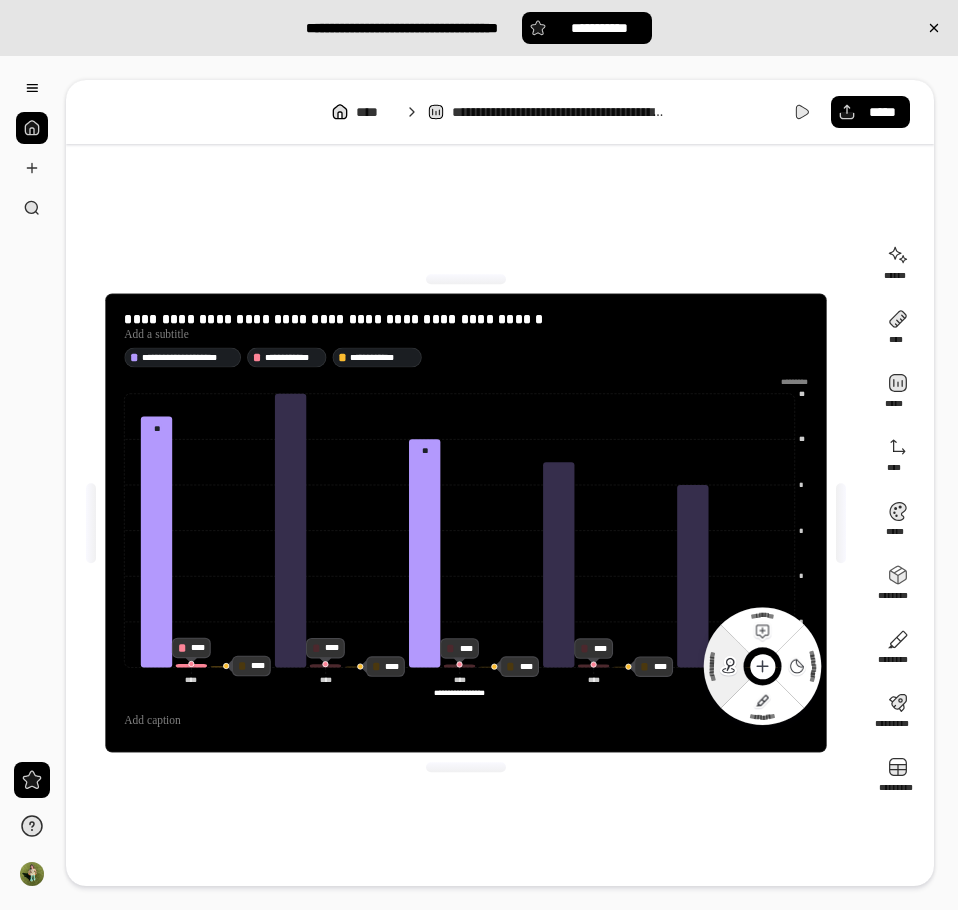 click 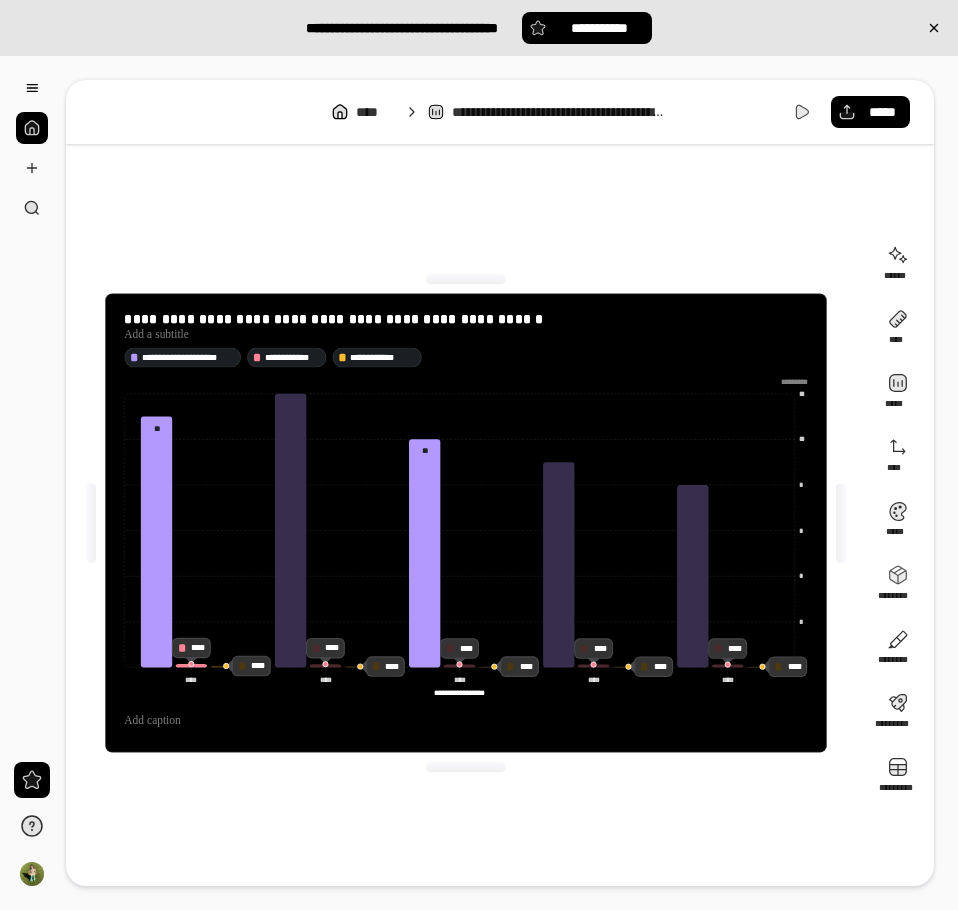 click on "**********" at bounding box center (466, 523) 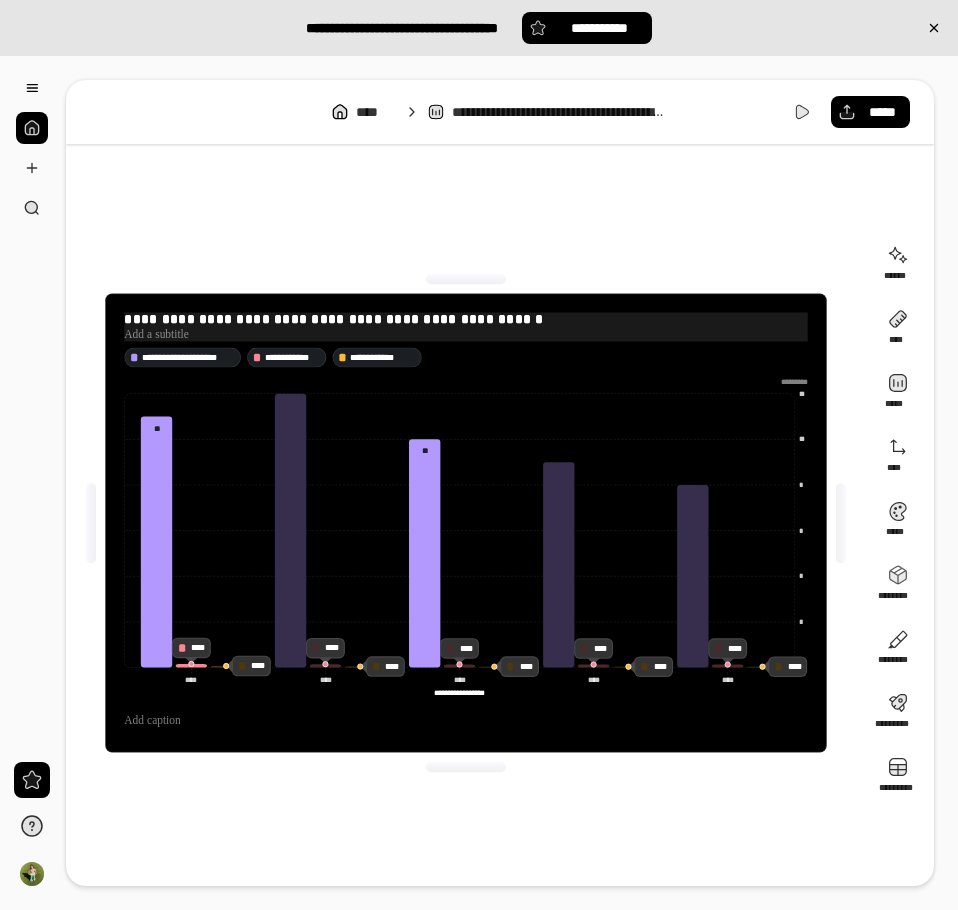 click on "**********" at bounding box center [465, 319] 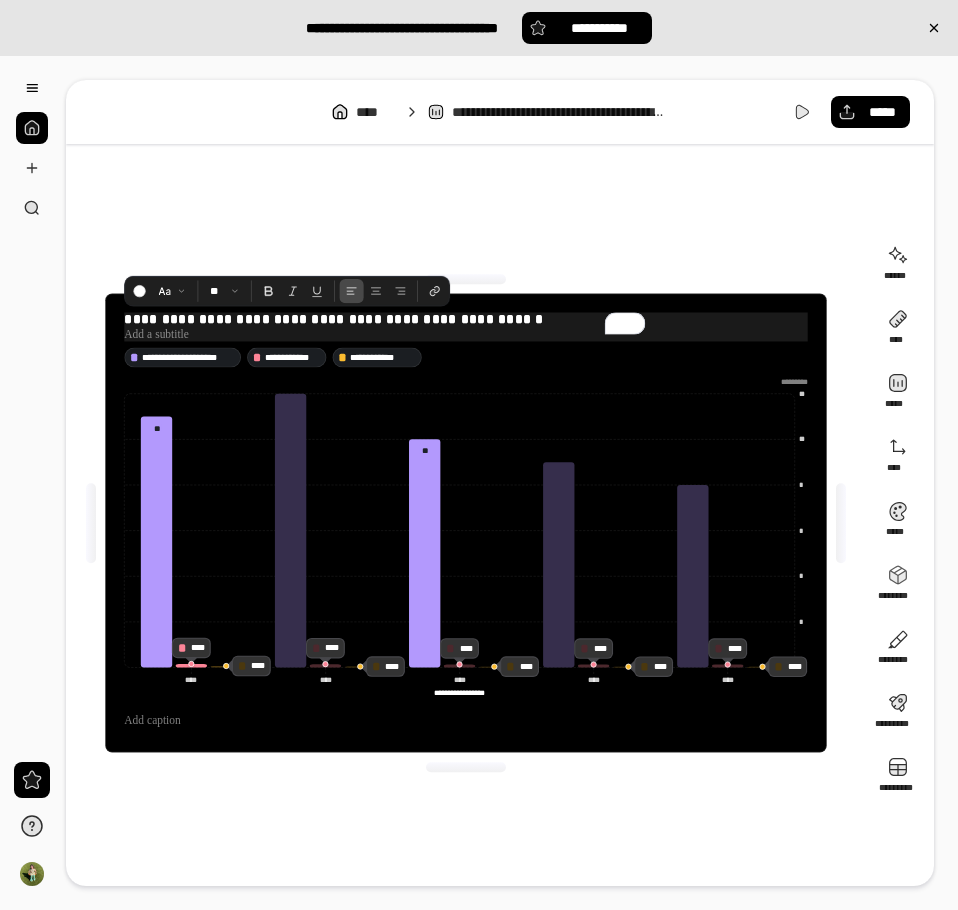 click on "**********" at bounding box center (465, 319) 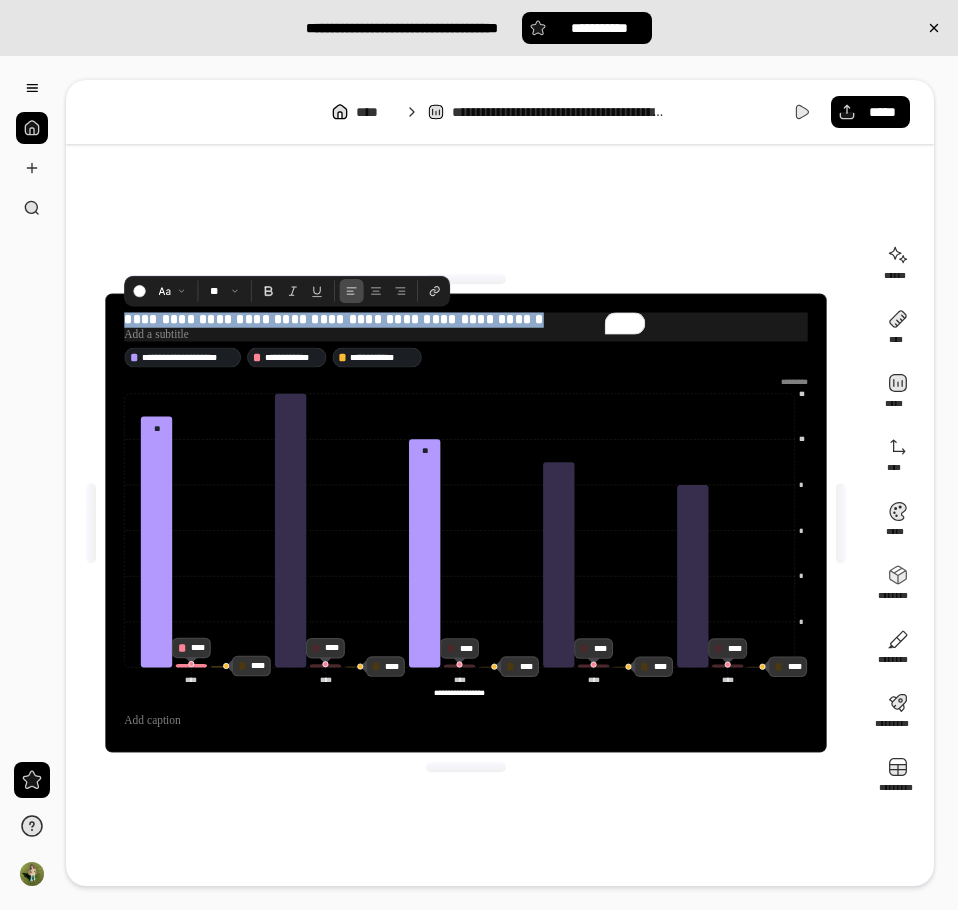 drag, startPoint x: 513, startPoint y: 322, endPoint x: 109, endPoint y: 317, distance: 404.03094 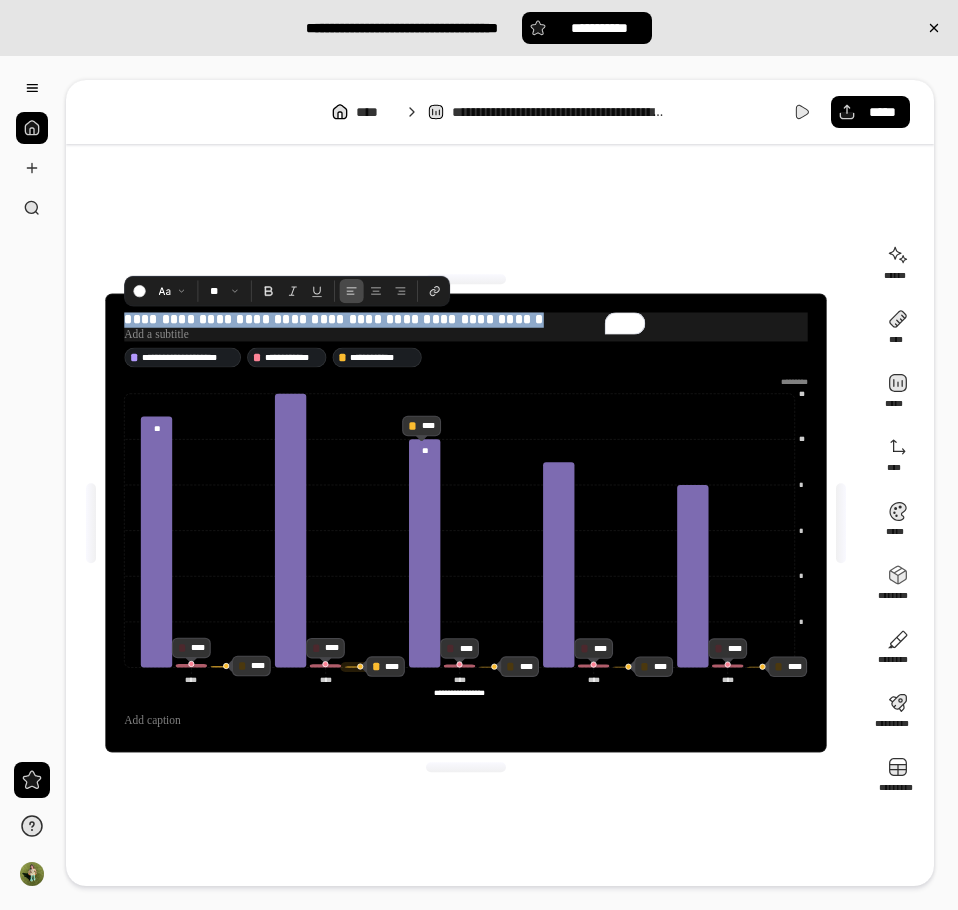 type 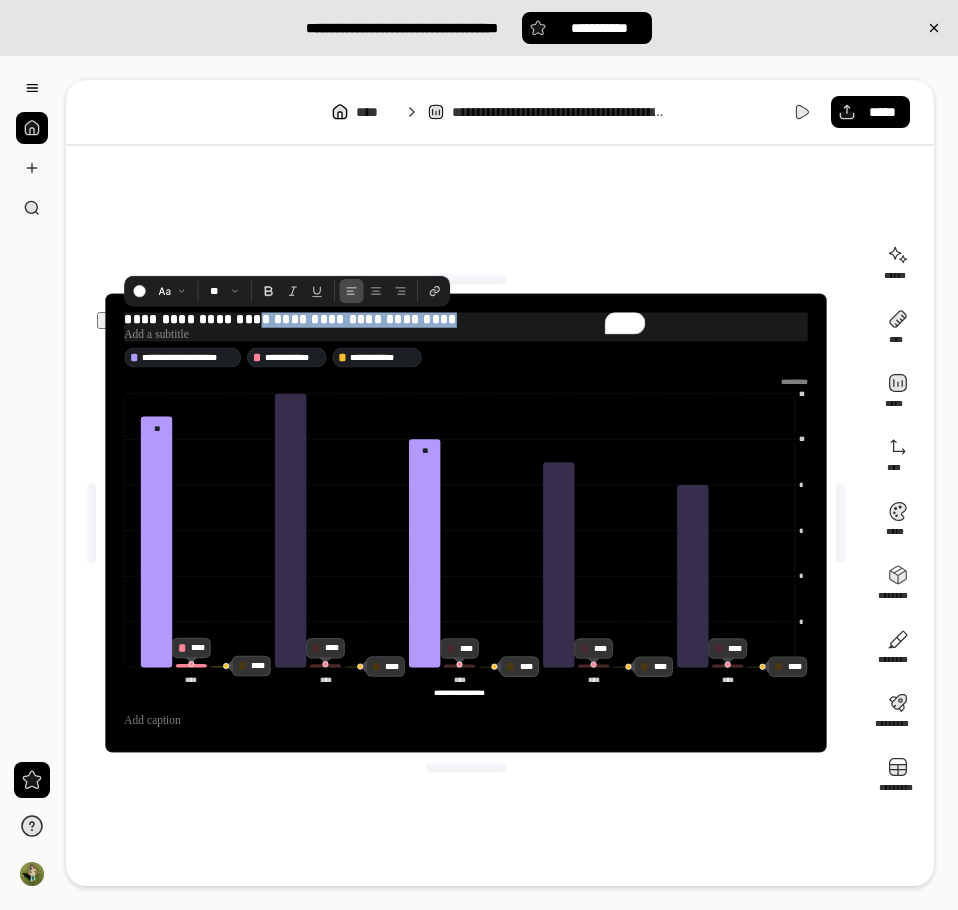 drag, startPoint x: 444, startPoint y: 325, endPoint x: 234, endPoint y: 324, distance: 210.00238 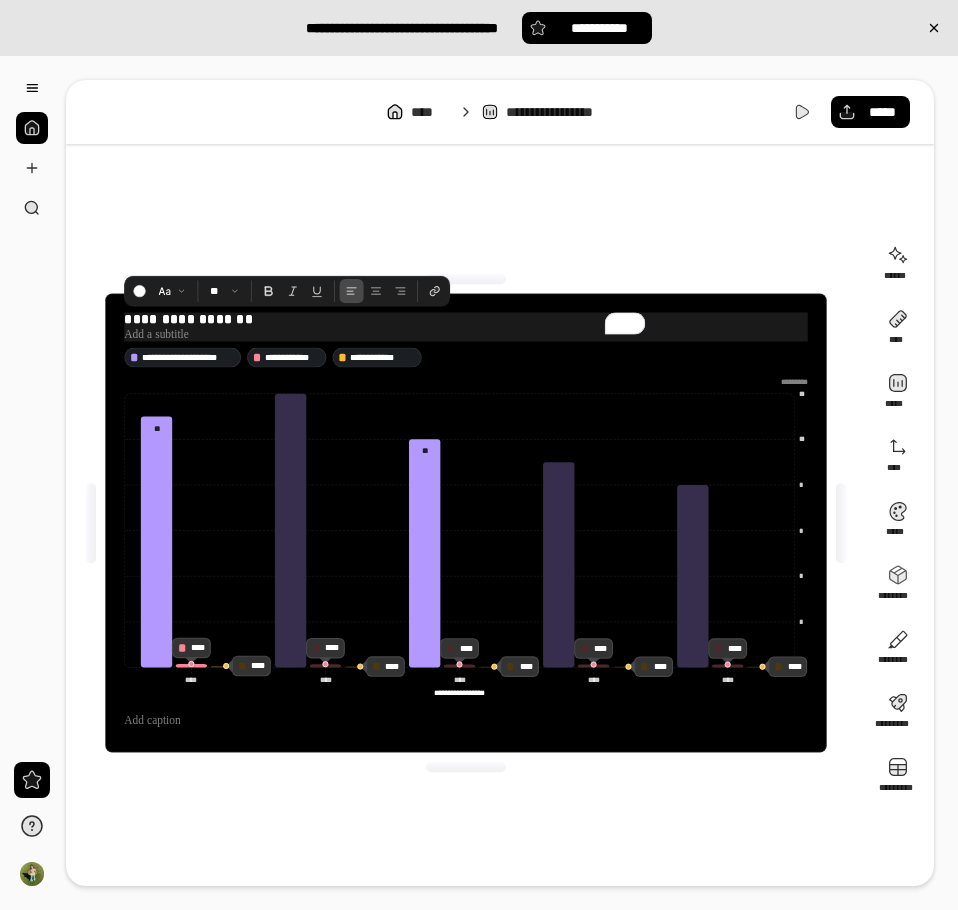 click at bounding box center (465, 335) 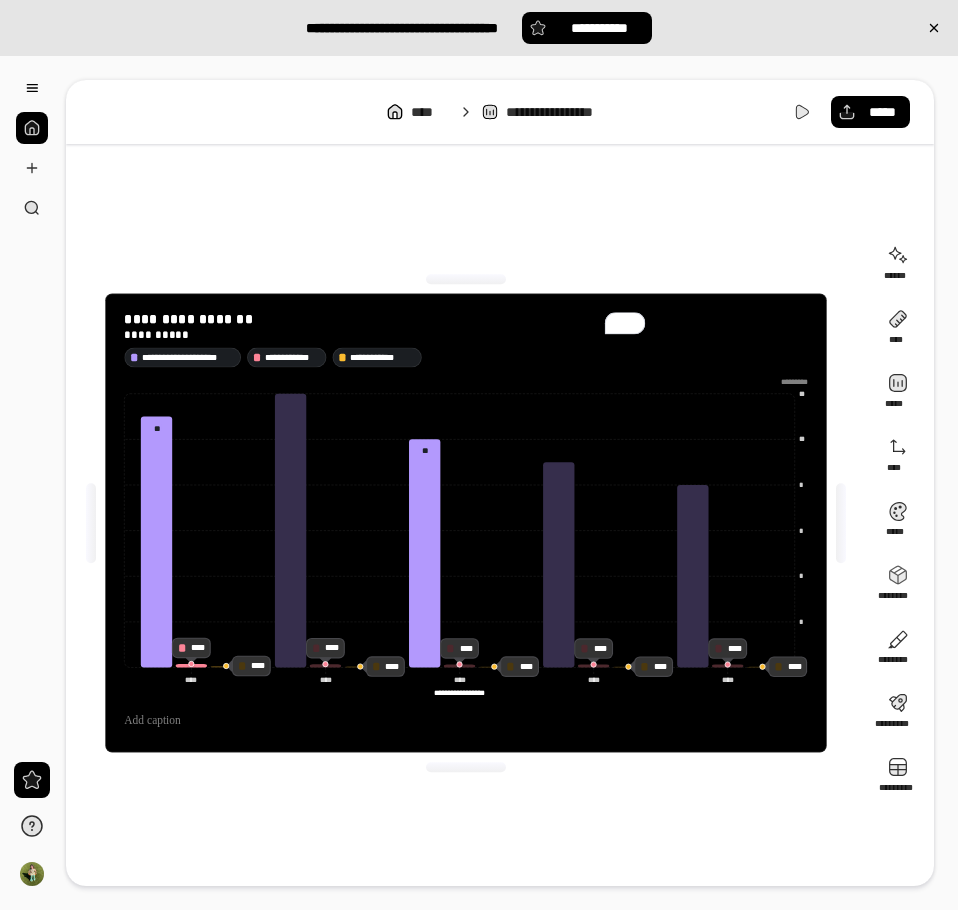 click on "**********" at bounding box center [466, 523] 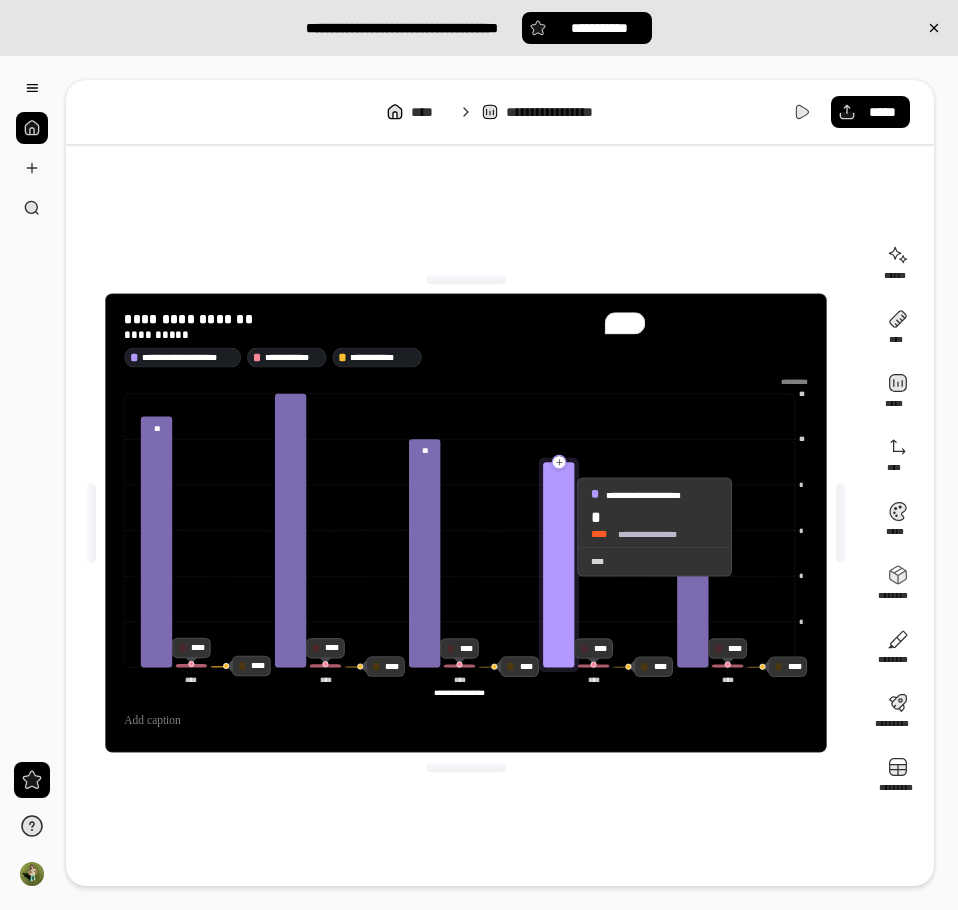 click 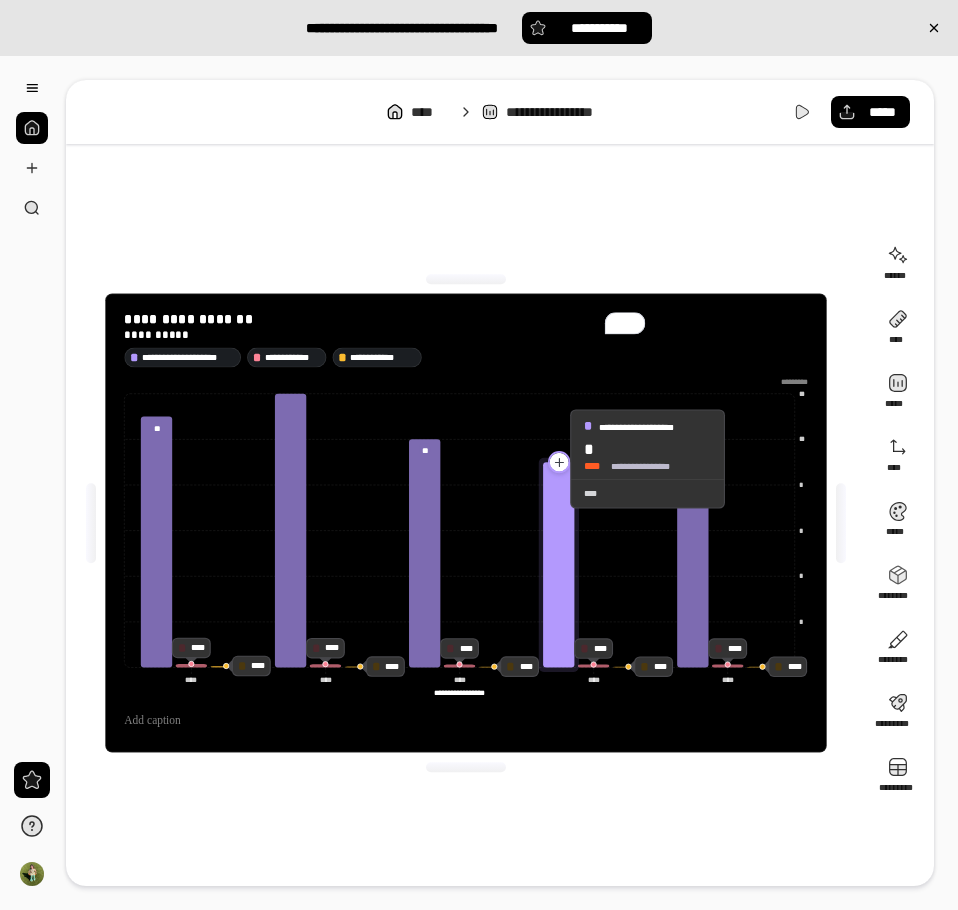 click 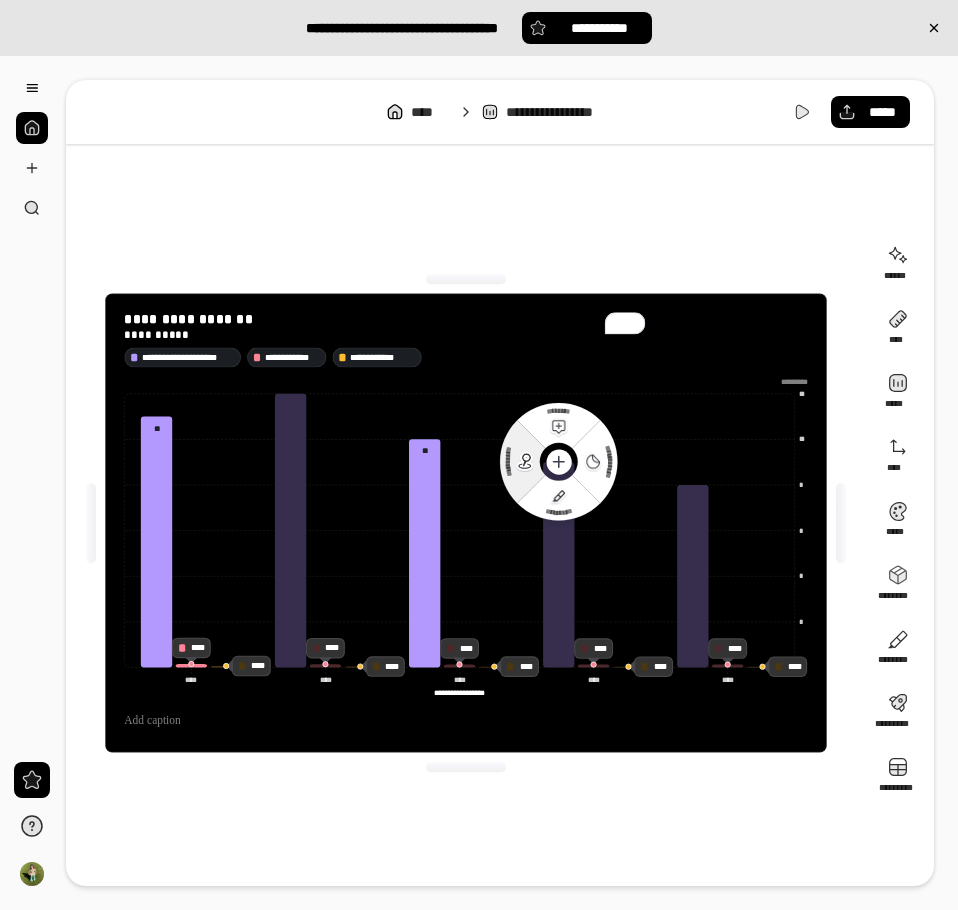 click on "**********" 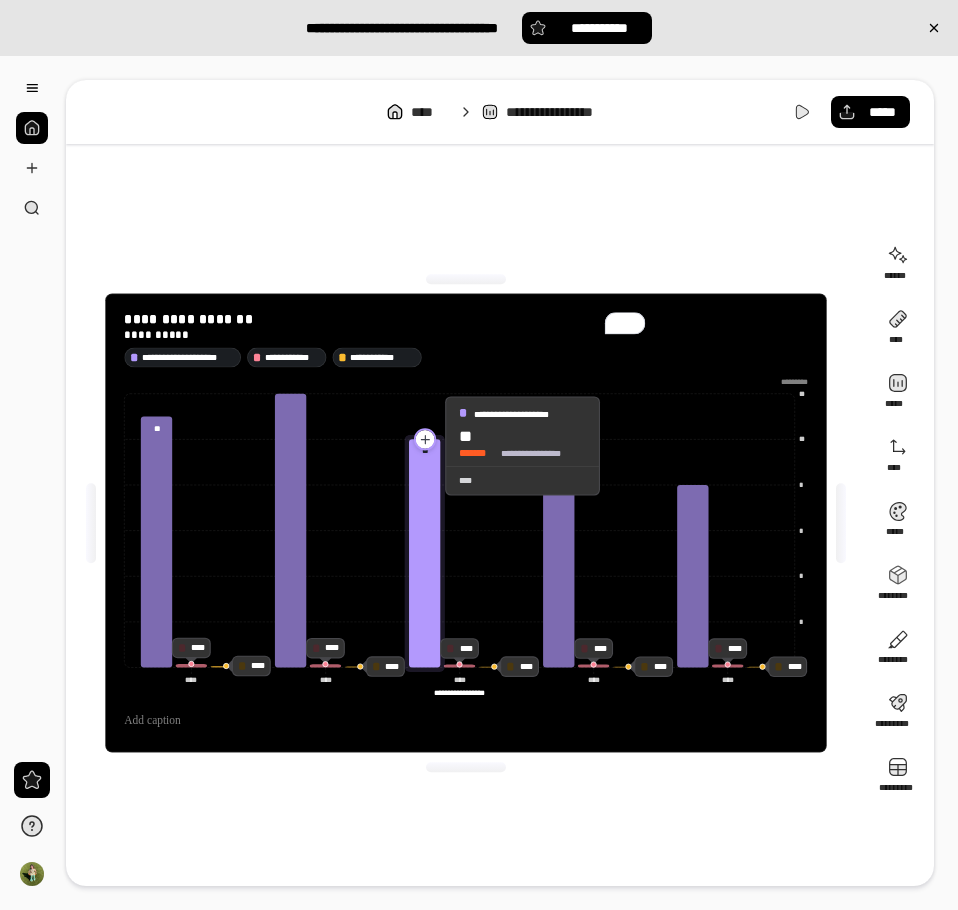 click 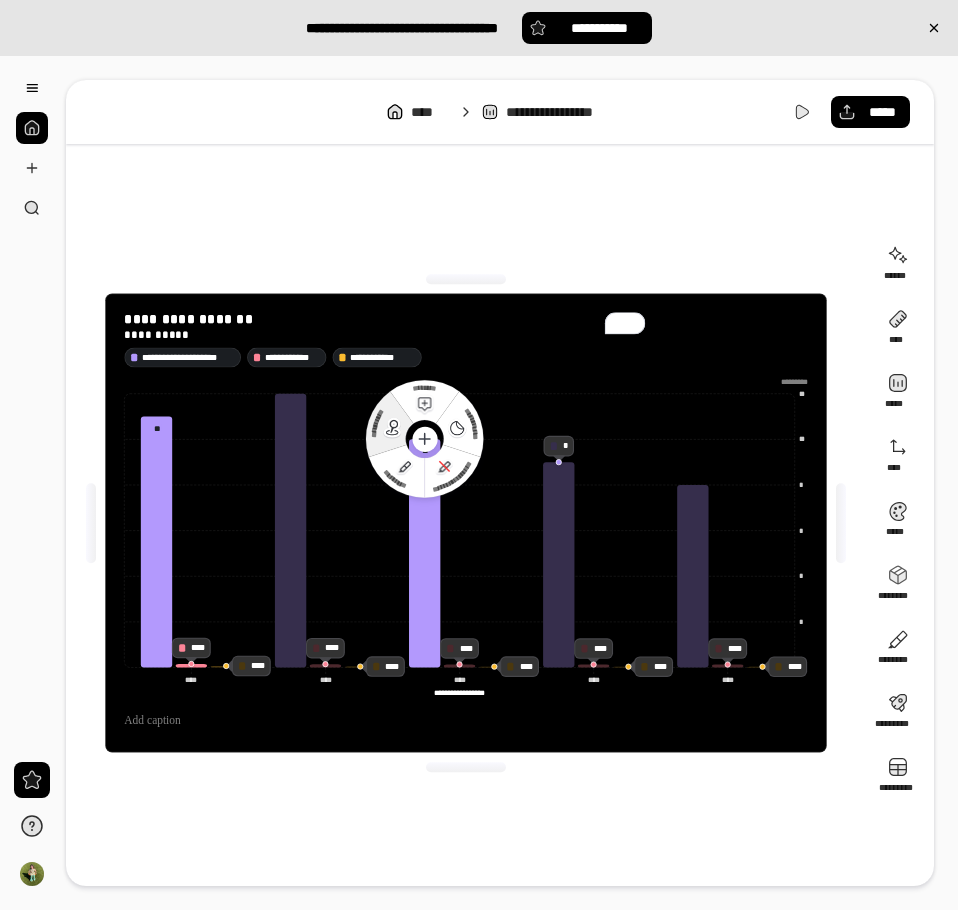 click 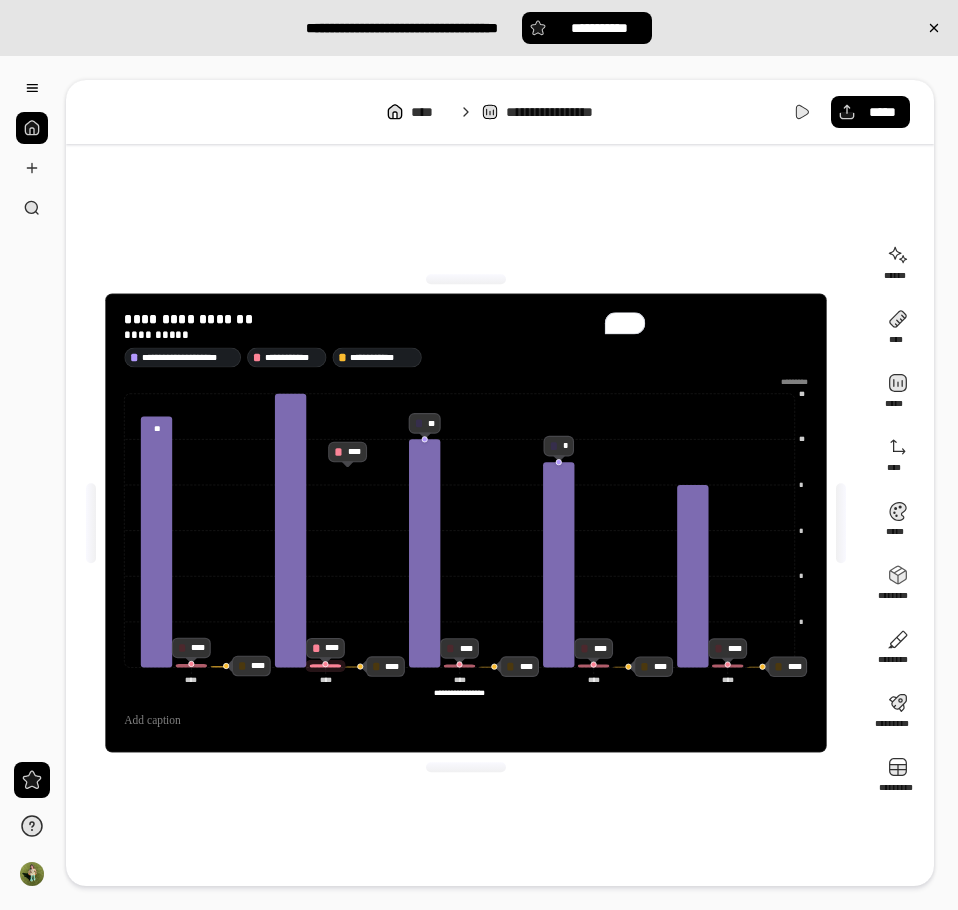 click 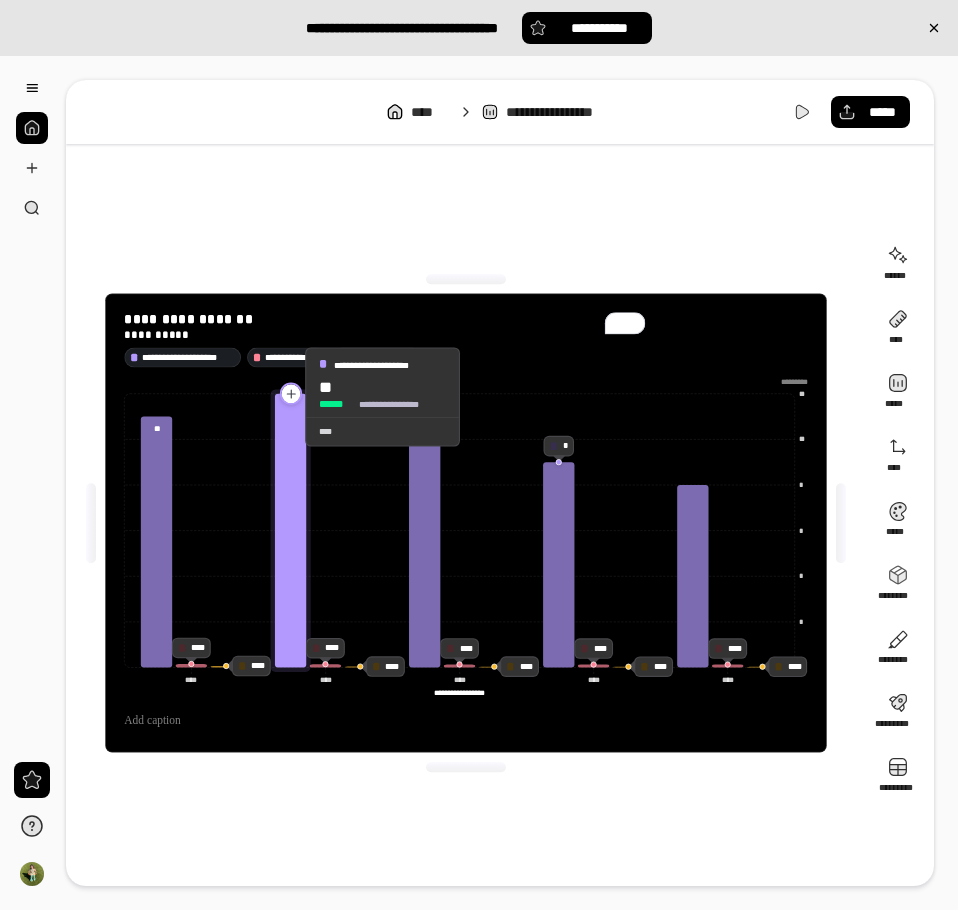 click 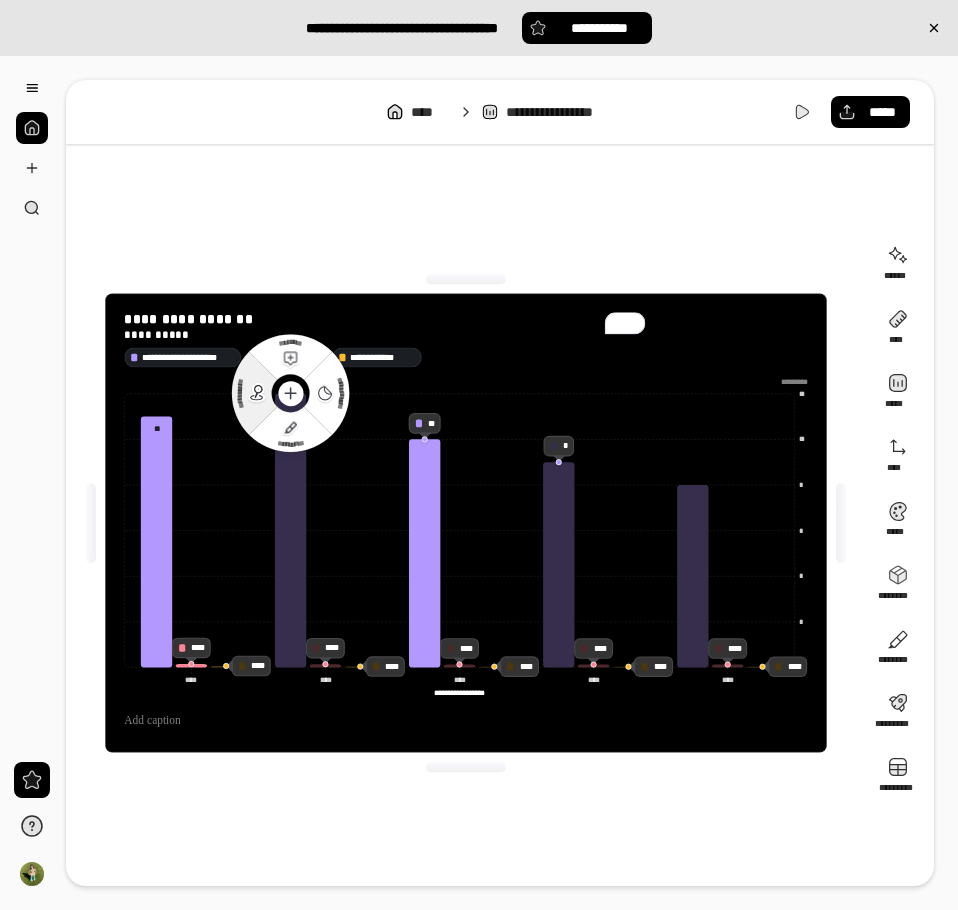 click 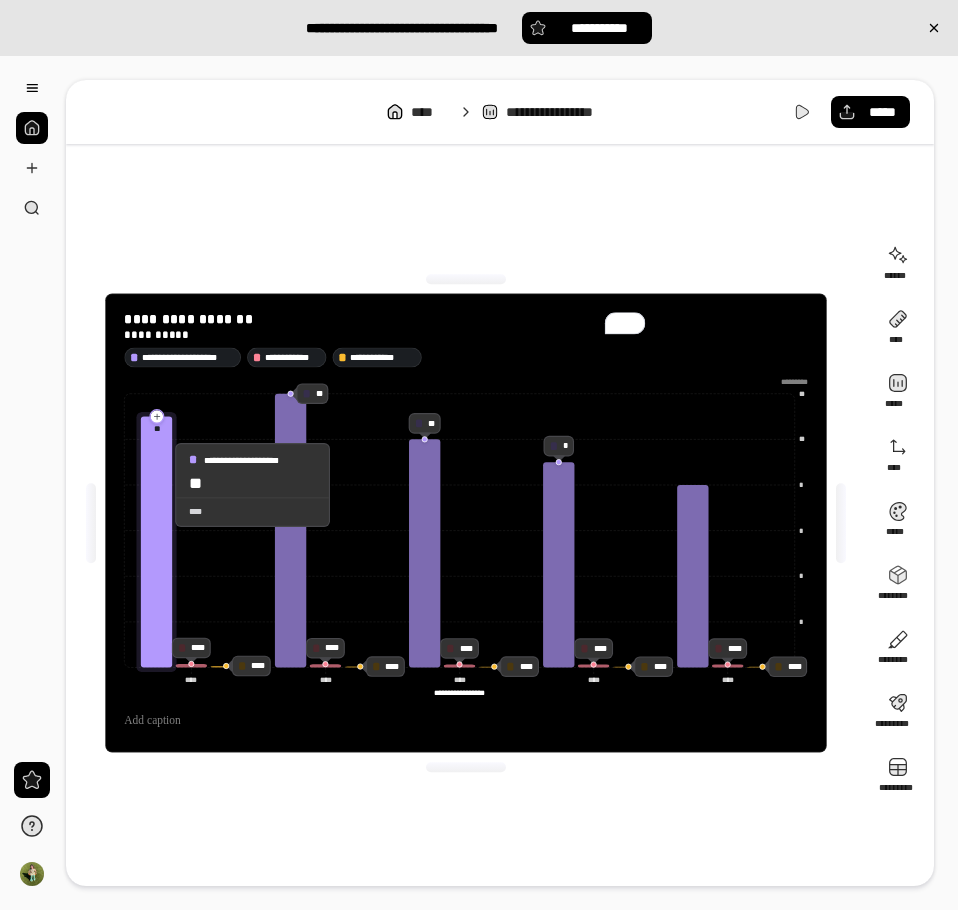 click 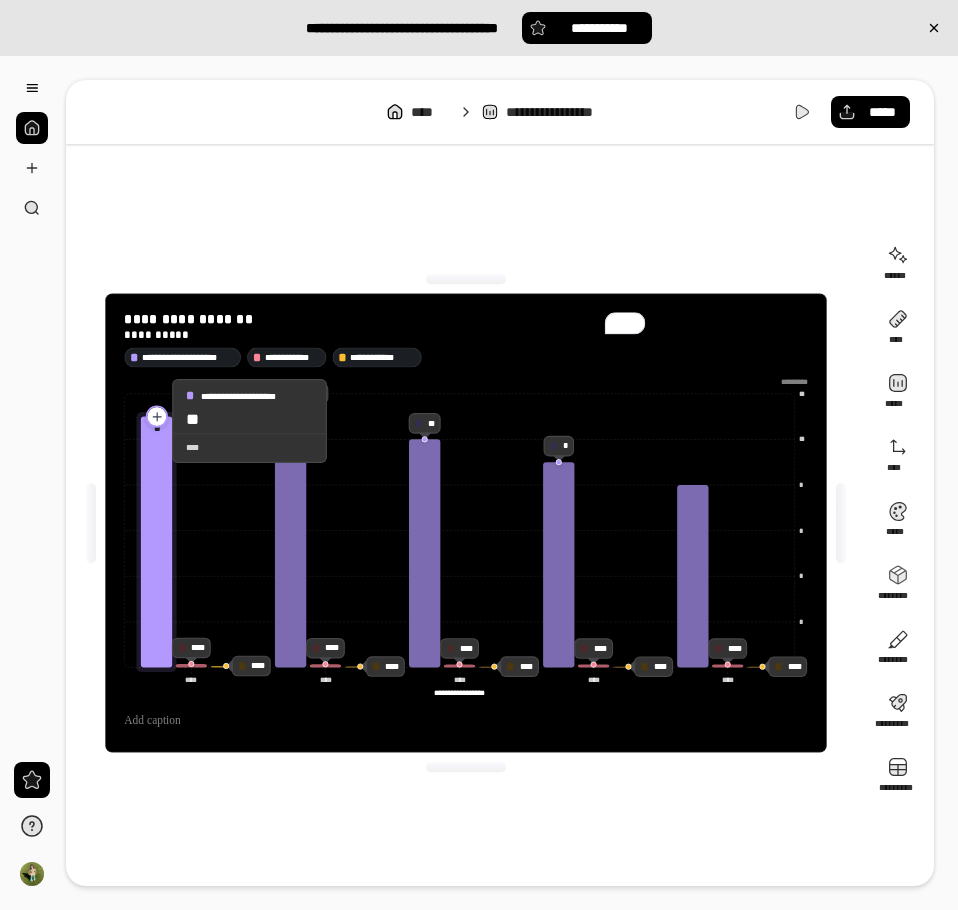 click 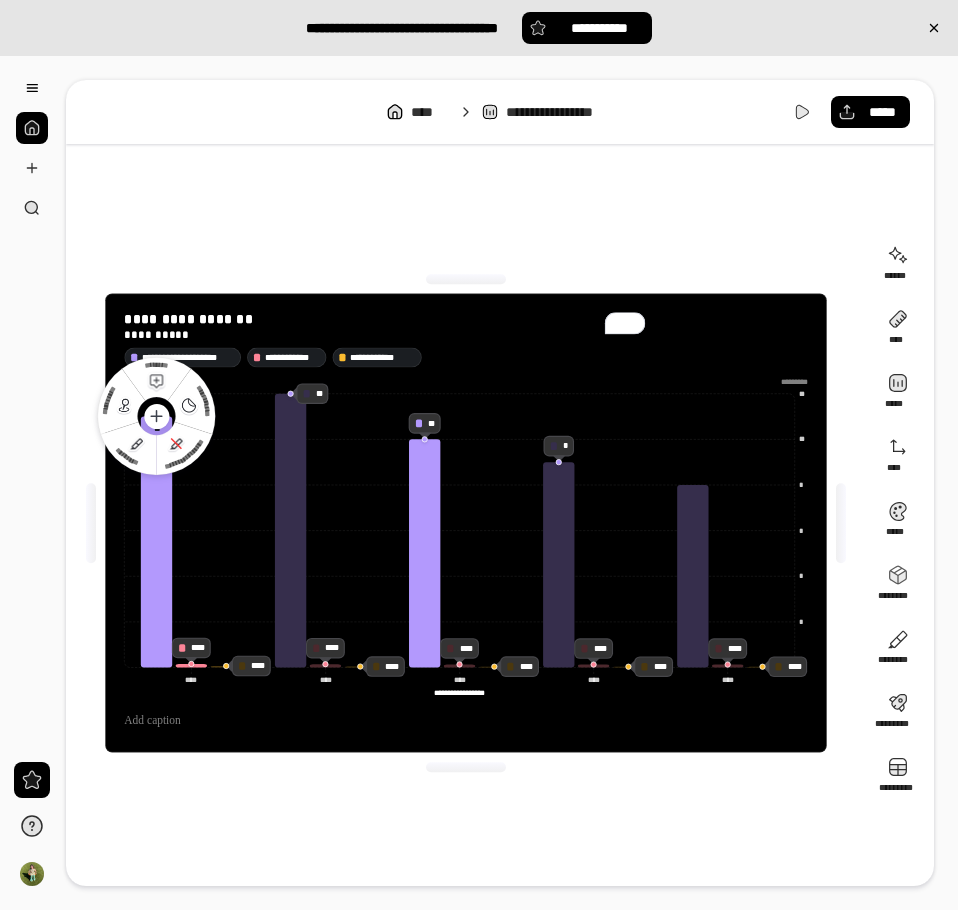 click 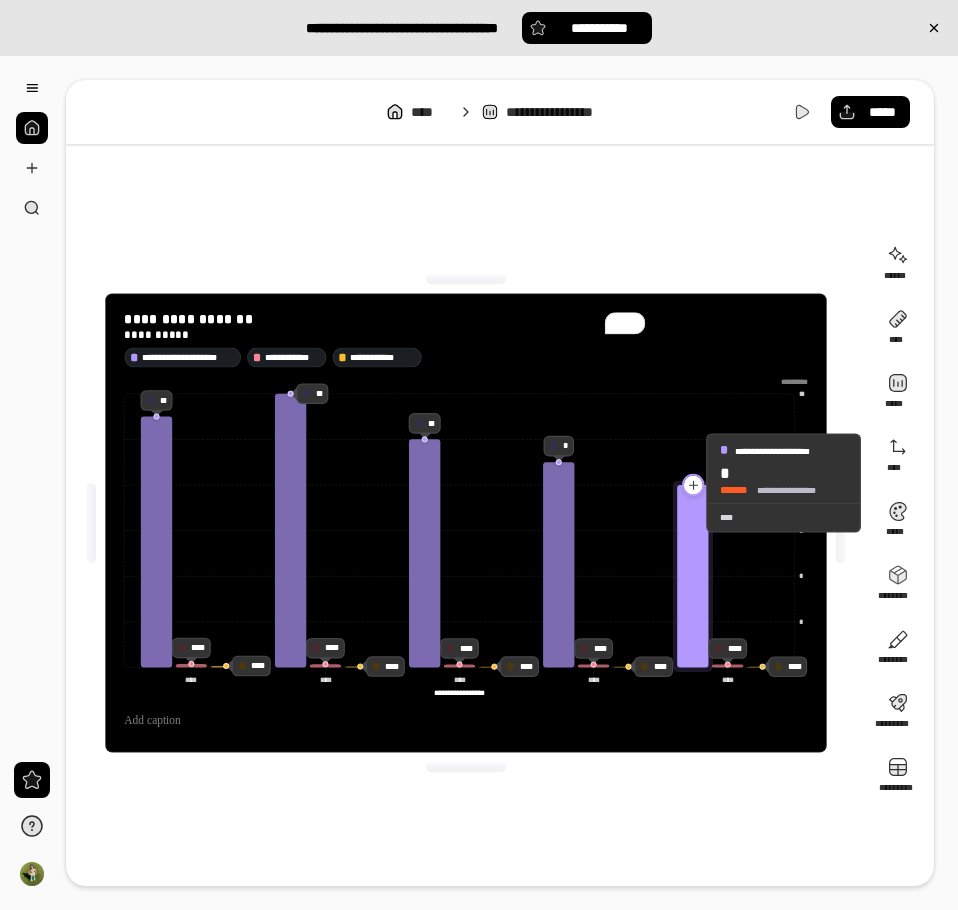 click 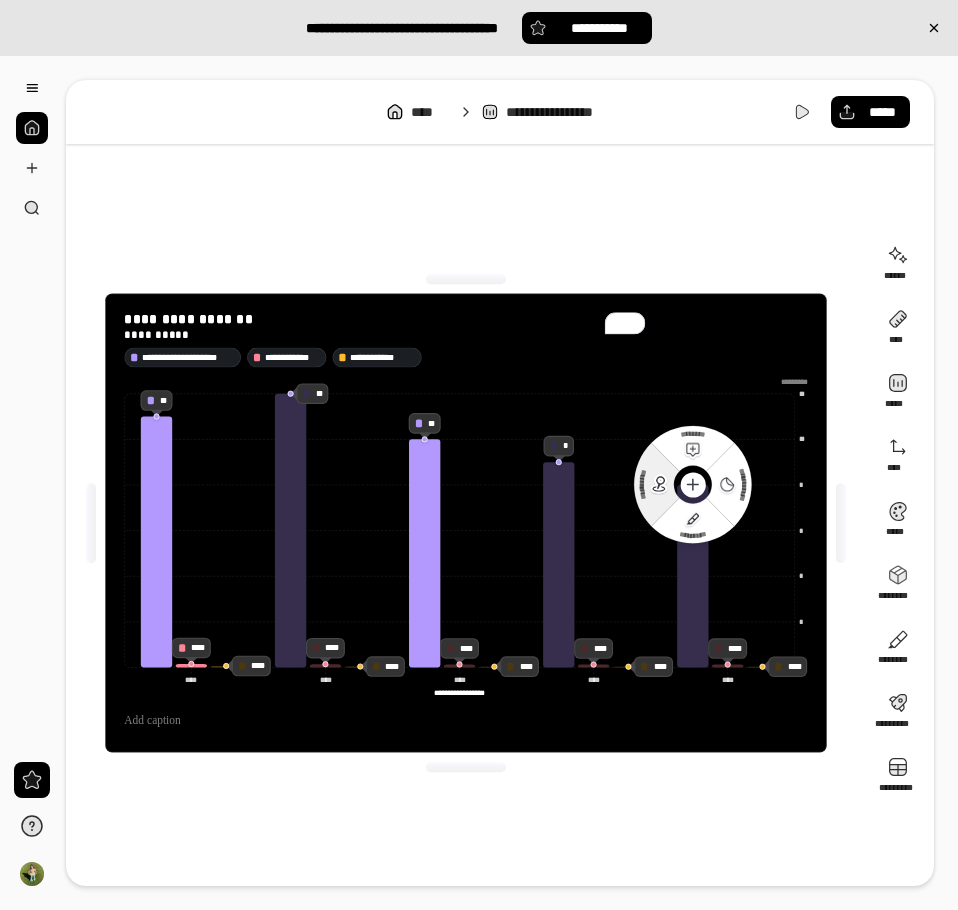 click 